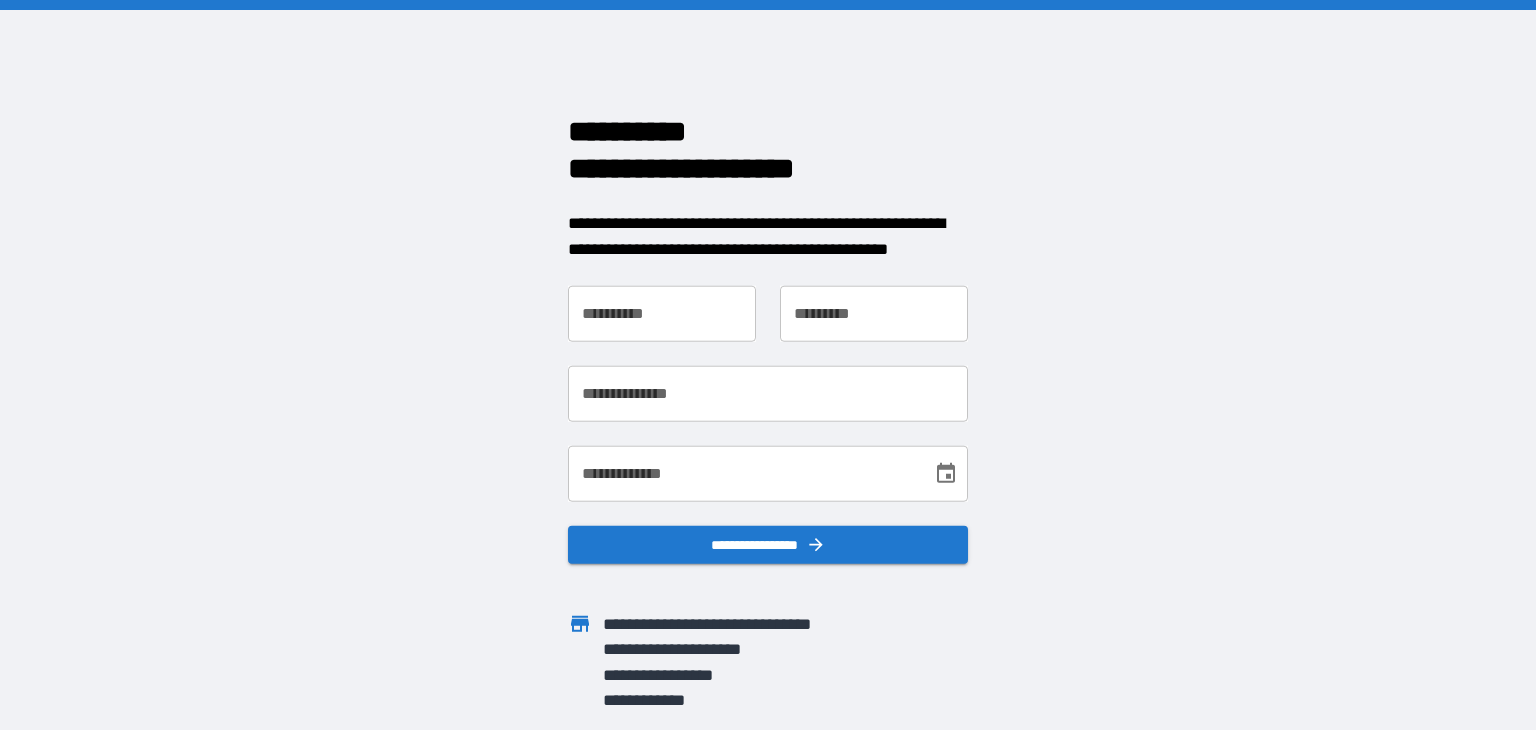 scroll, scrollTop: 0, scrollLeft: 0, axis: both 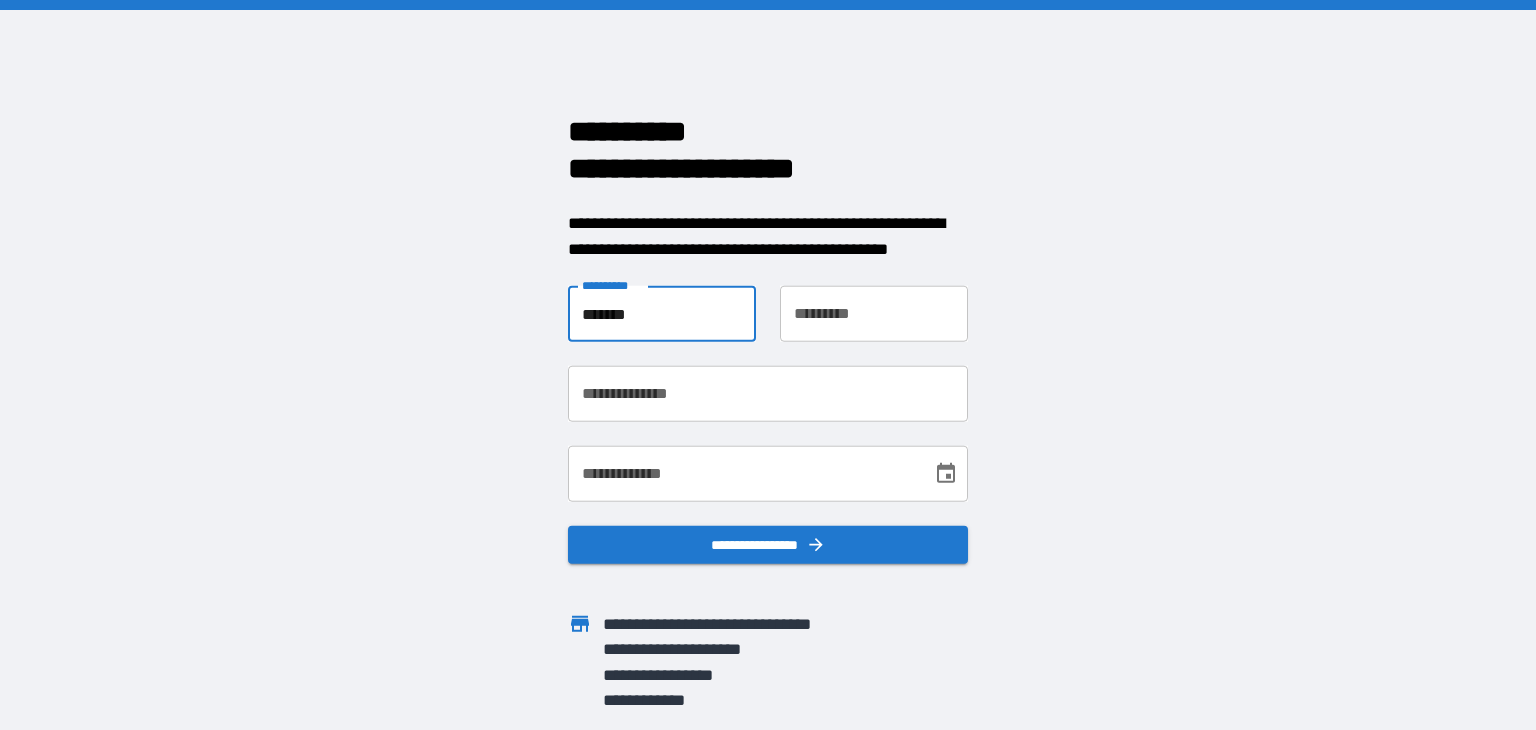 type on "*******" 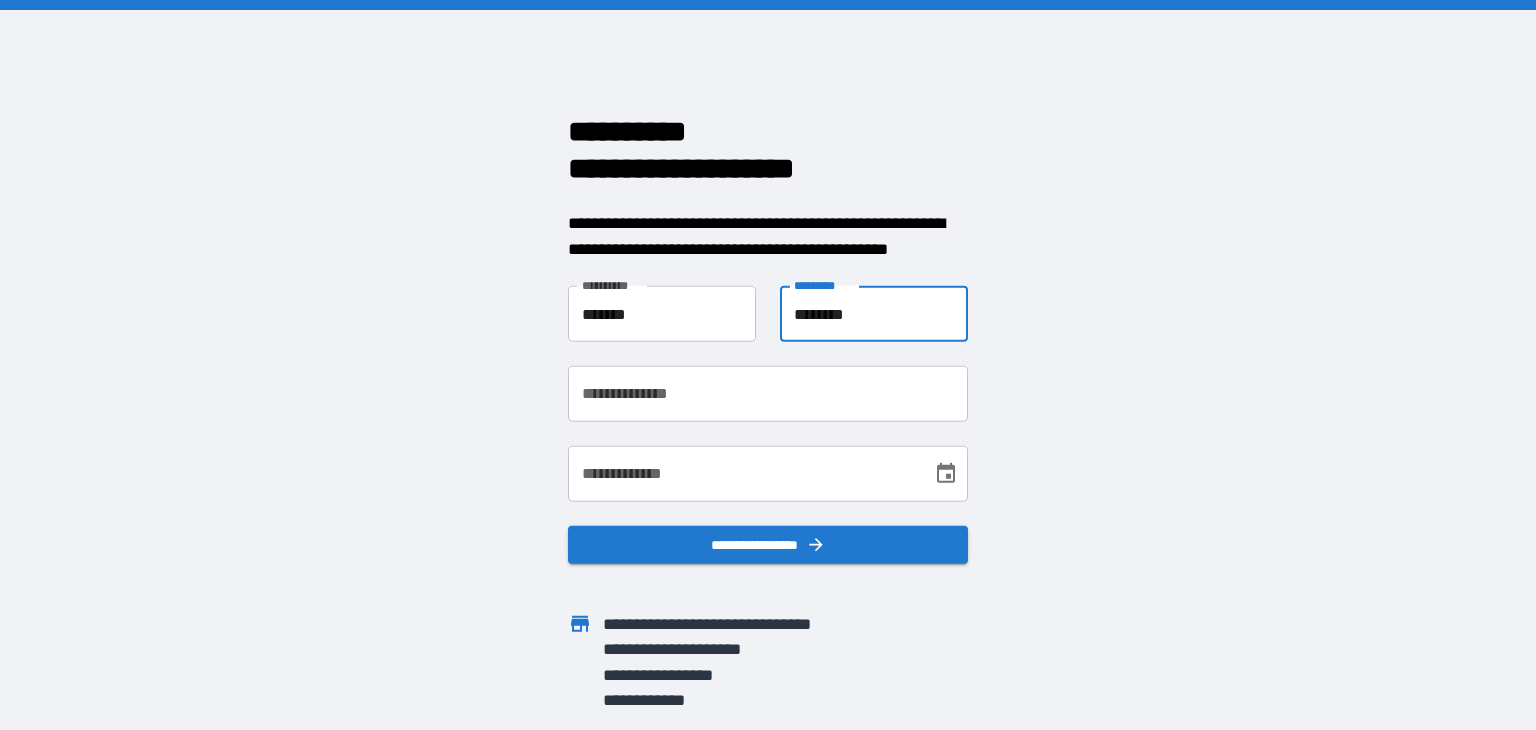 type on "********" 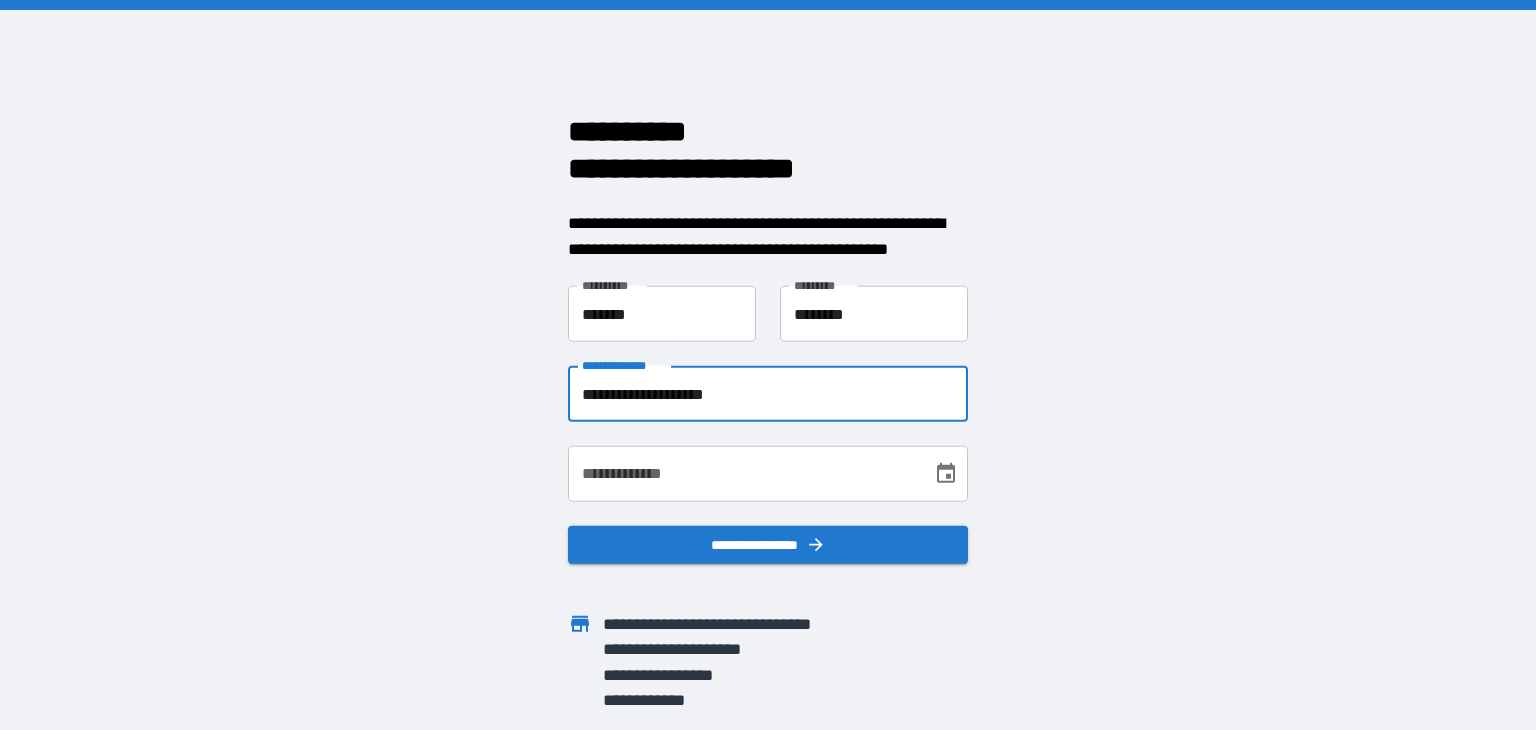 click on "**********" at bounding box center [768, 394] 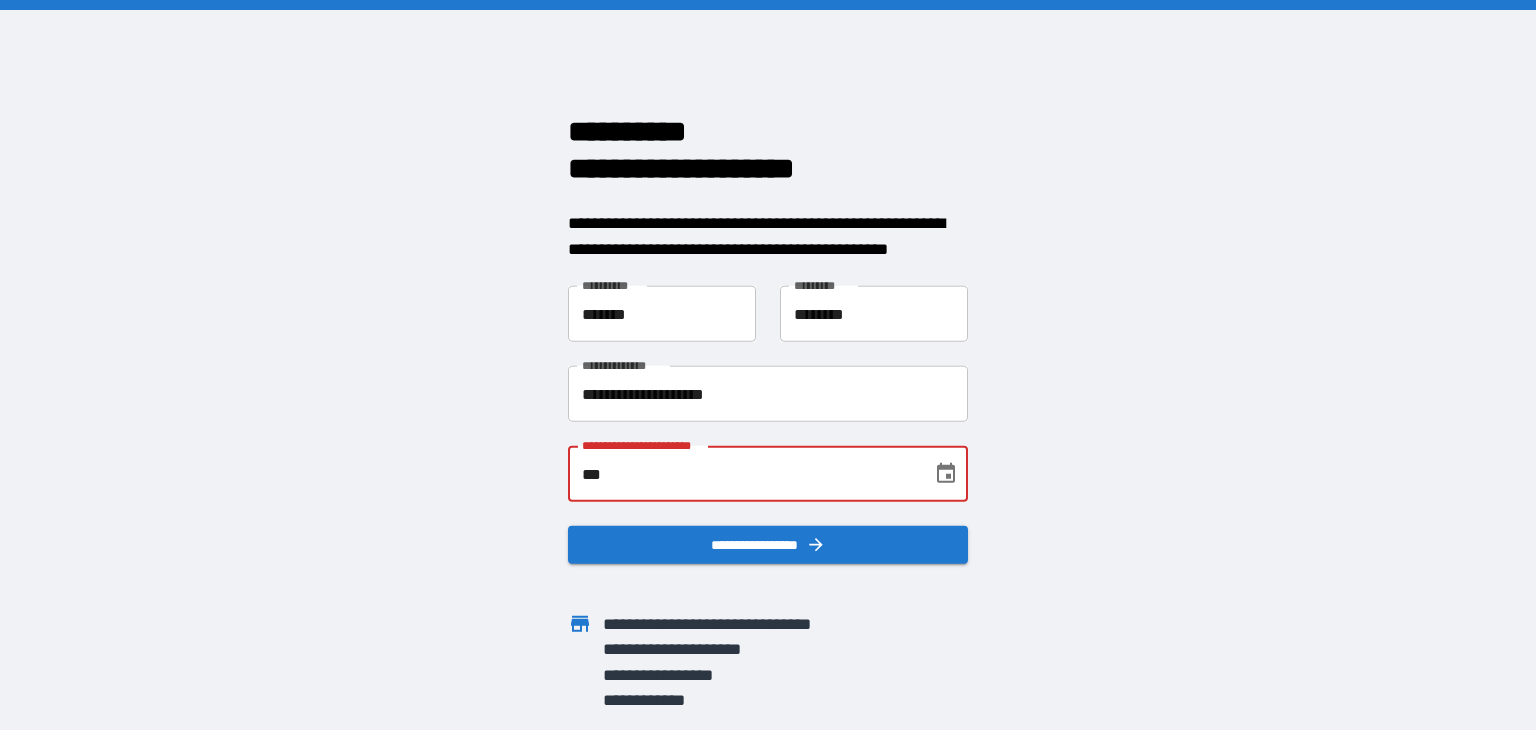 type on "*" 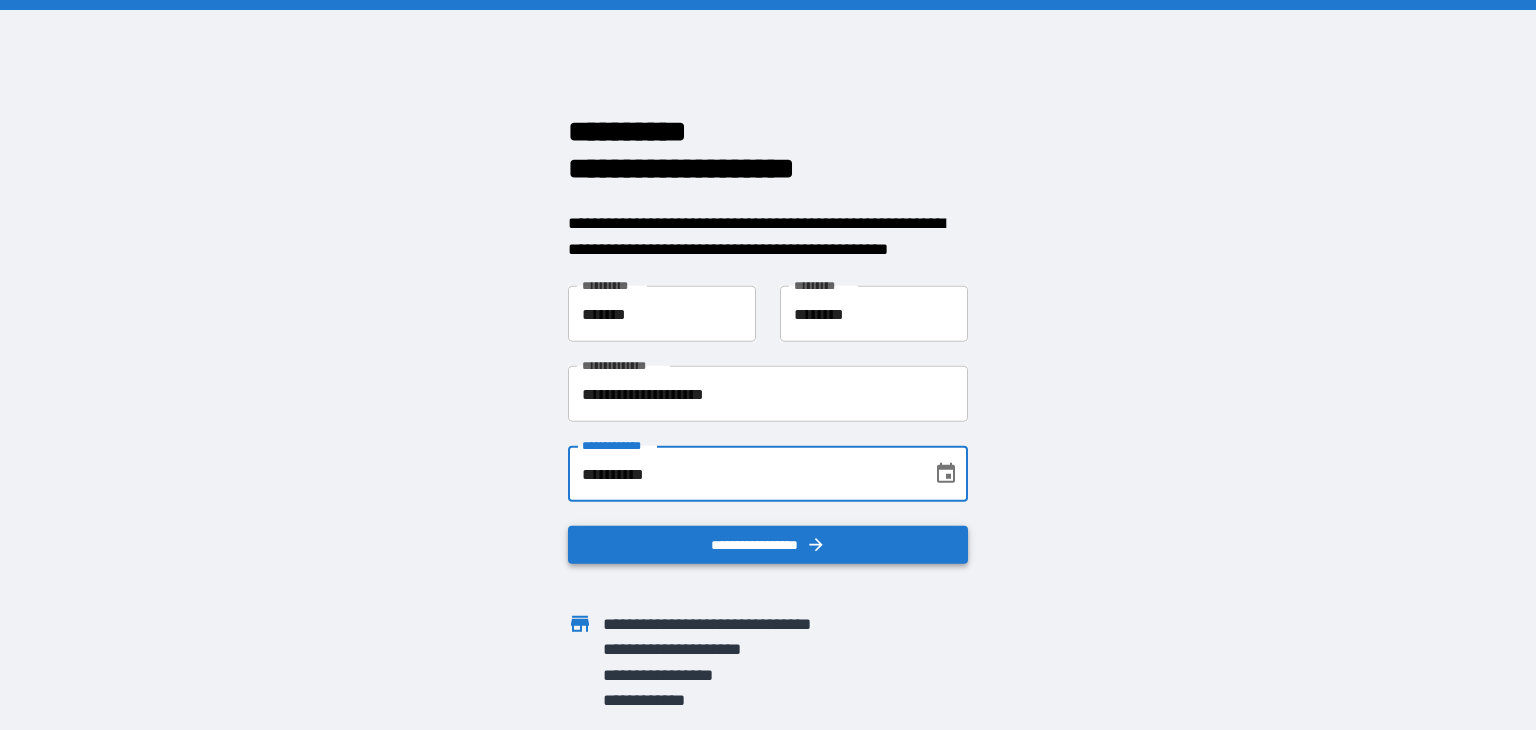type on "**********" 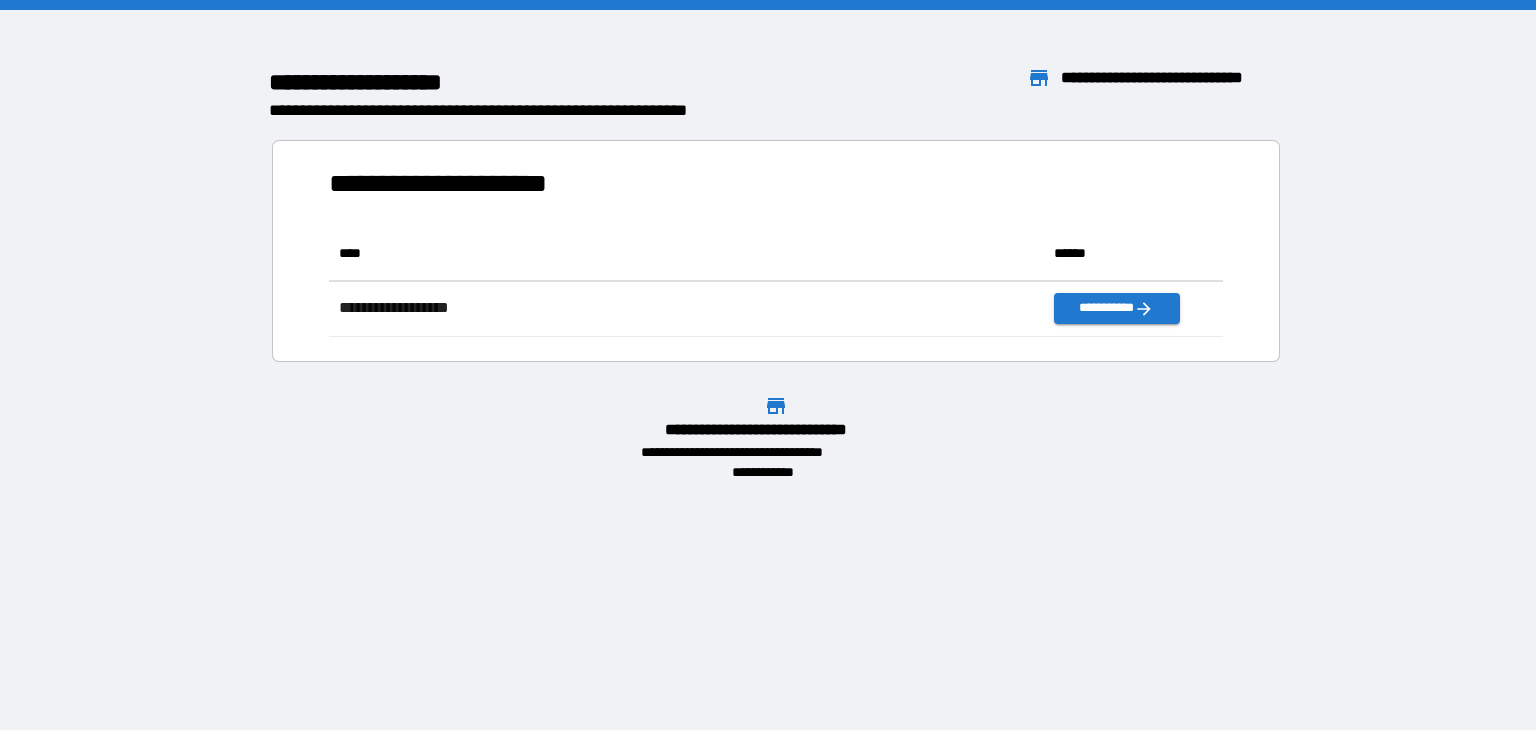 scroll, scrollTop: 16, scrollLeft: 16, axis: both 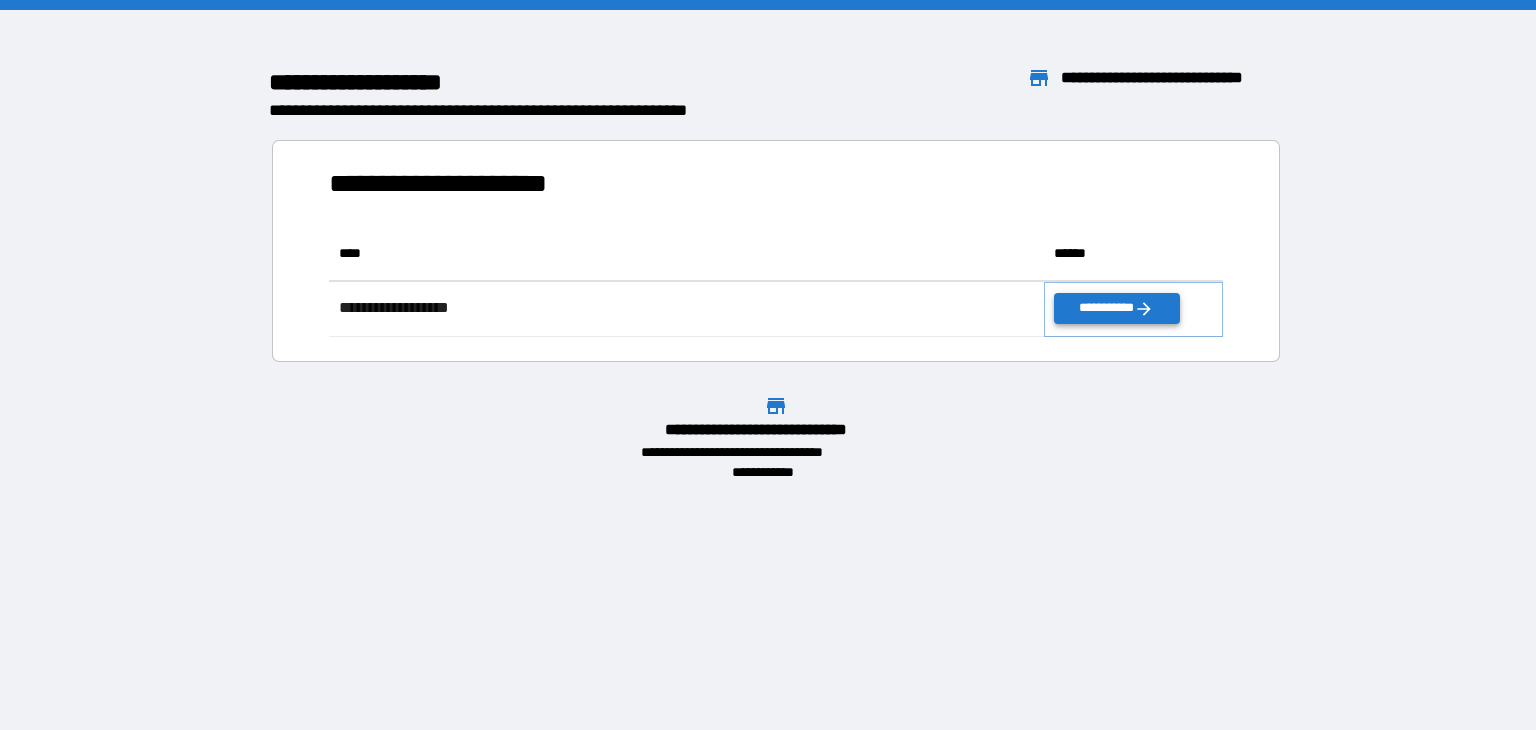 click on "**********" at bounding box center (1116, 308) 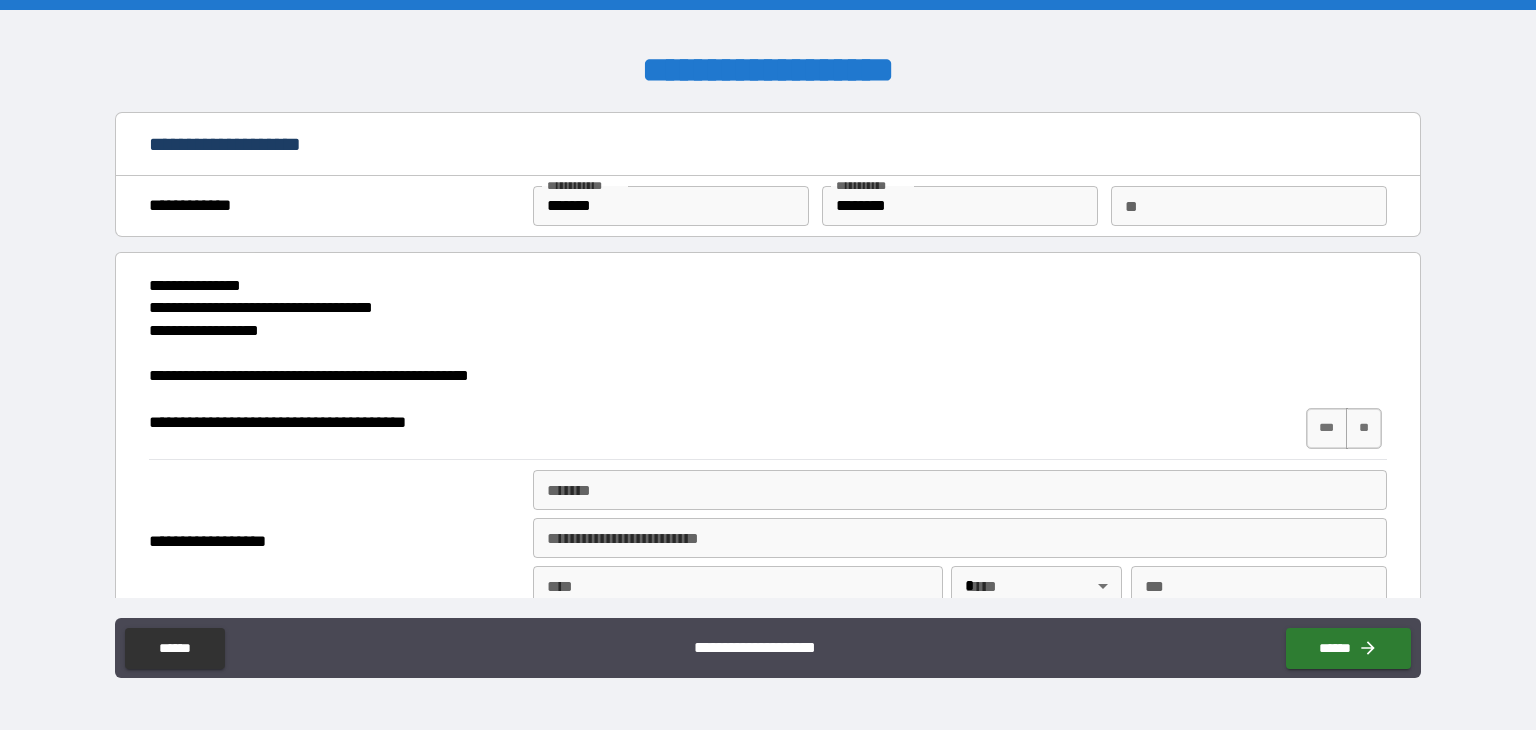click on "**" at bounding box center [1249, 206] 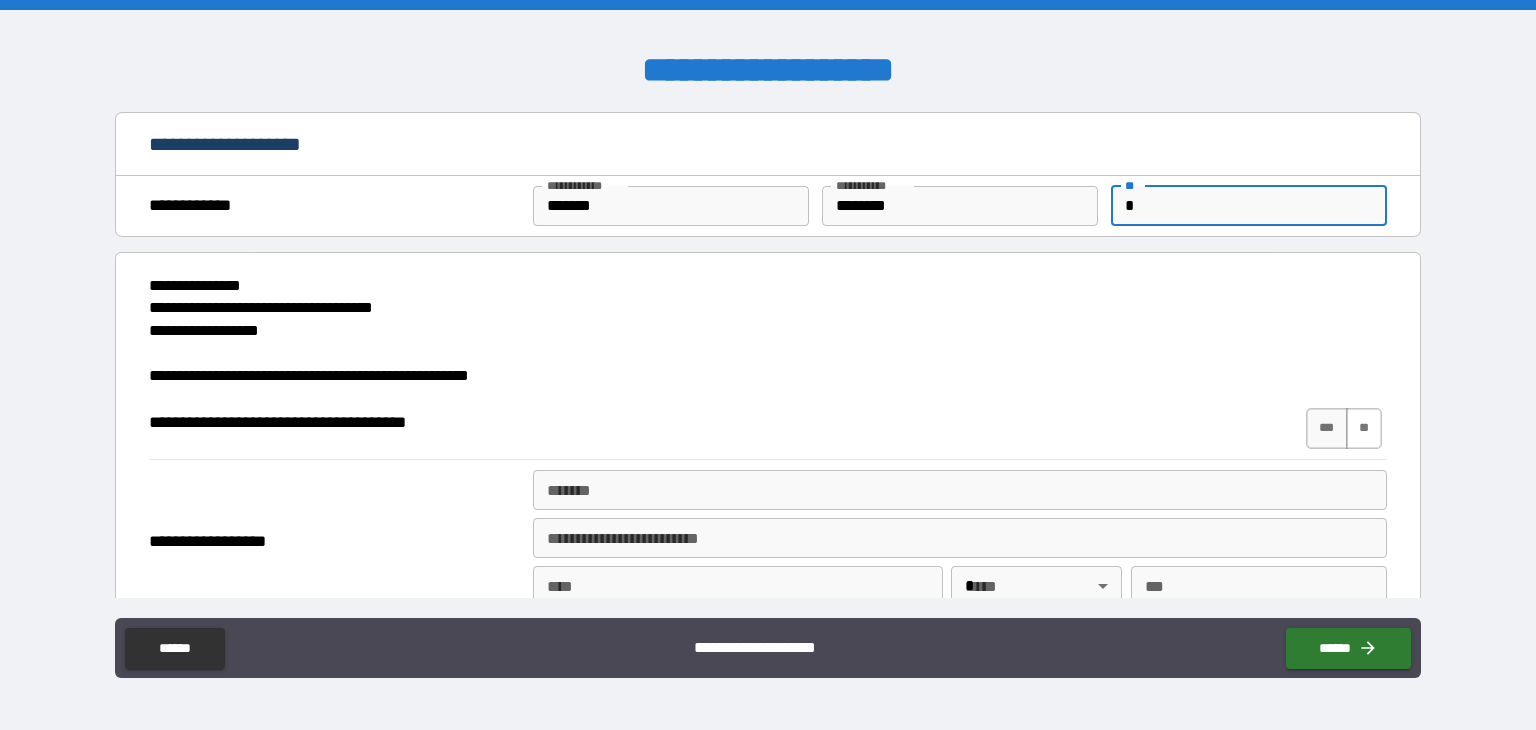 type on "*" 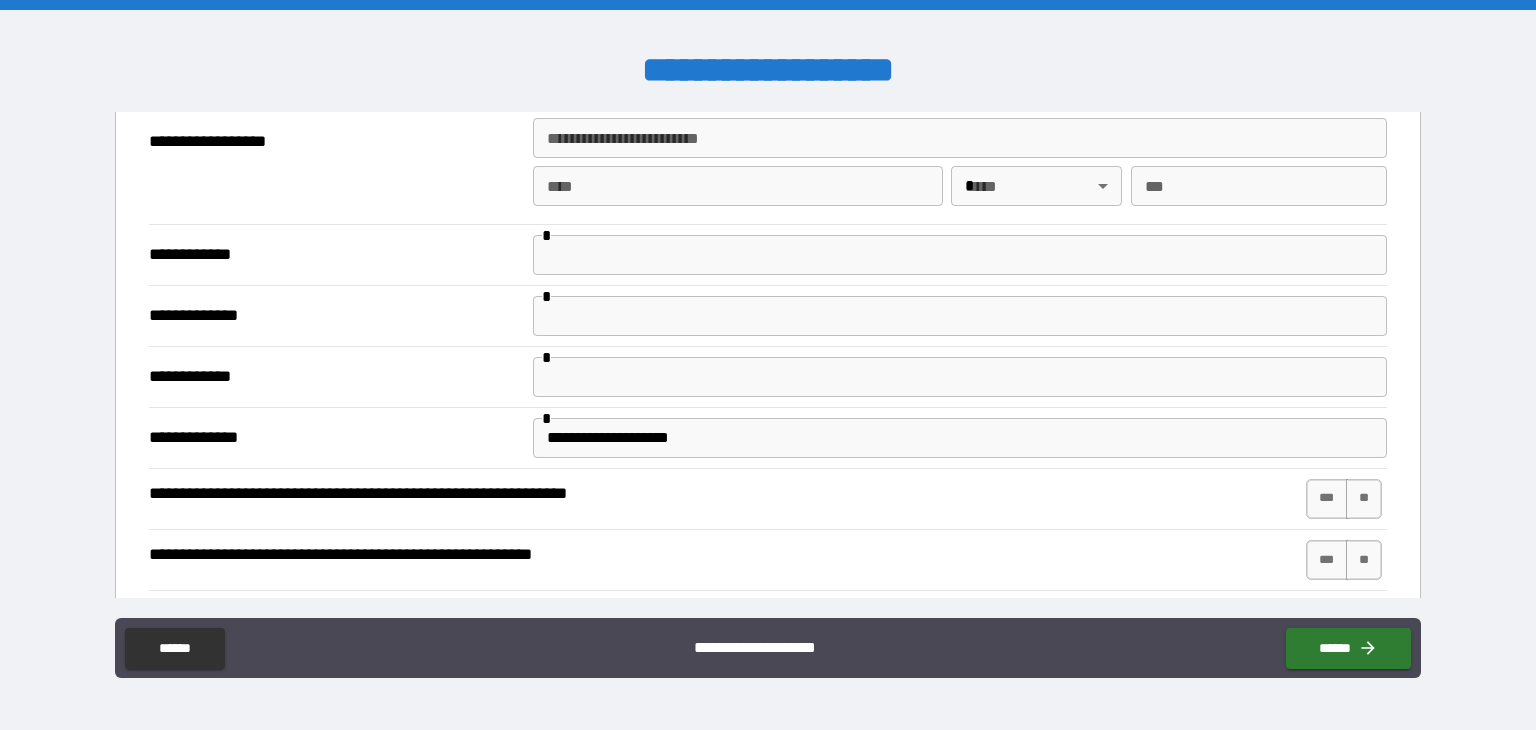 scroll, scrollTop: 402, scrollLeft: 0, axis: vertical 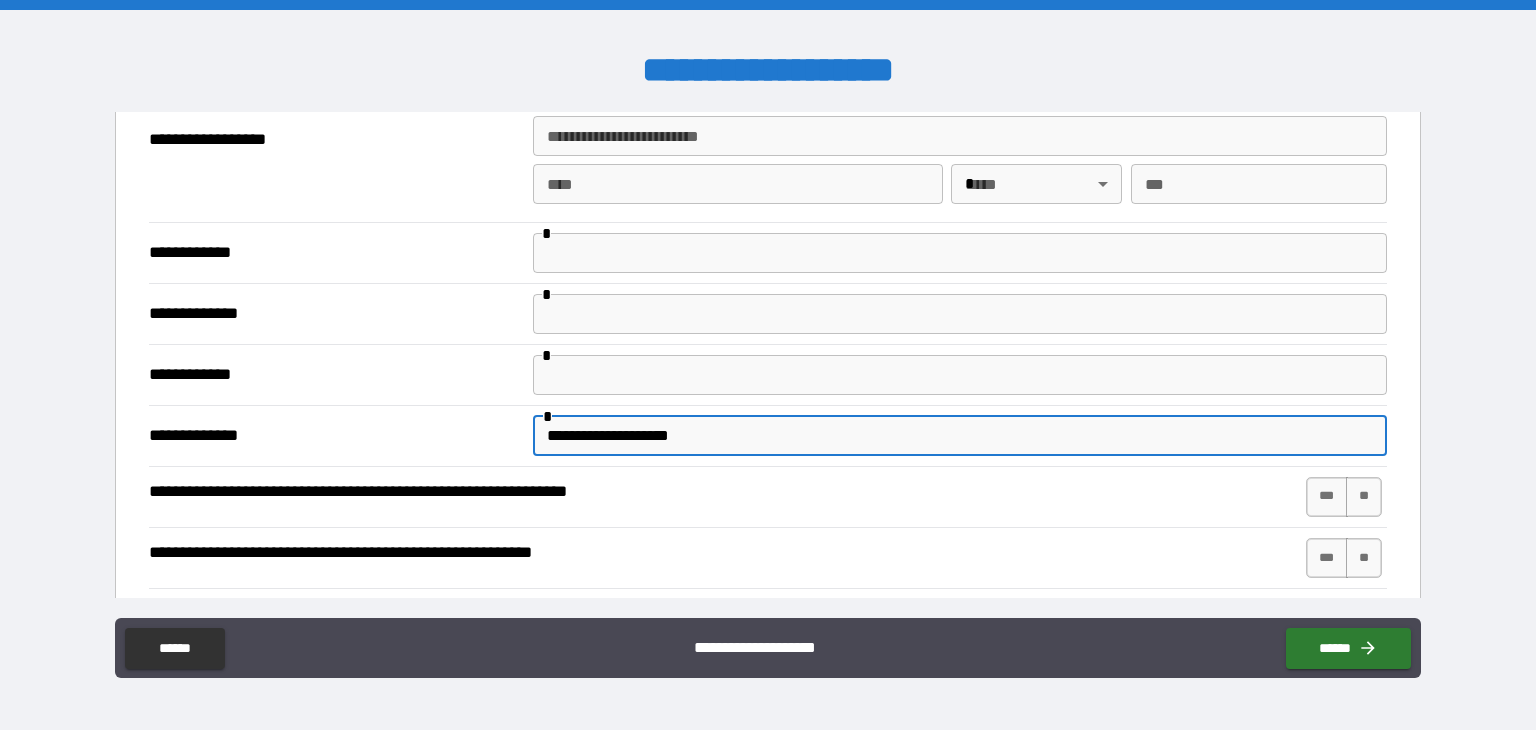click on "**********" at bounding box center [960, 436] 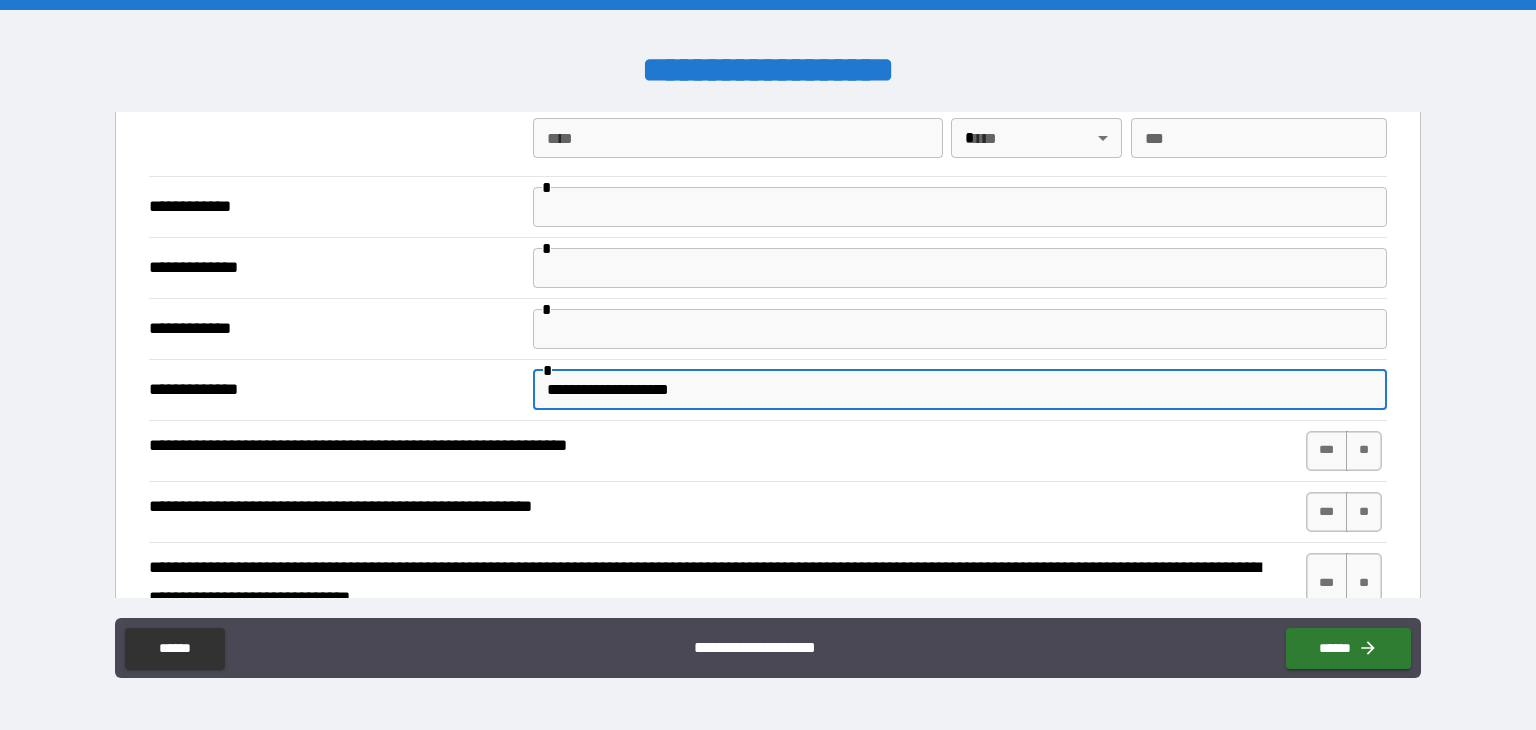 scroll, scrollTop: 447, scrollLeft: 0, axis: vertical 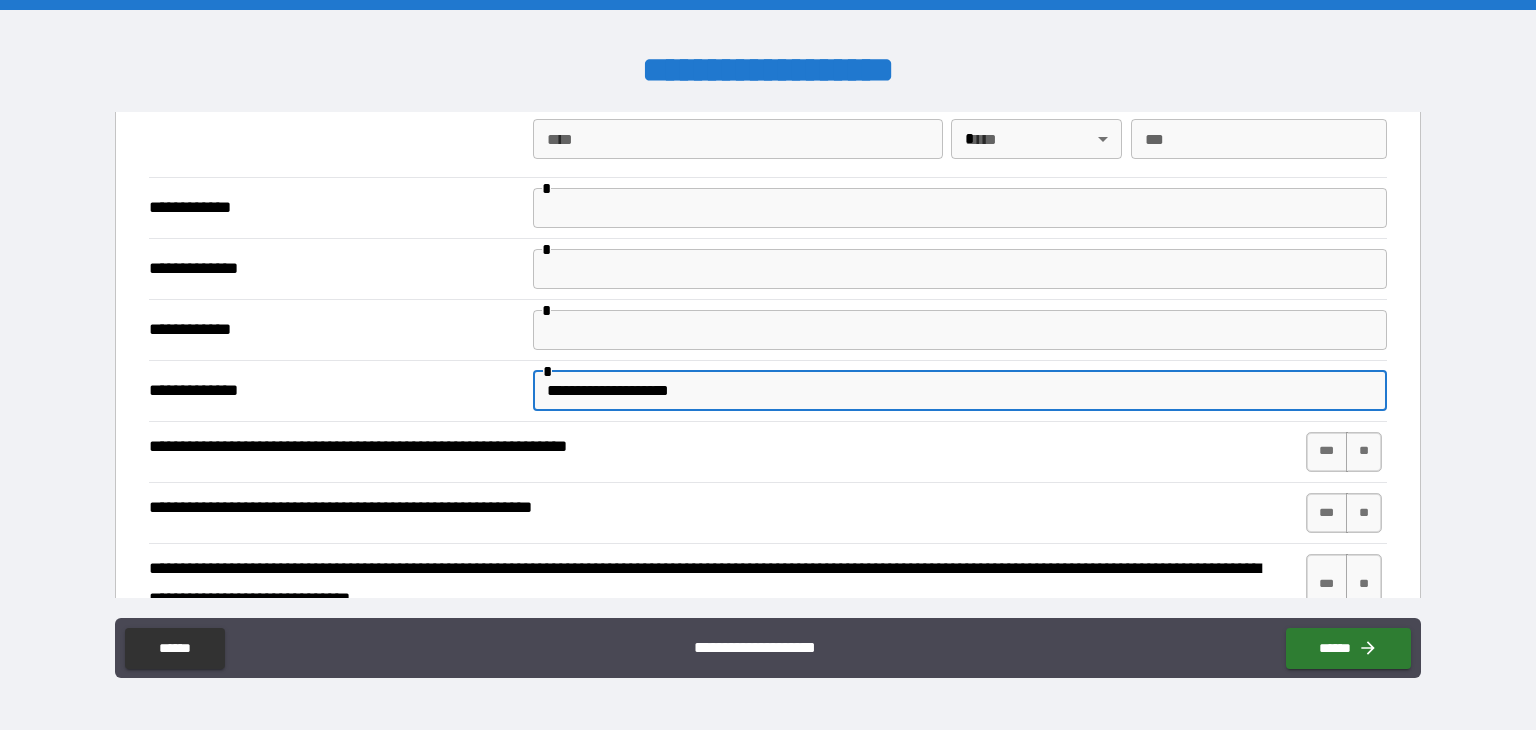 type on "**********" 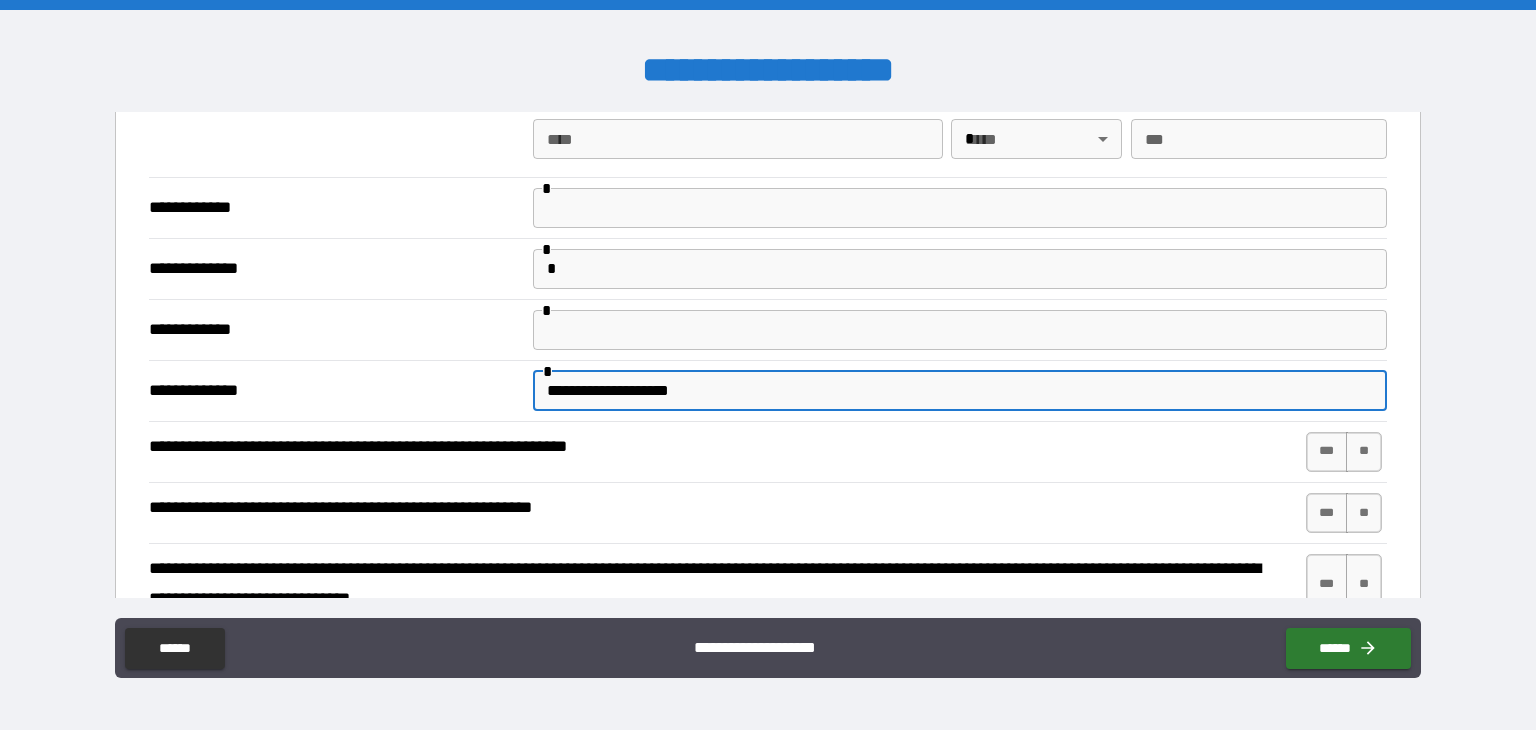 click on "*" at bounding box center [960, 269] 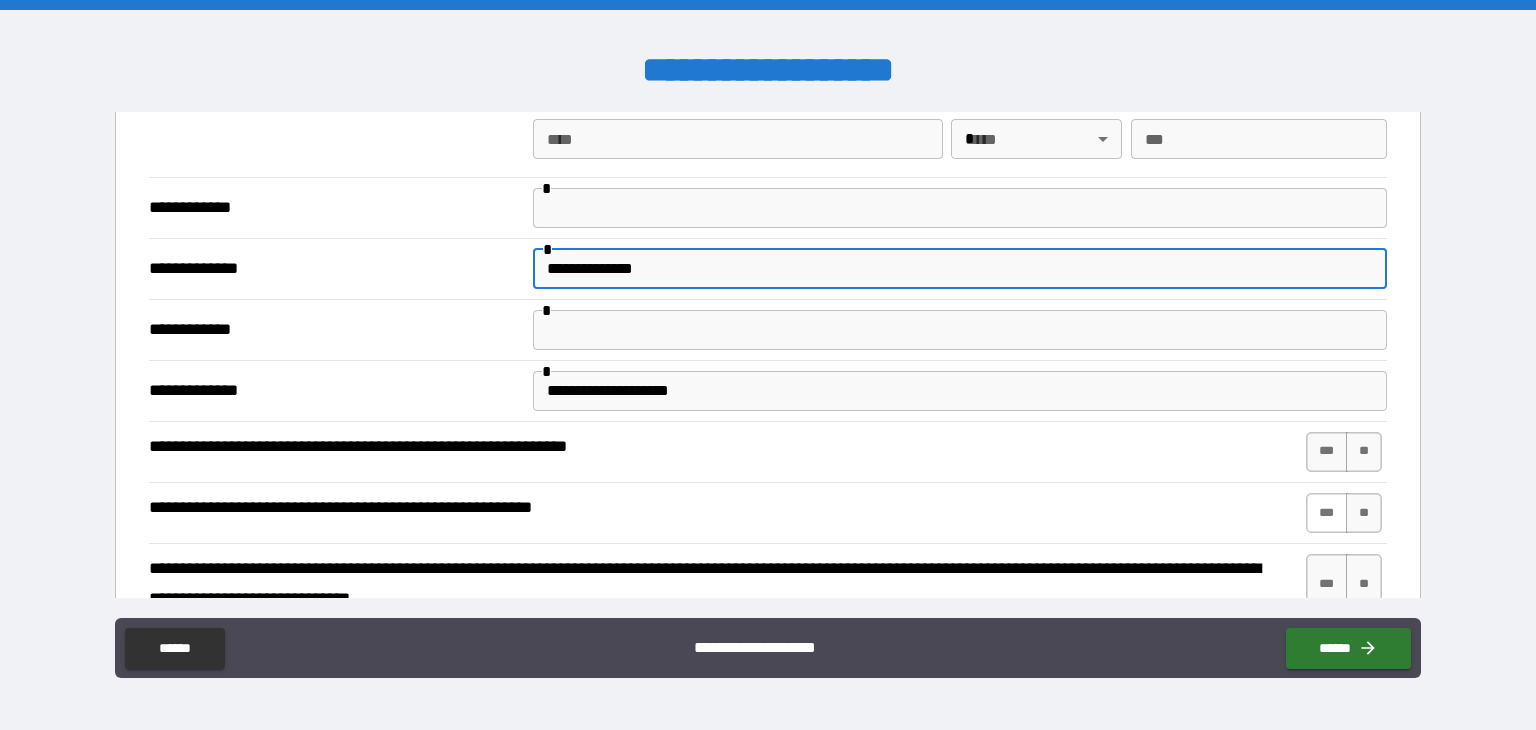 type on "**********" 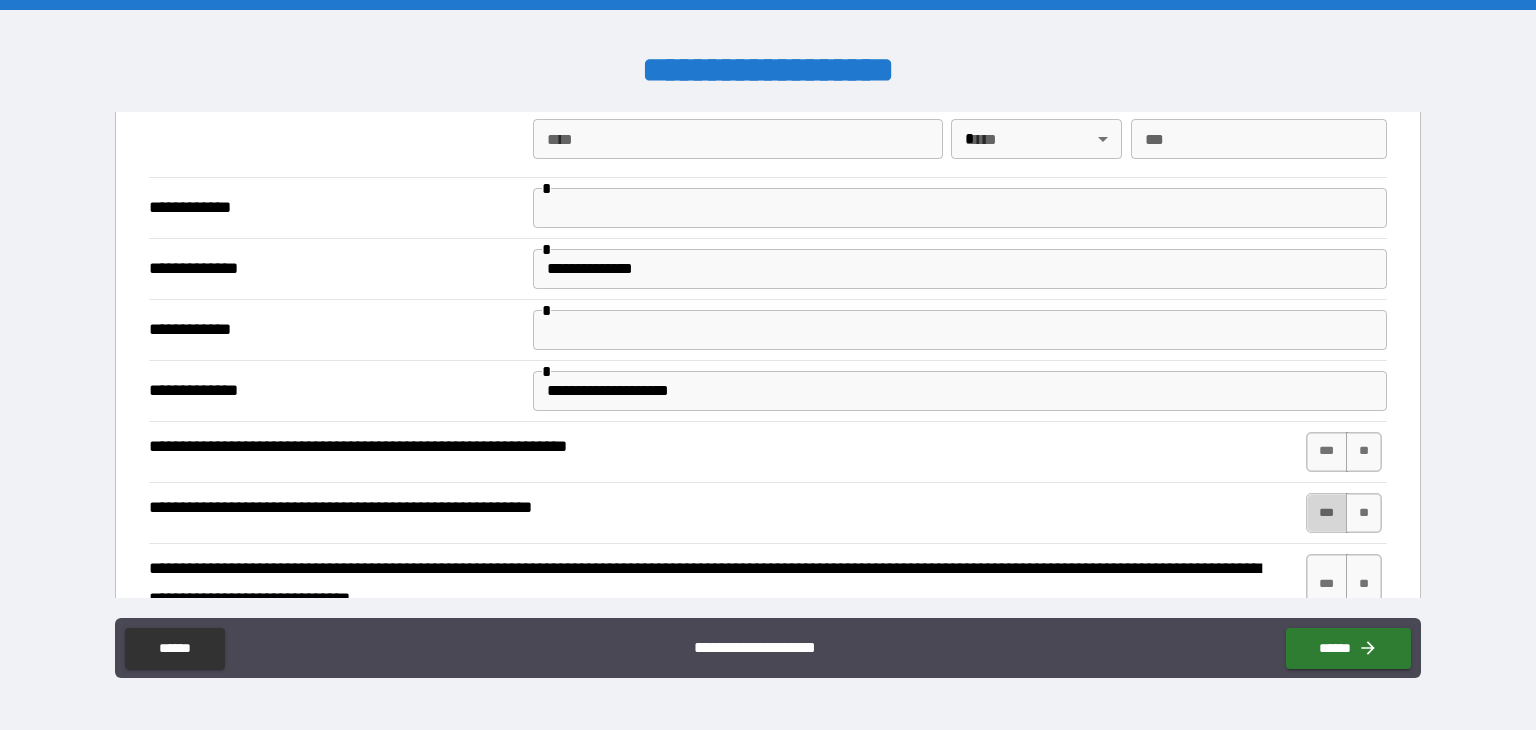 click on "***" at bounding box center (1327, 513) 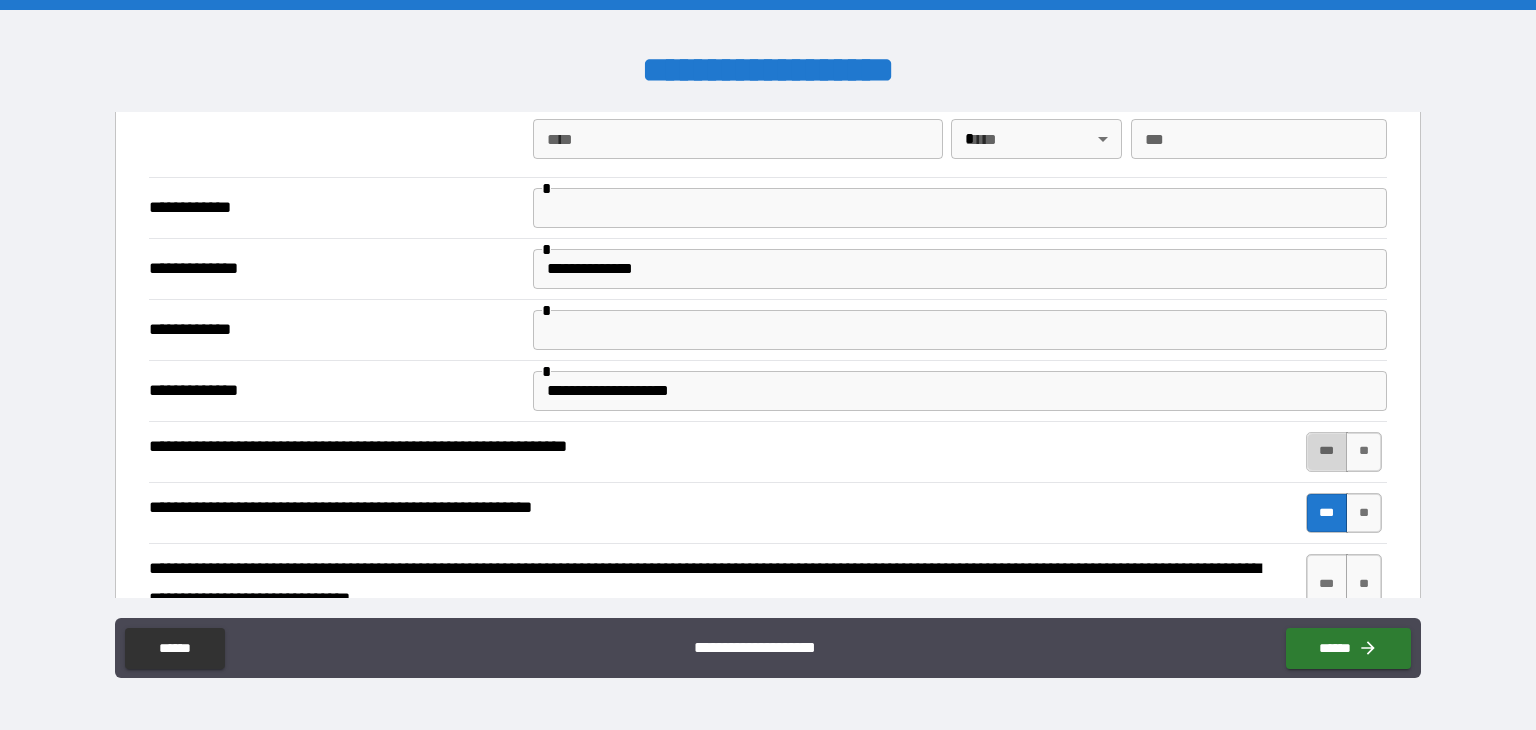 click on "***" at bounding box center (1327, 452) 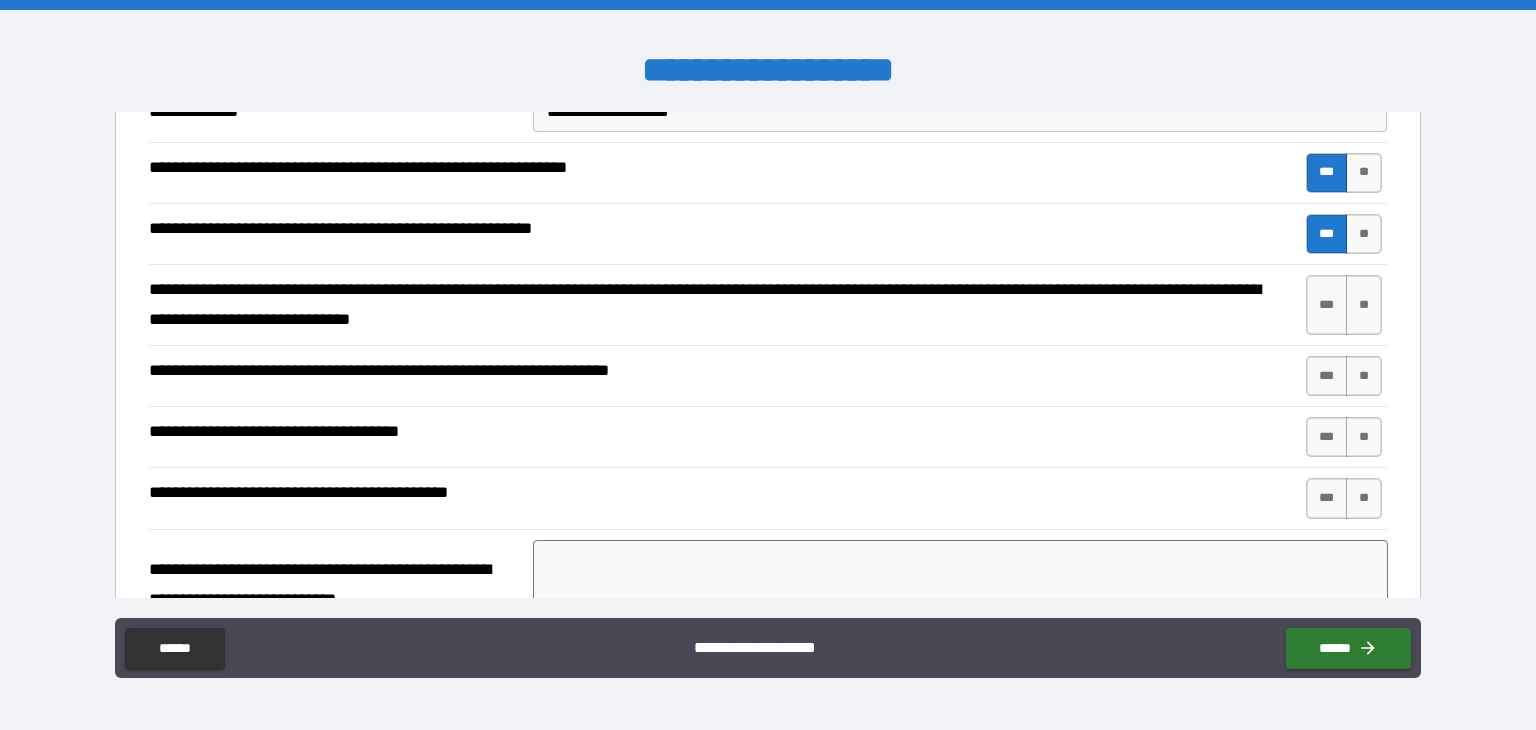 scroll, scrollTop: 727, scrollLeft: 0, axis: vertical 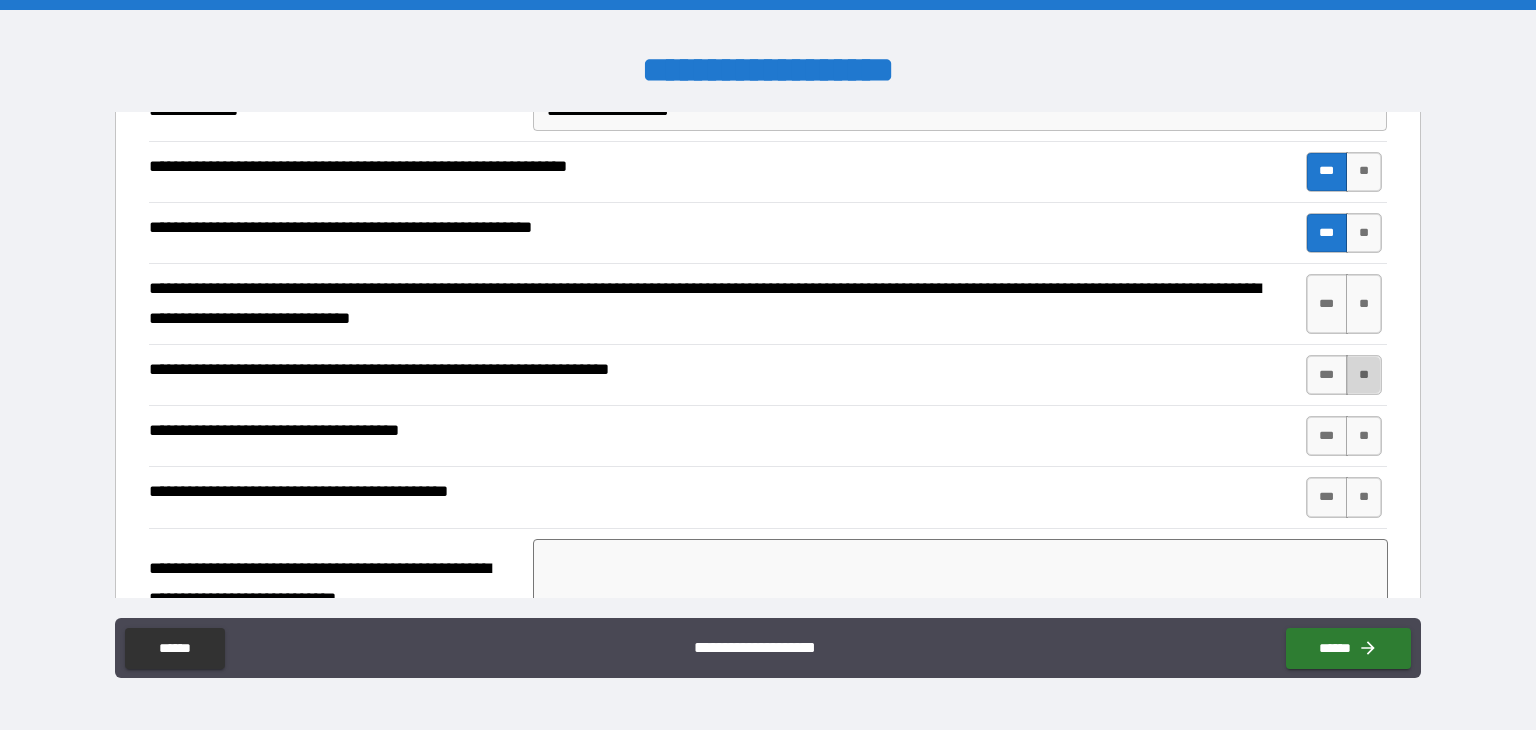 click on "**" at bounding box center (1364, 375) 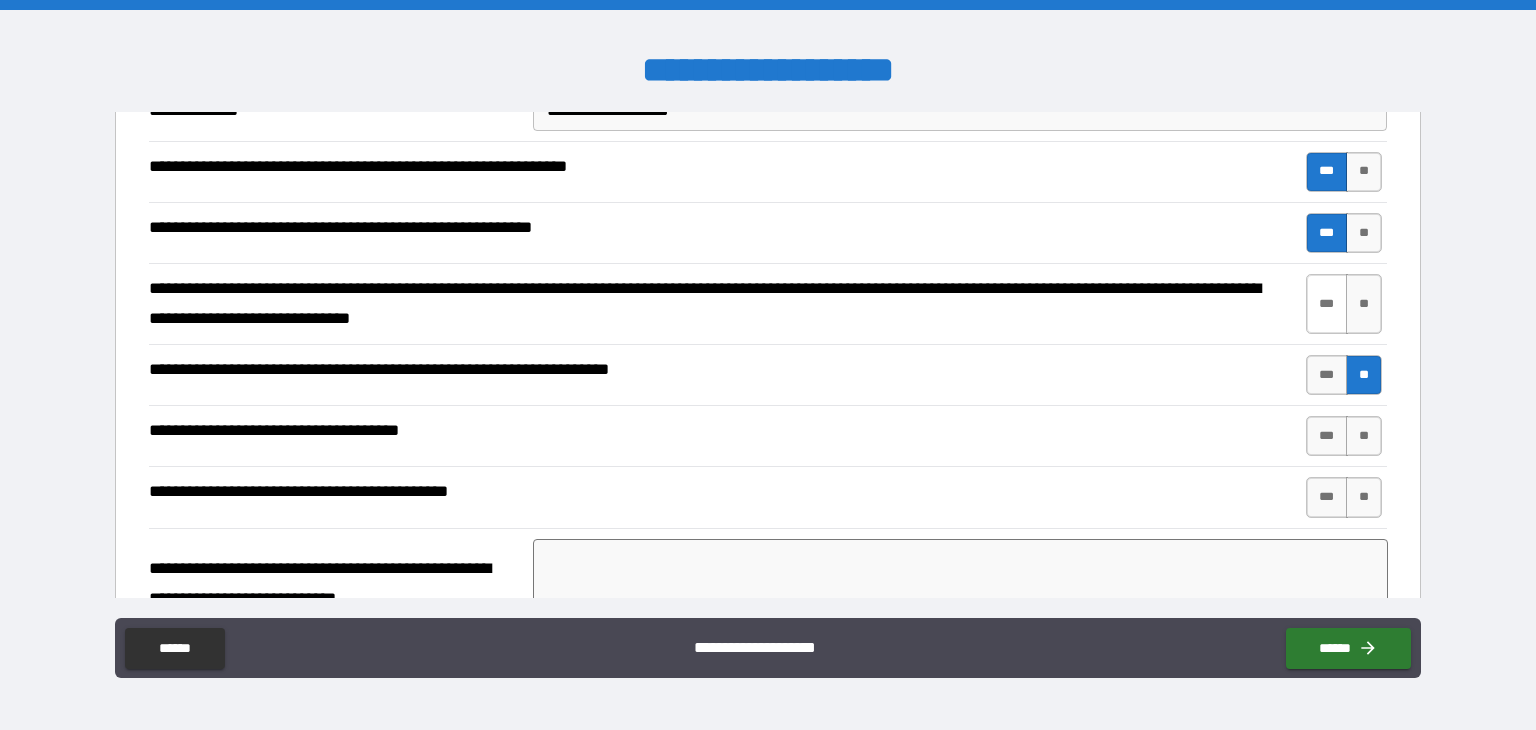 click on "***" at bounding box center (1327, 304) 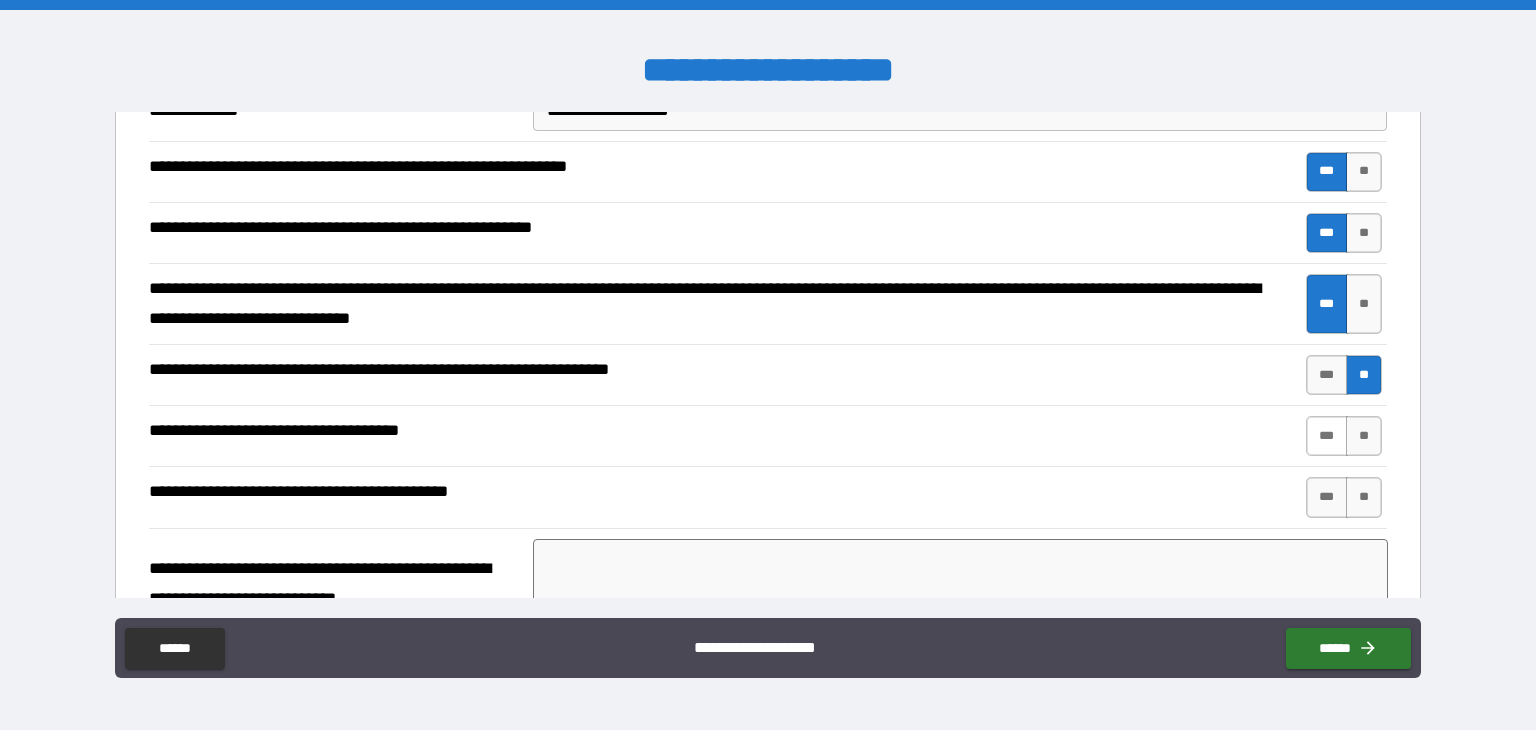 click on "***" at bounding box center [1327, 436] 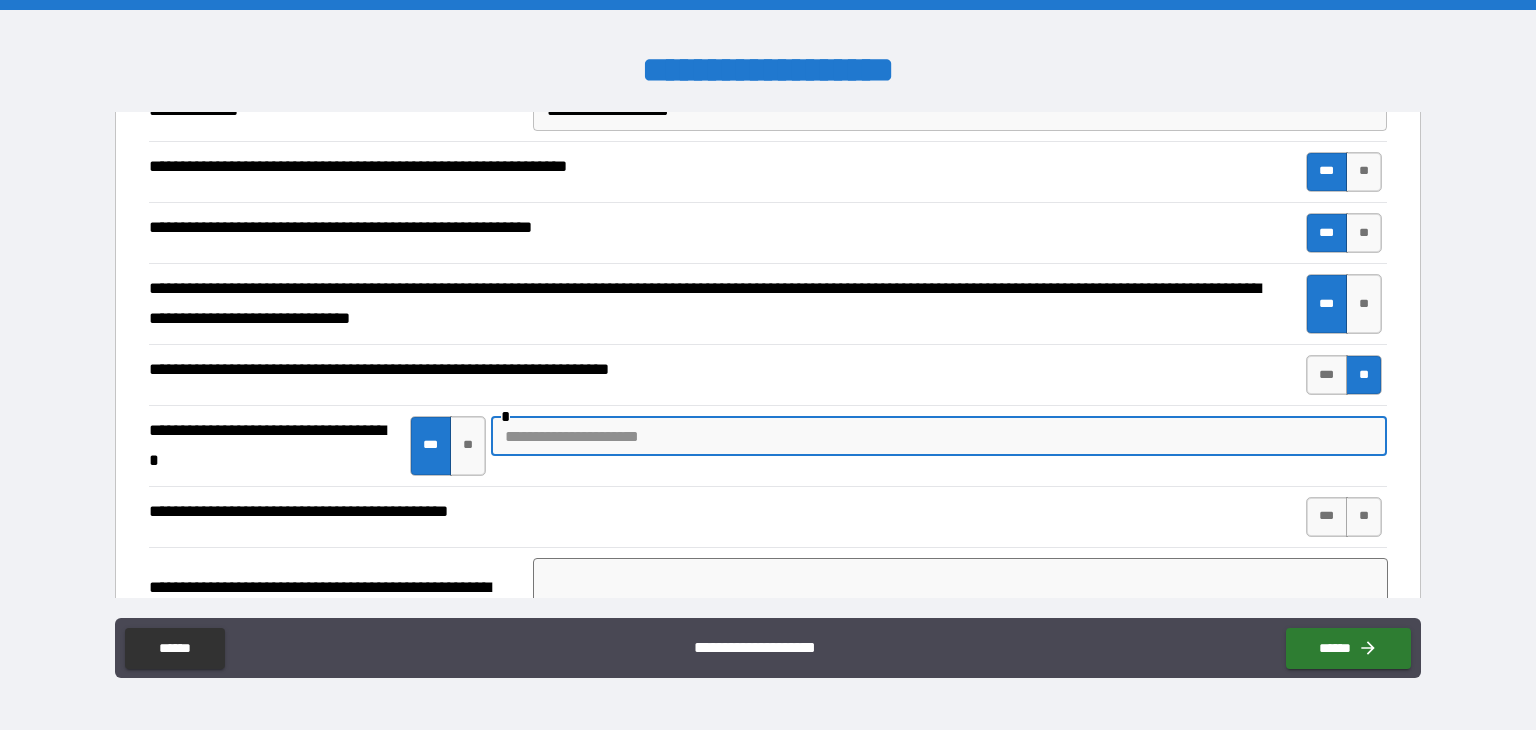 click at bounding box center [939, 436] 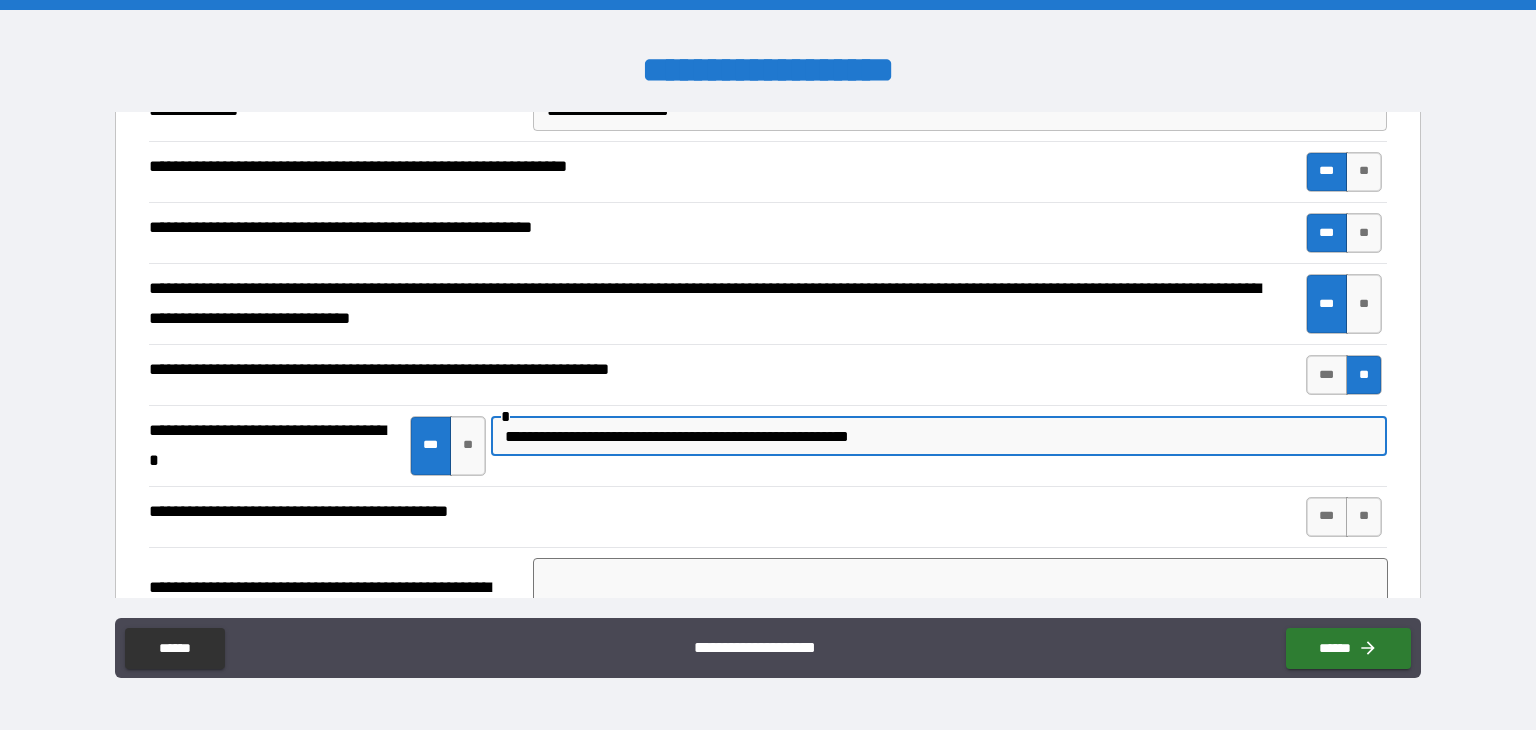 click on "**********" at bounding box center [939, 436] 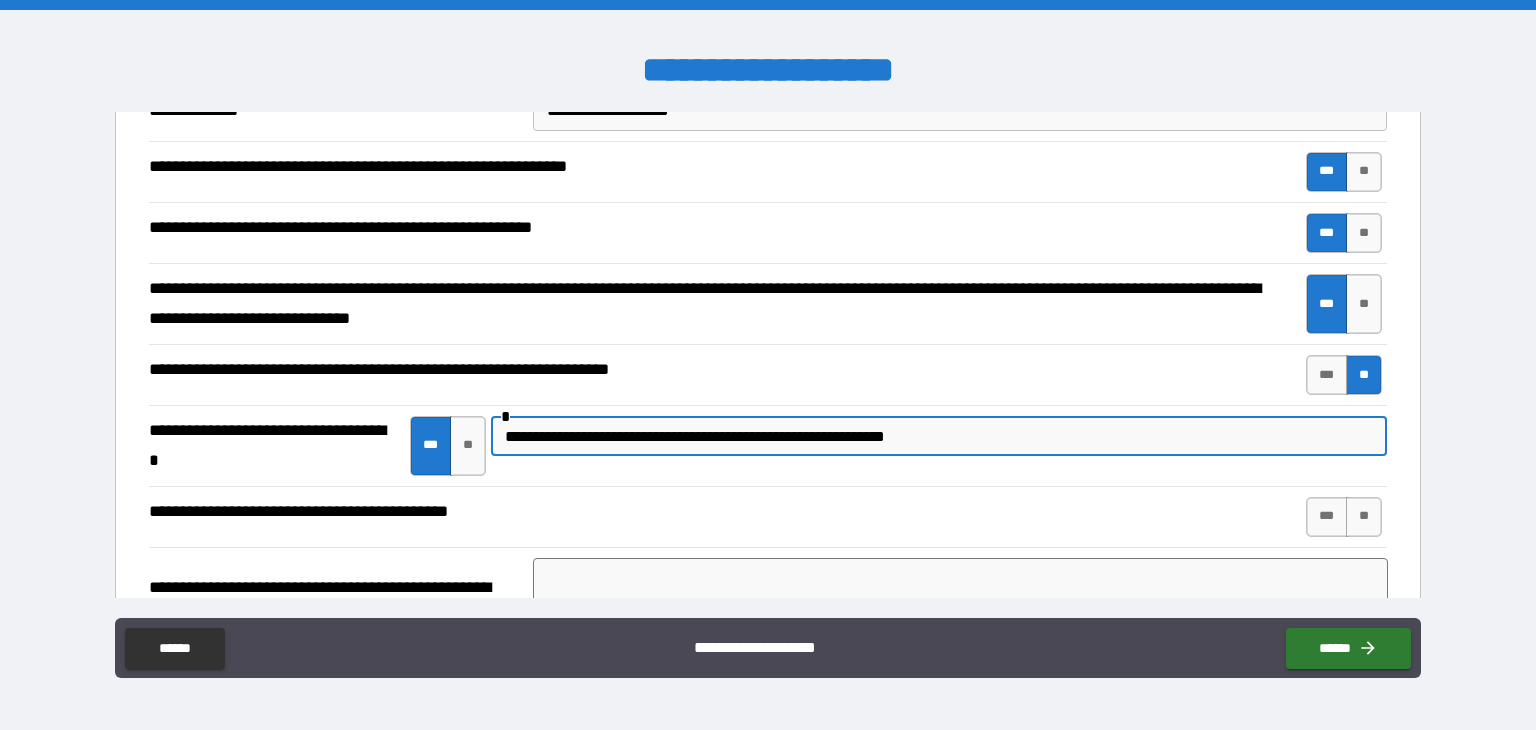 scroll, scrollTop: 858, scrollLeft: 0, axis: vertical 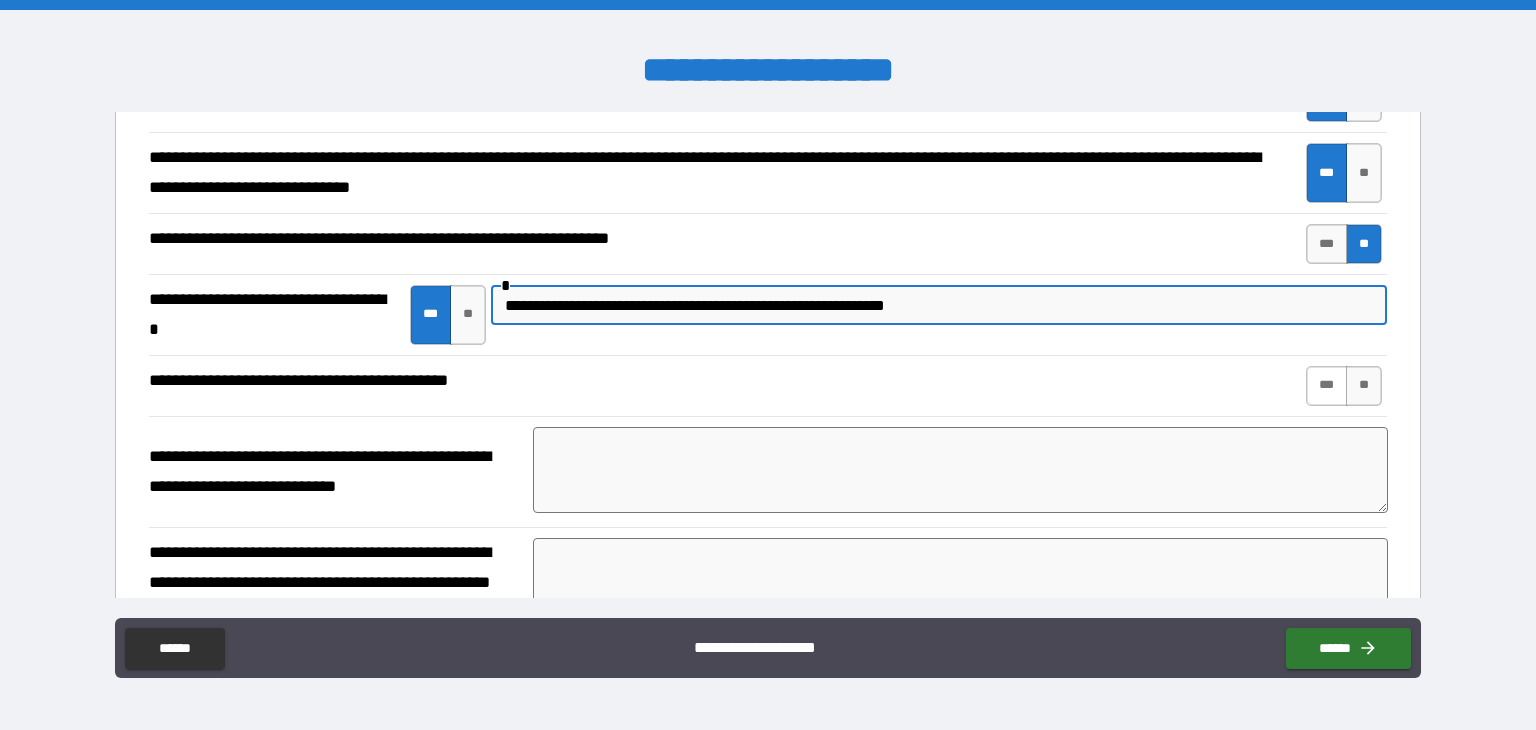 type on "**********" 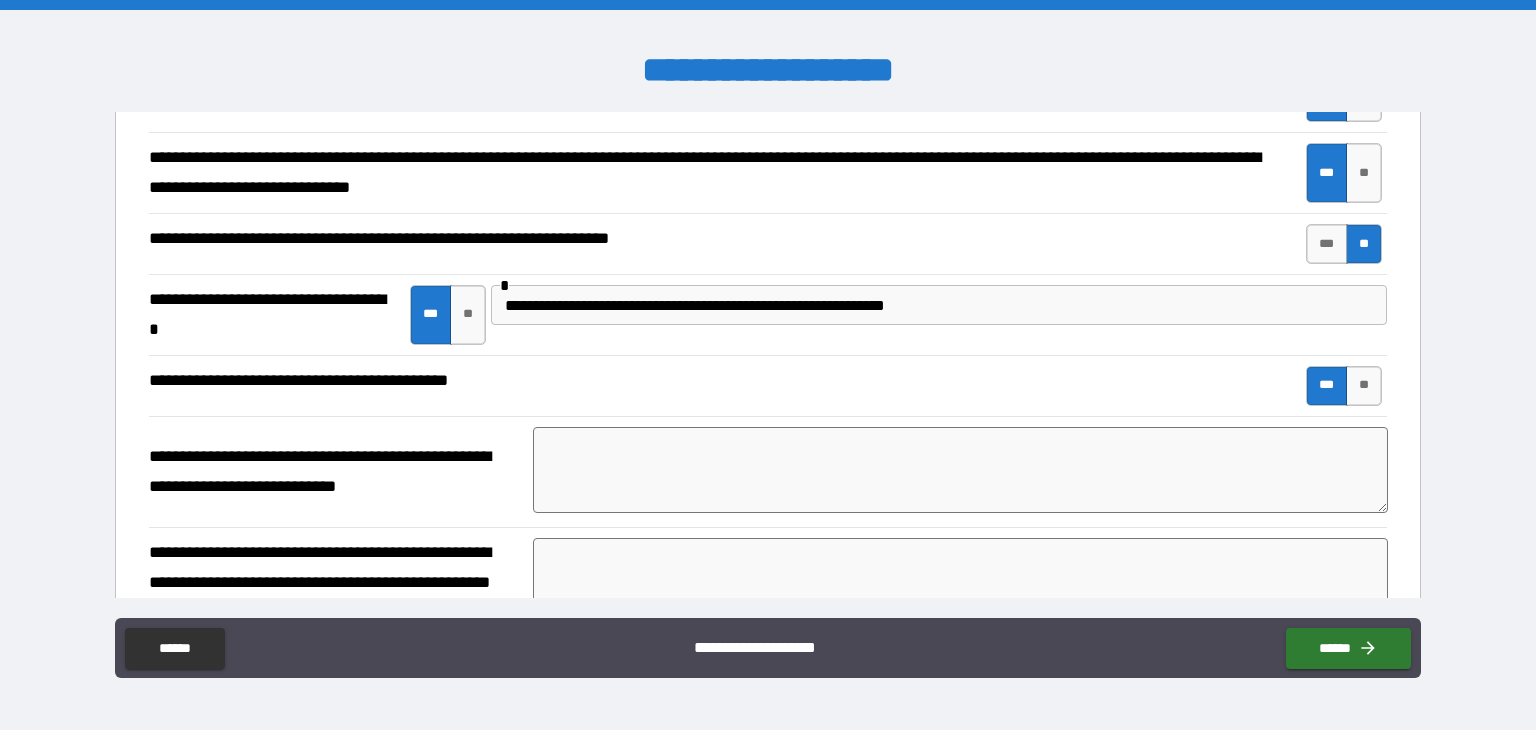 click at bounding box center [961, 470] 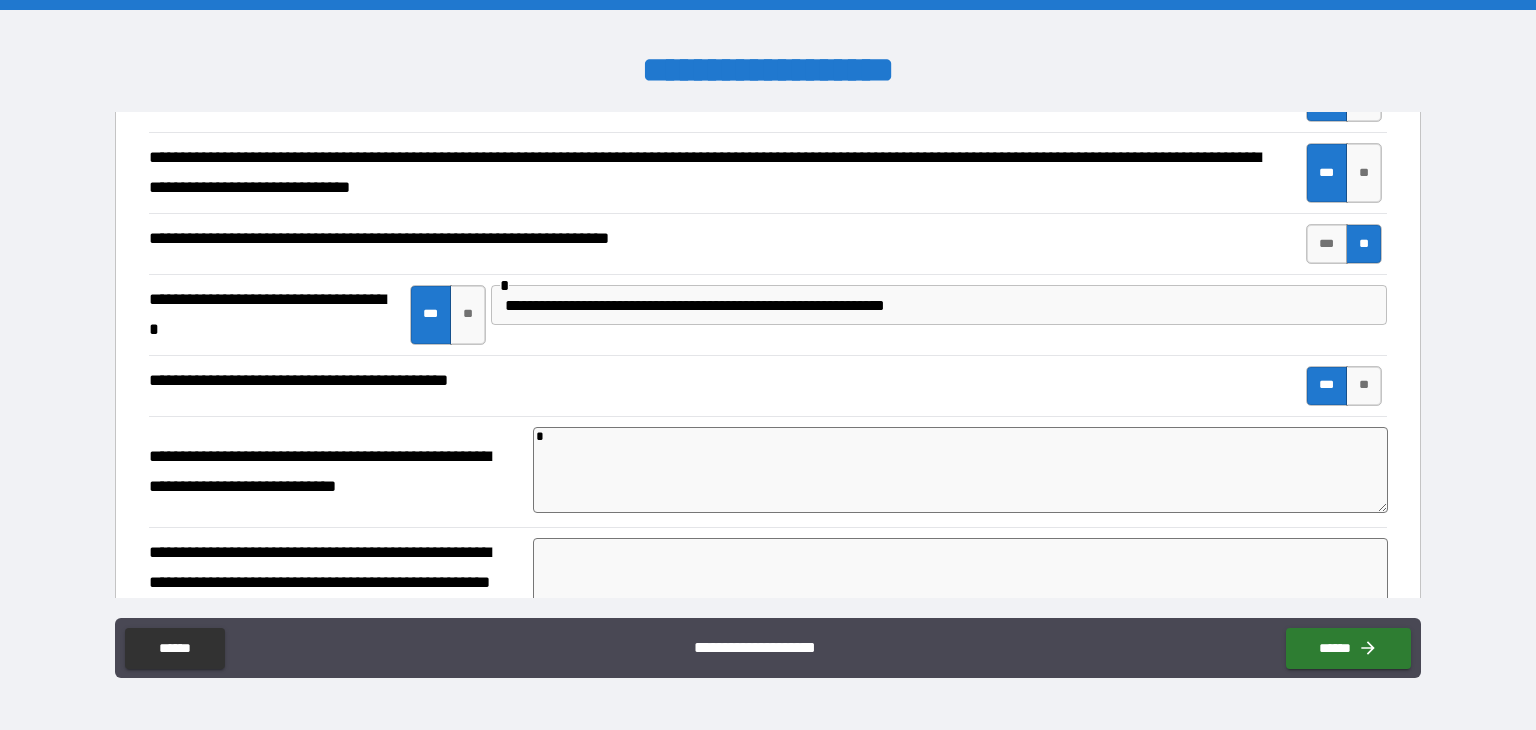 type on "*" 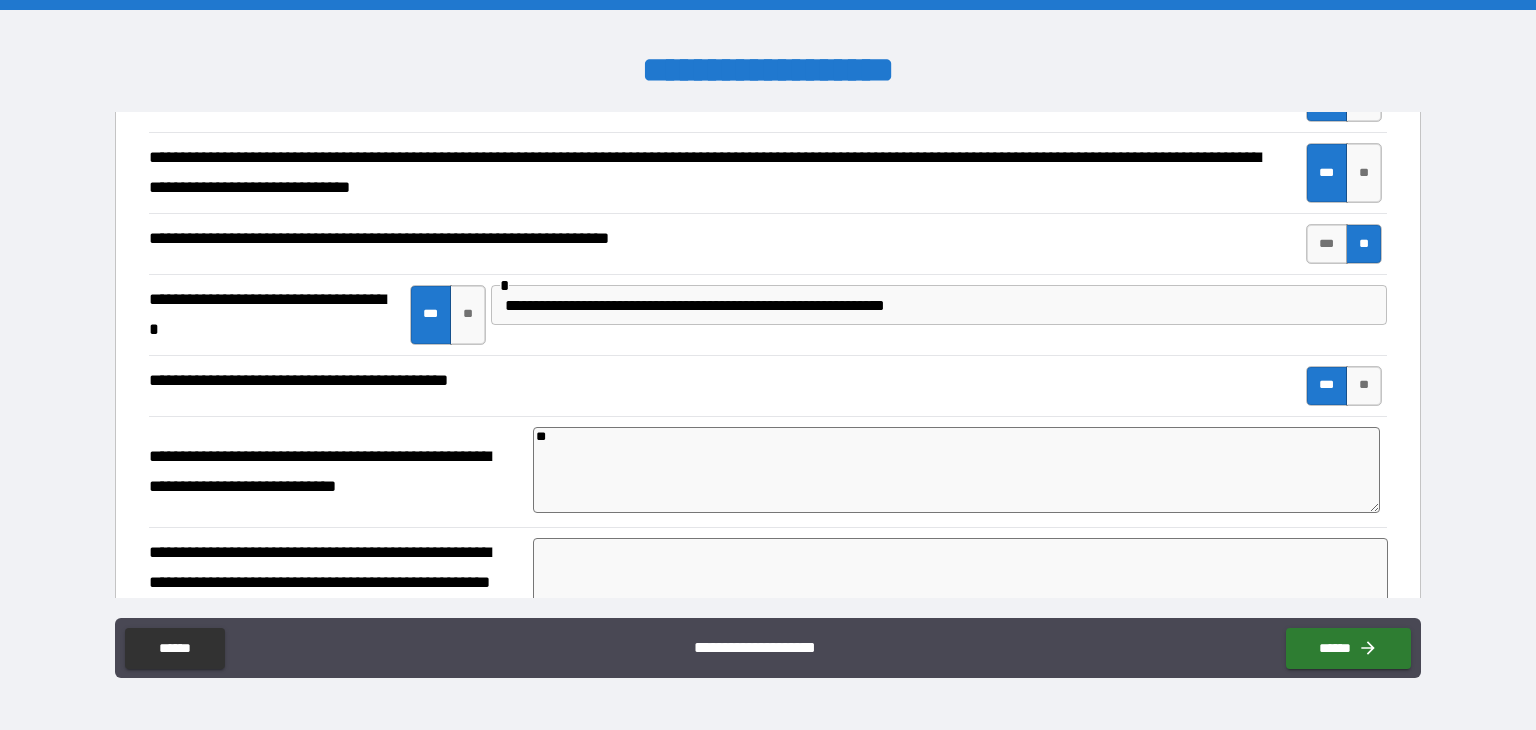 type on "***" 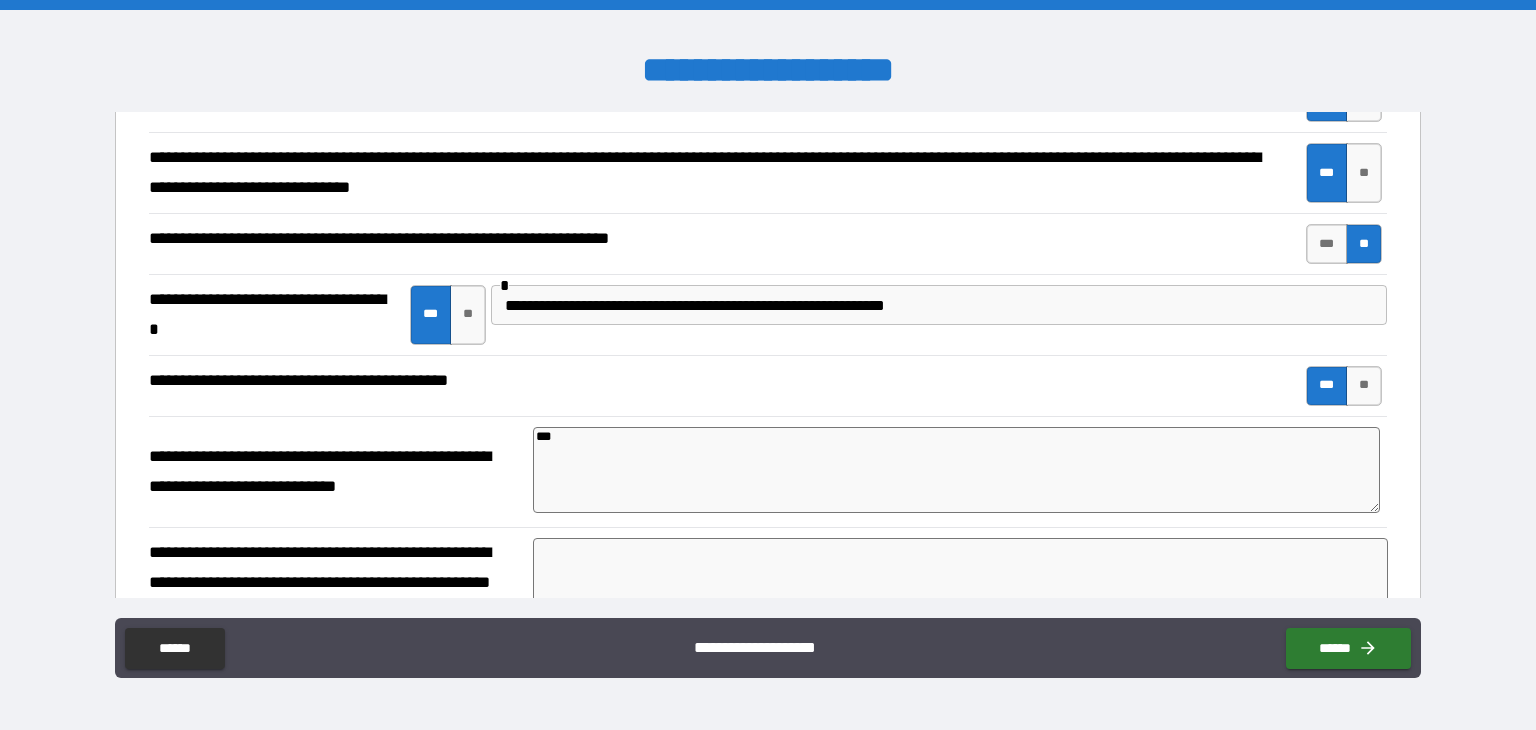 type on "****" 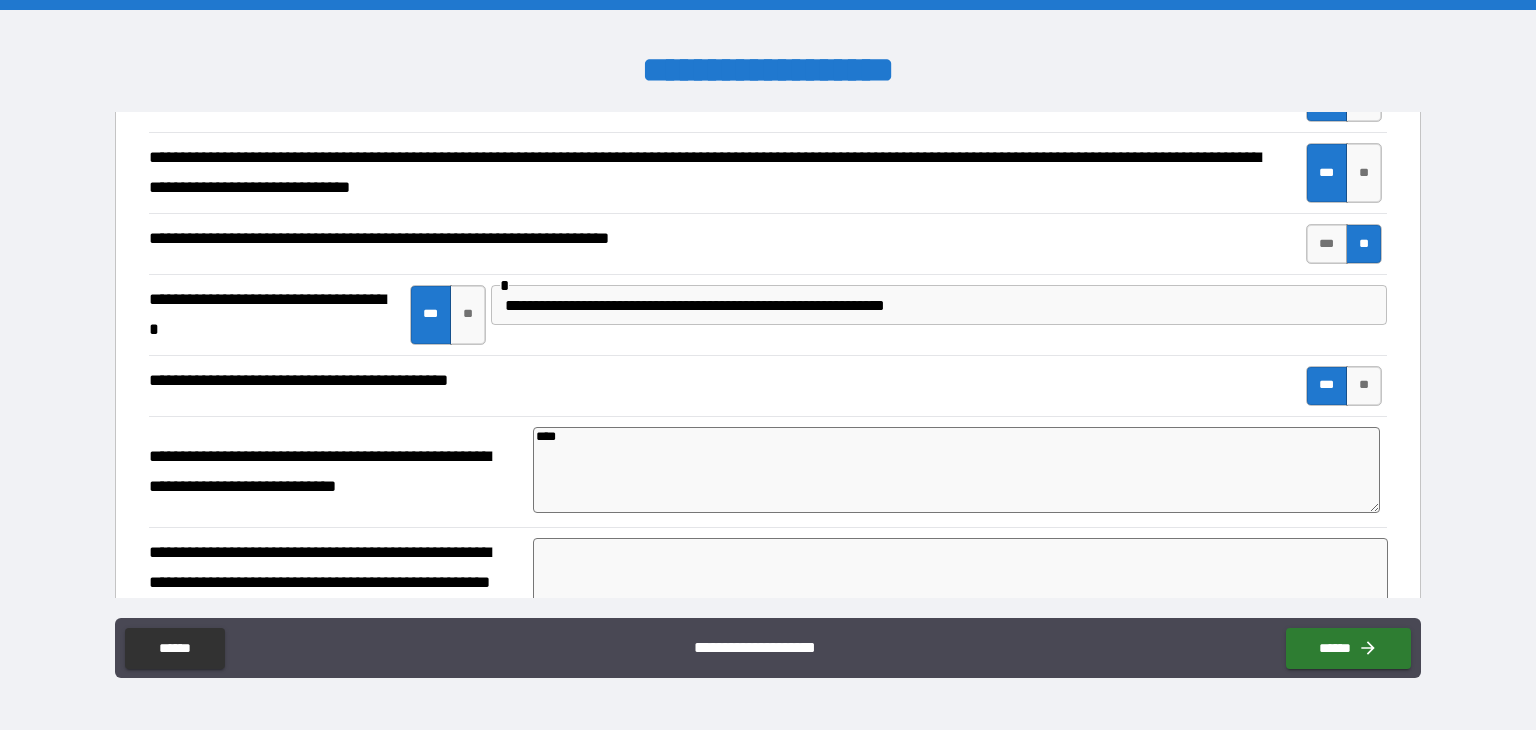 type on "*****" 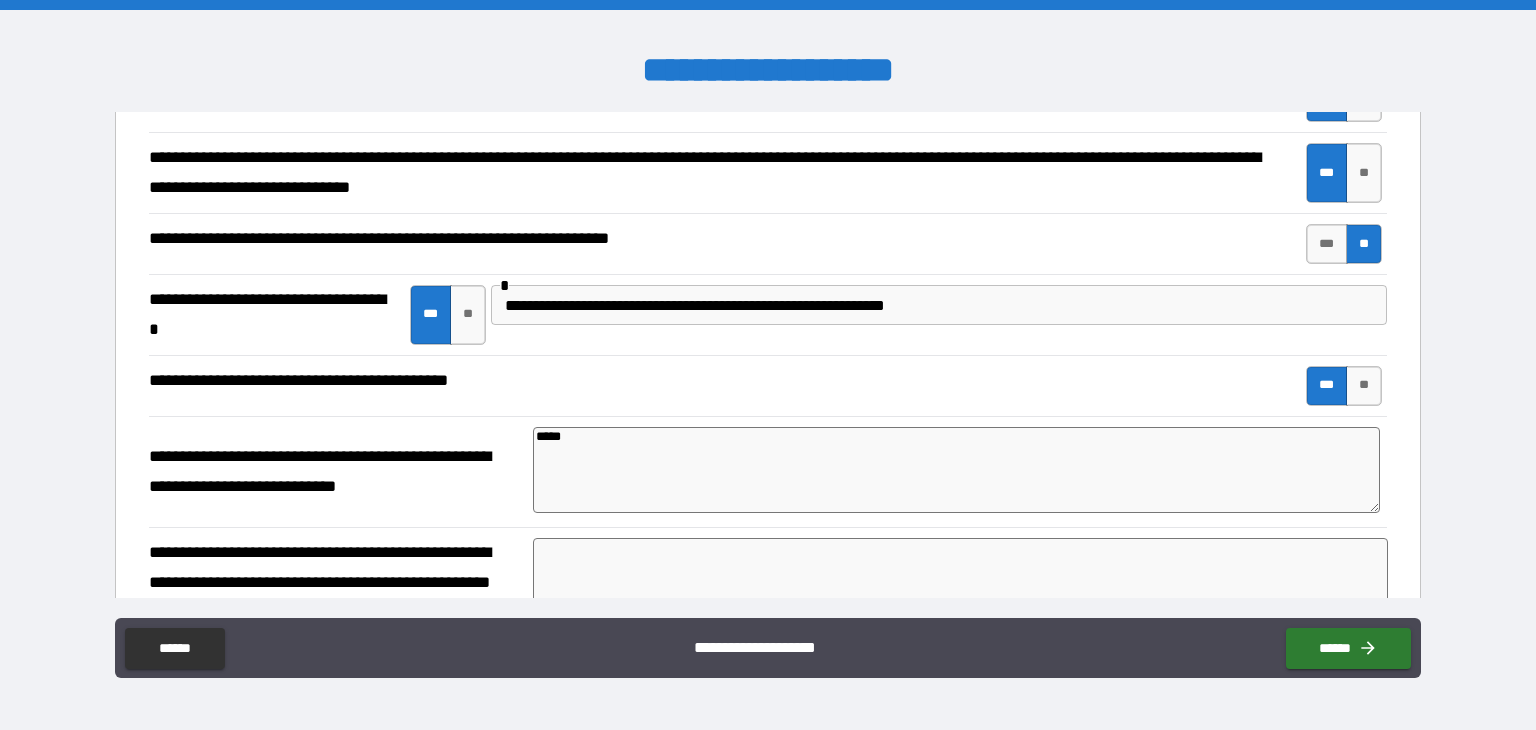 type on "******" 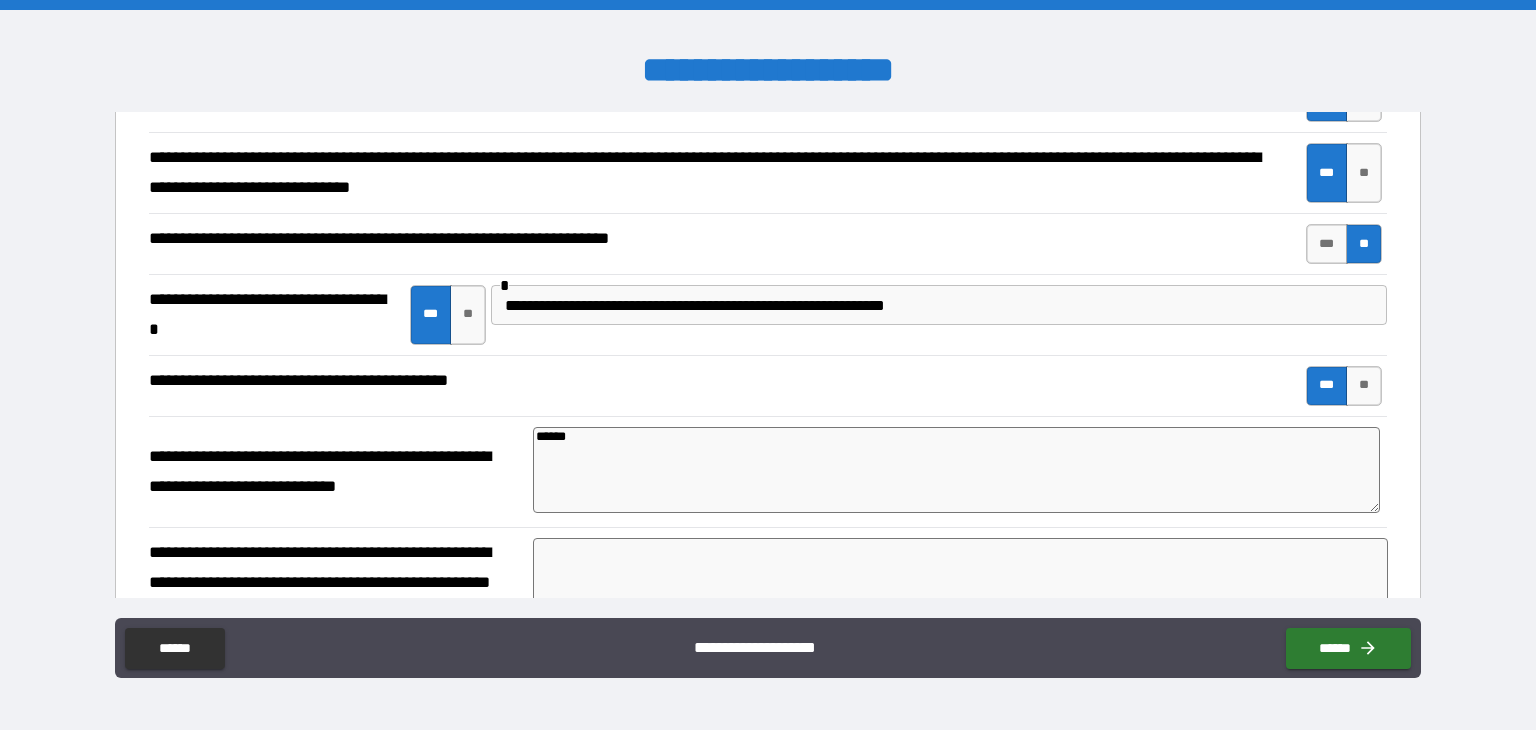 type on "*******" 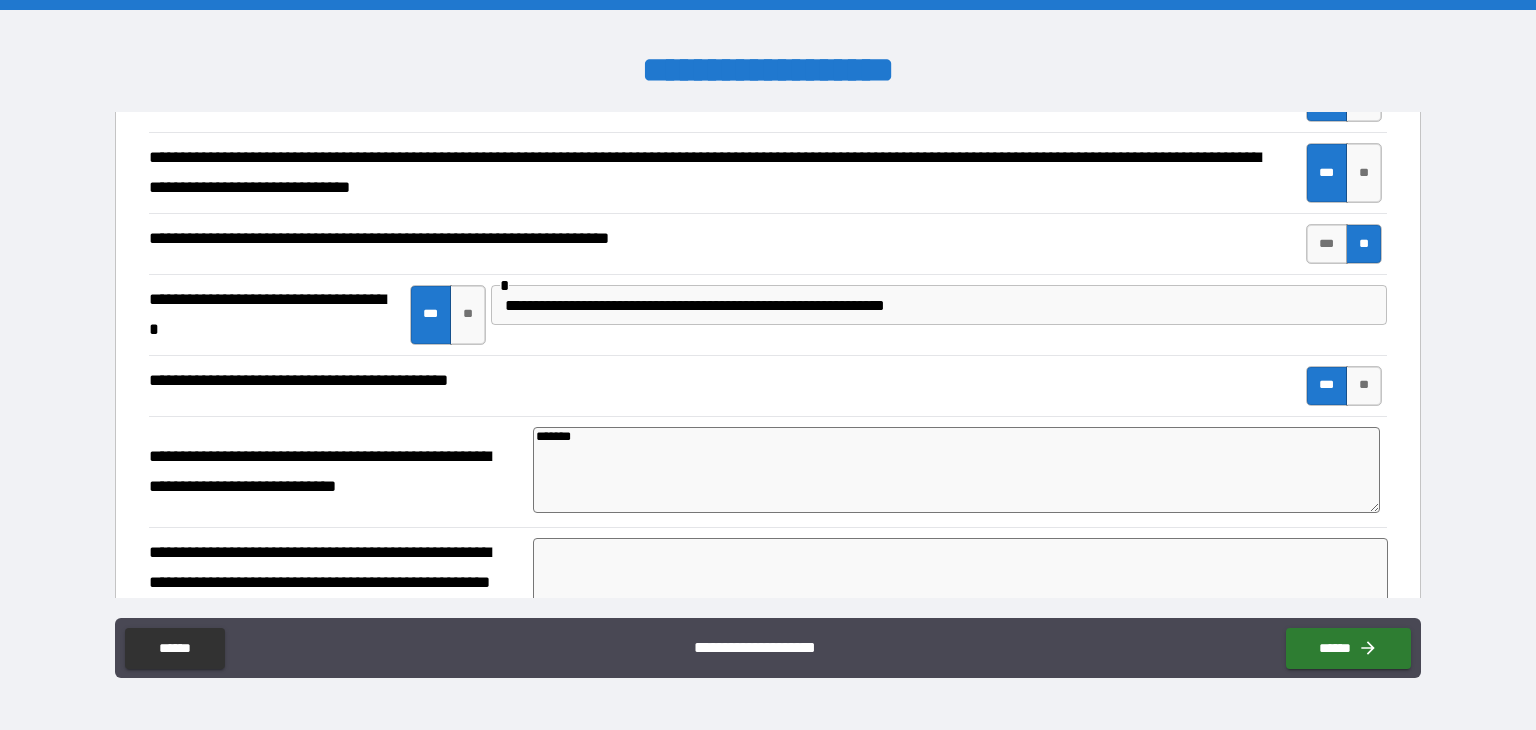 type on "*" 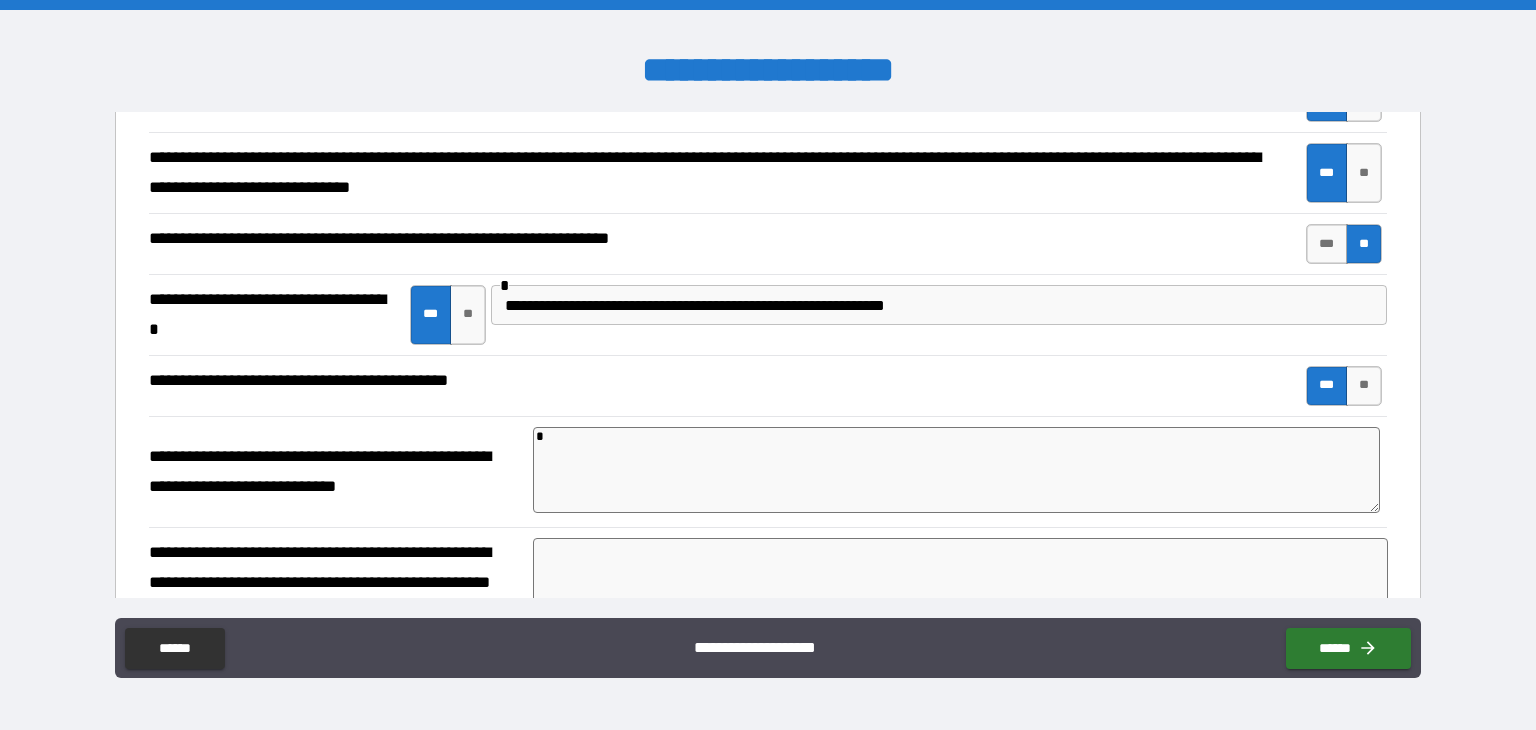 type on "**" 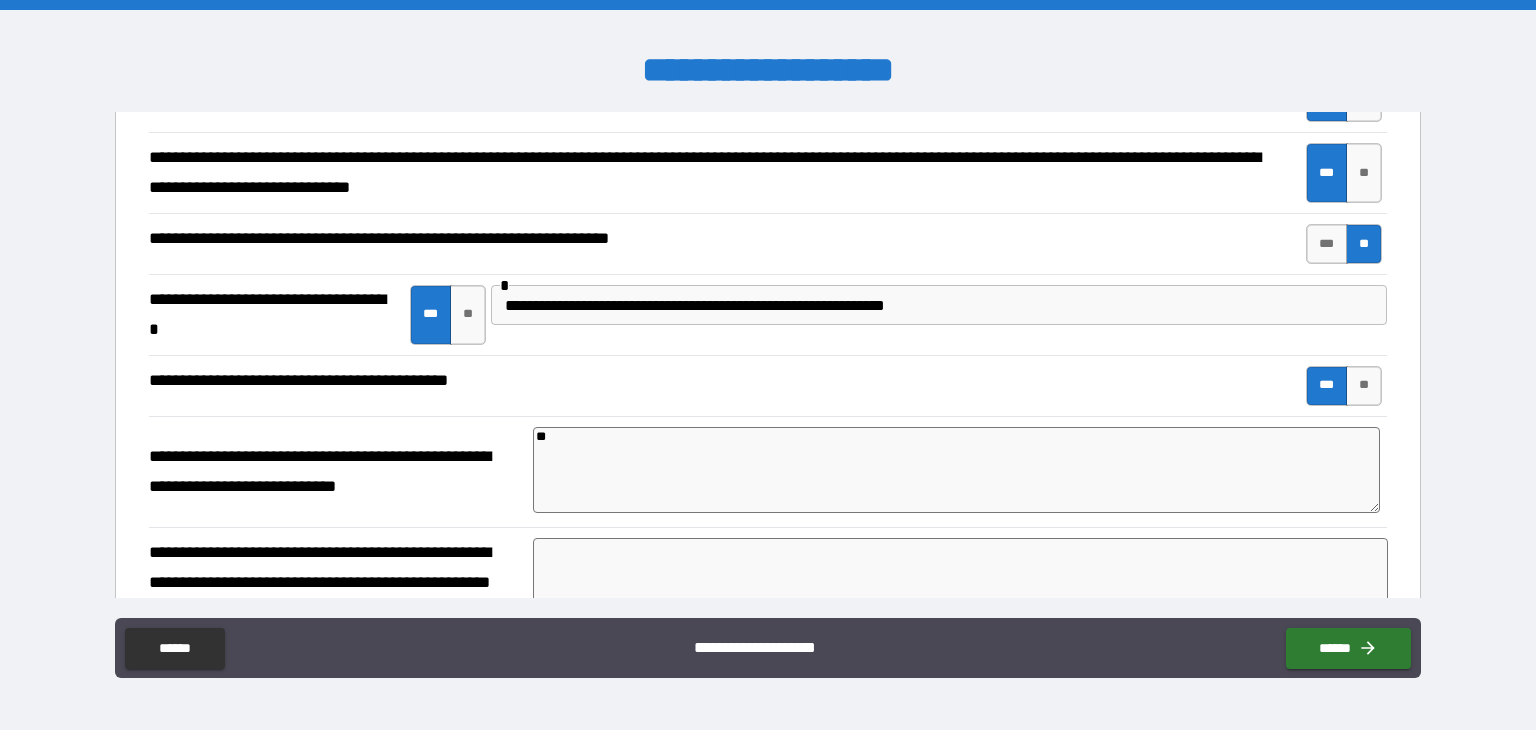 type on "***" 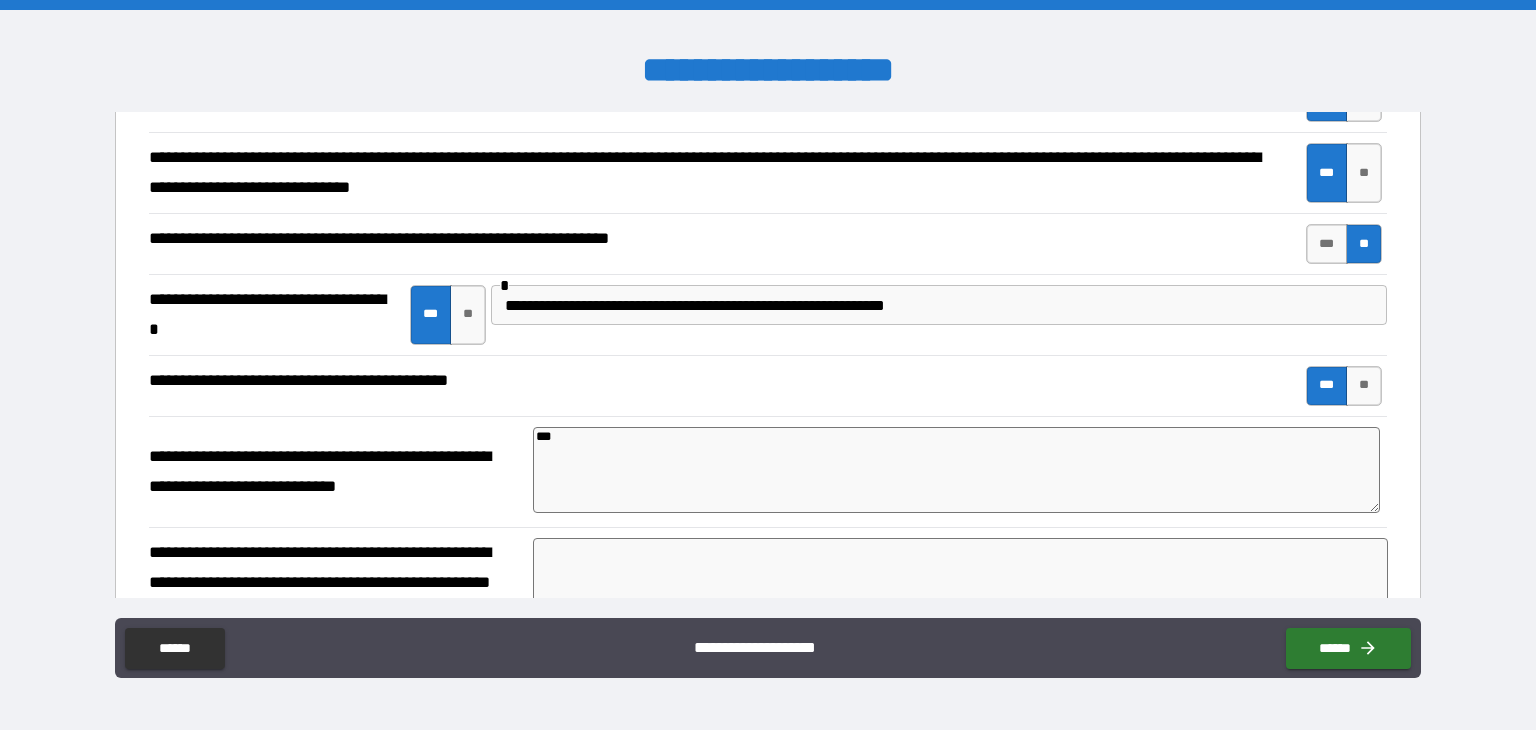 type on "*" 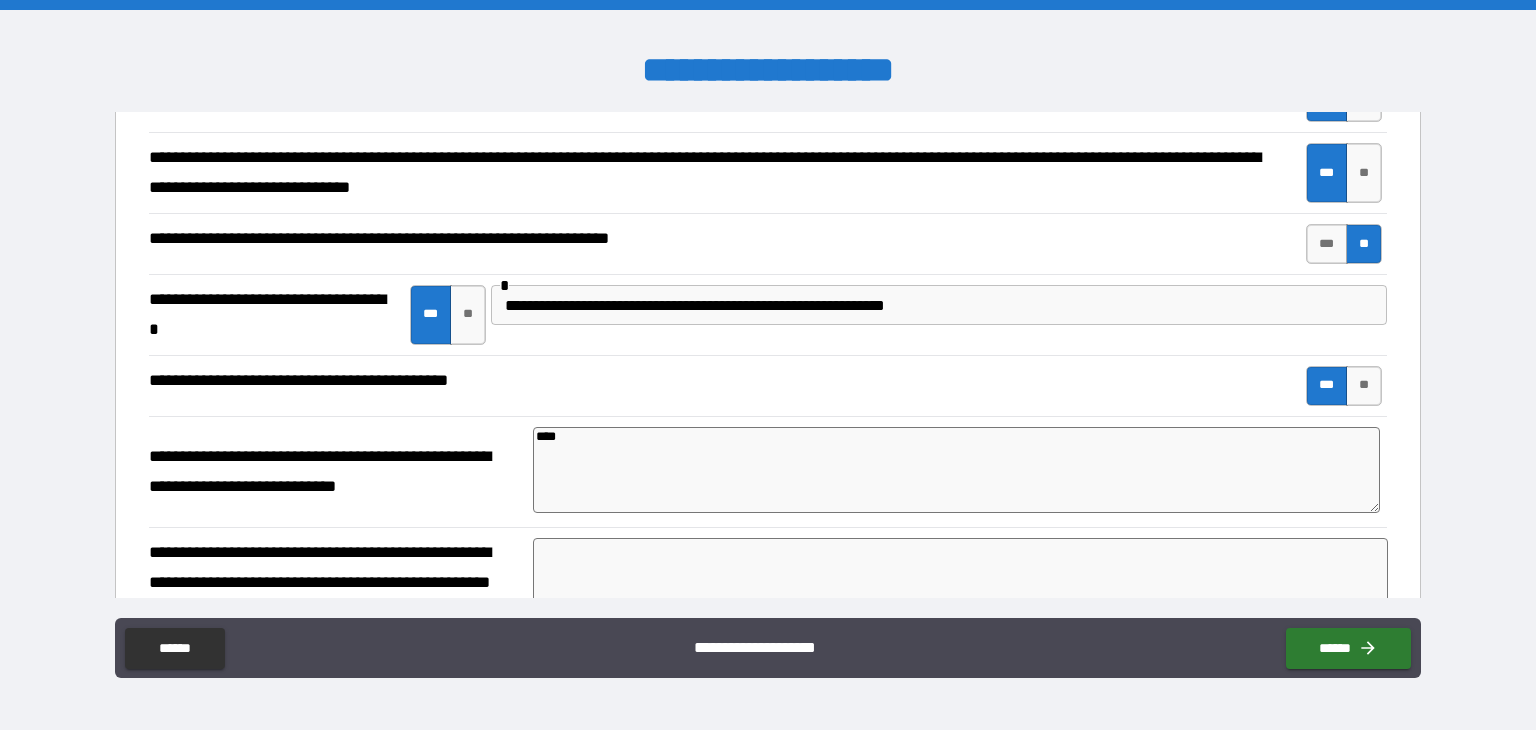 type on "*" 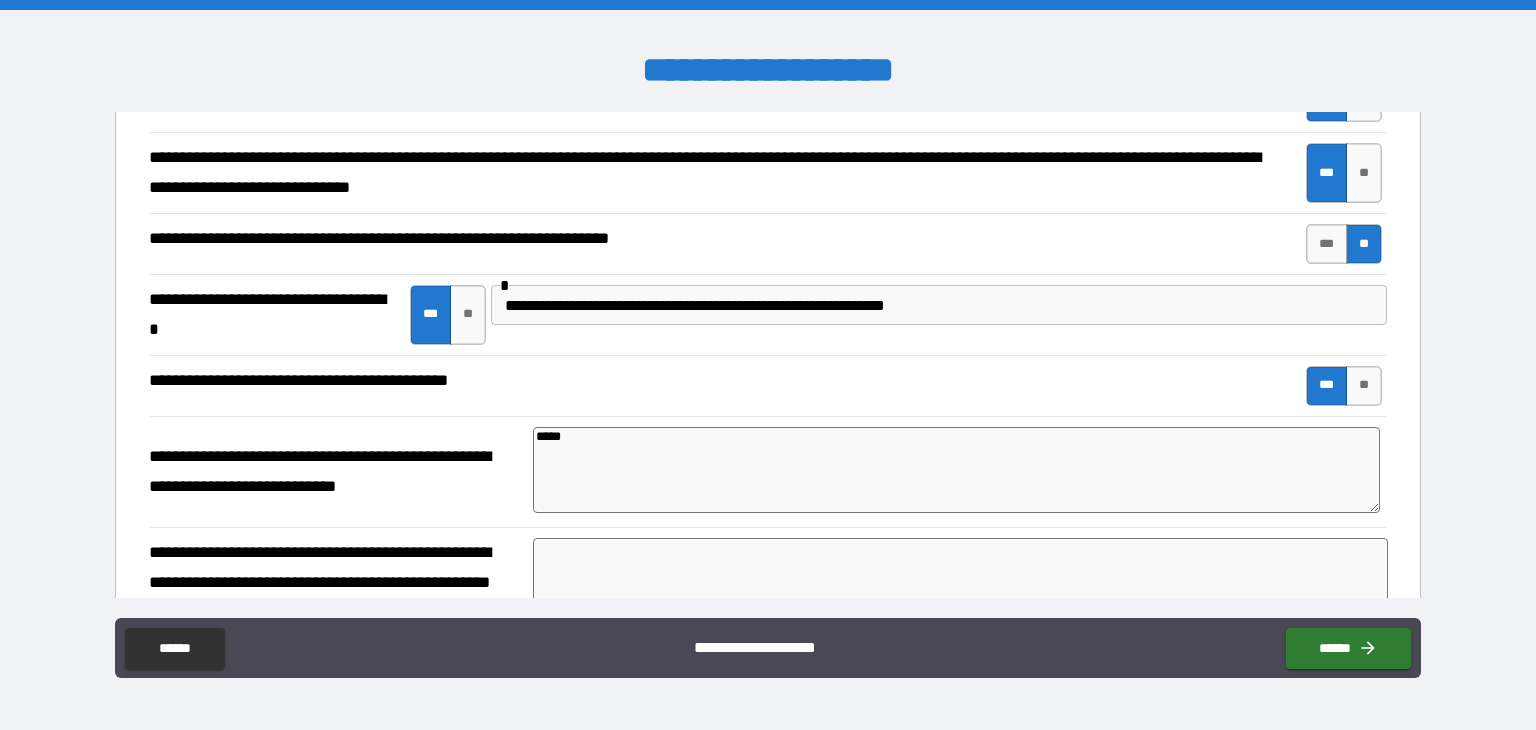 type on "******" 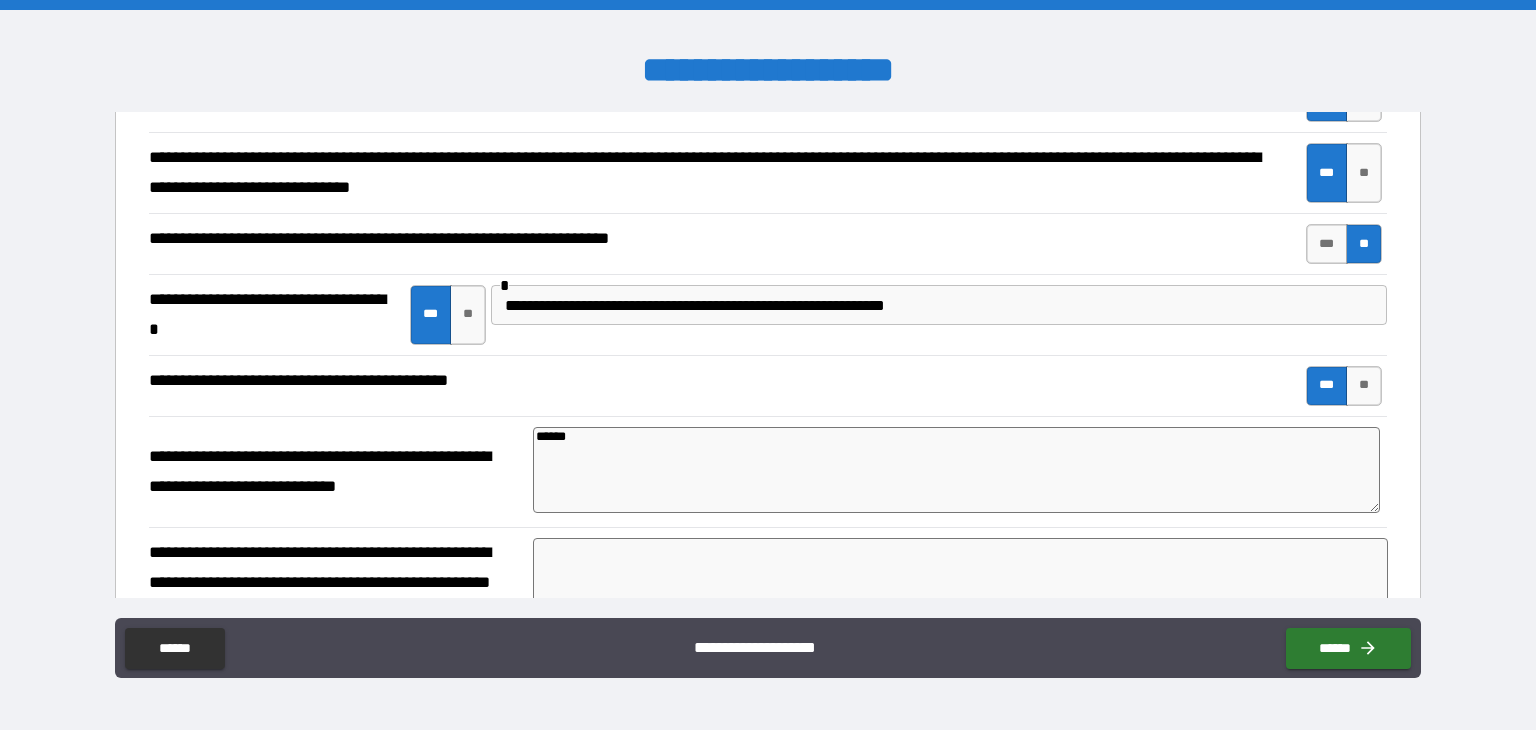 type on "*******" 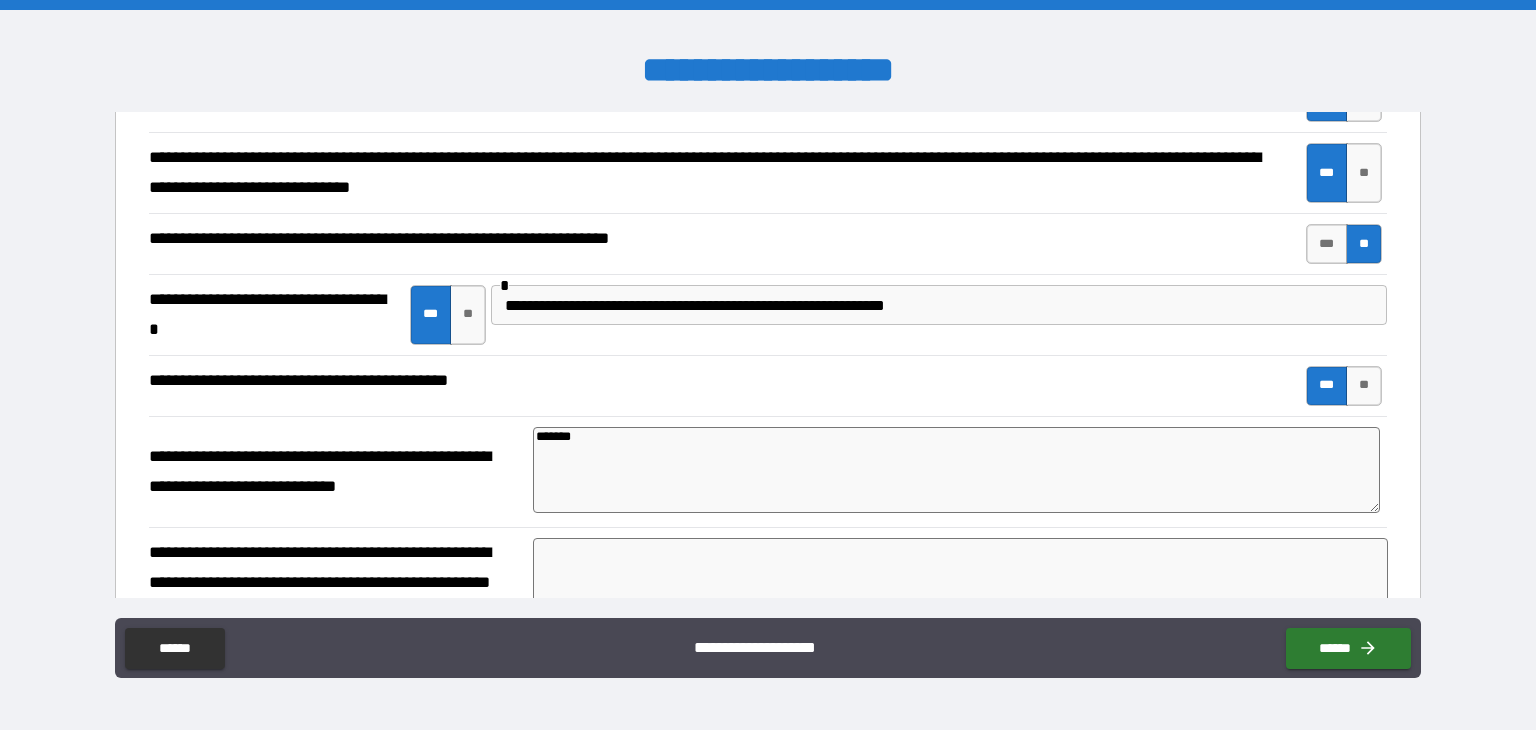 type on "********" 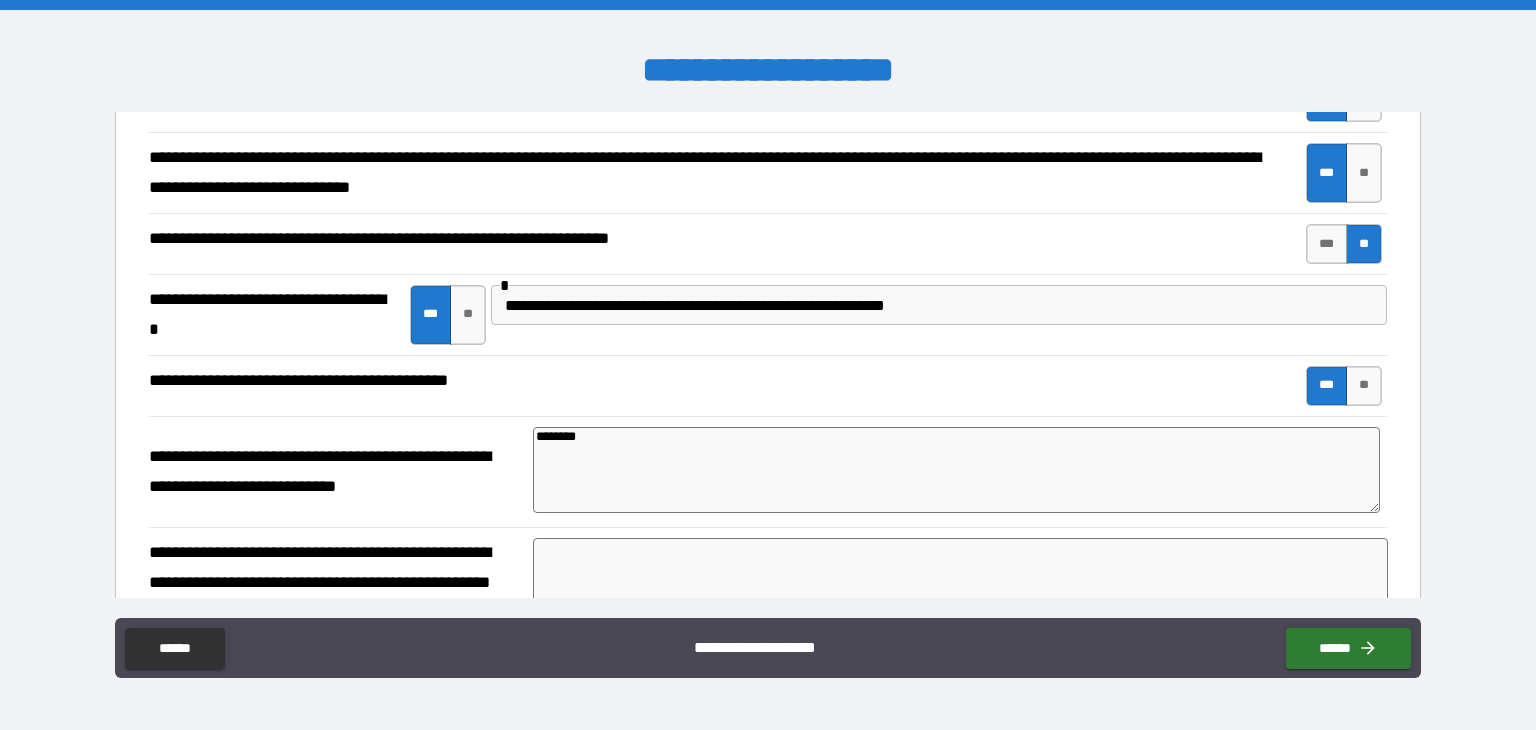 type on "*" 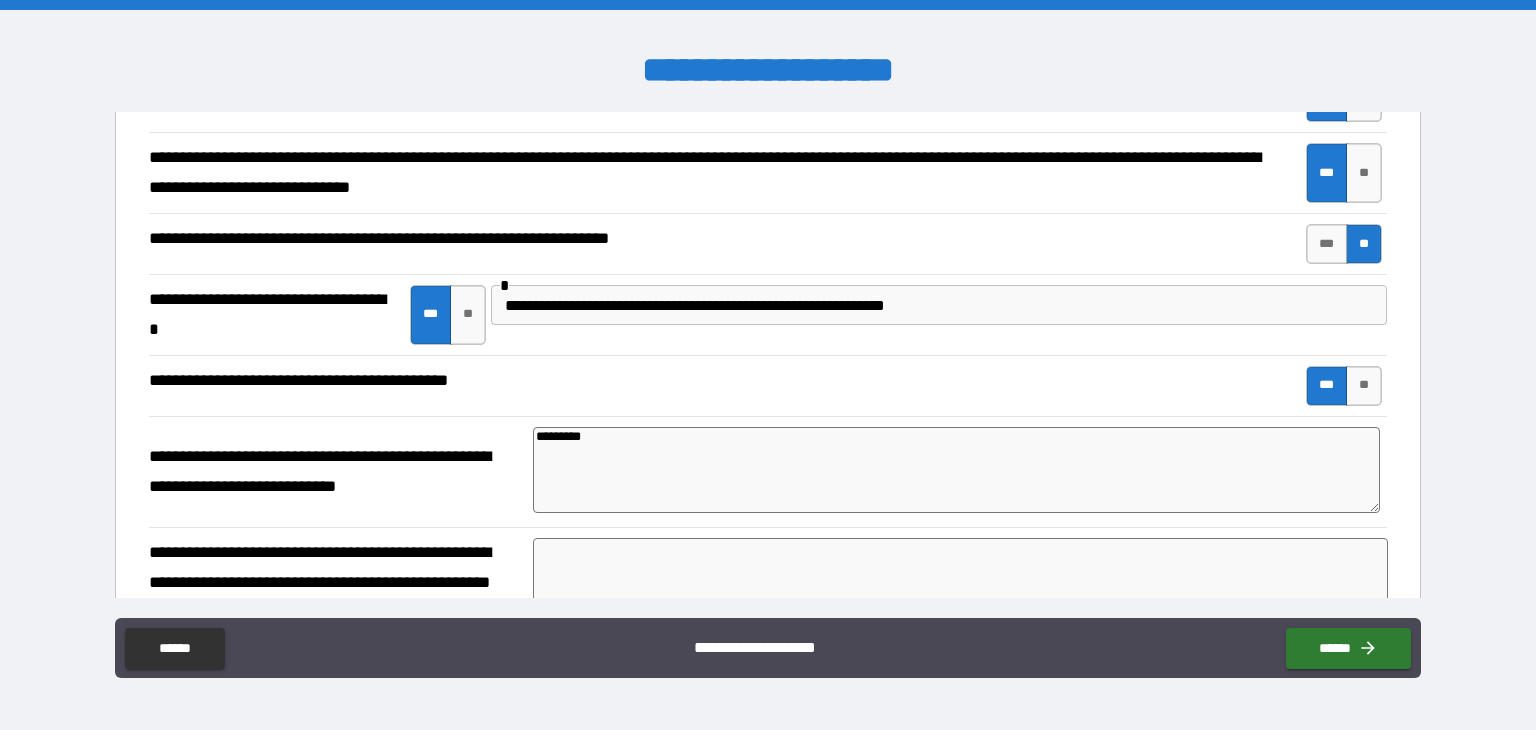 type on "*********" 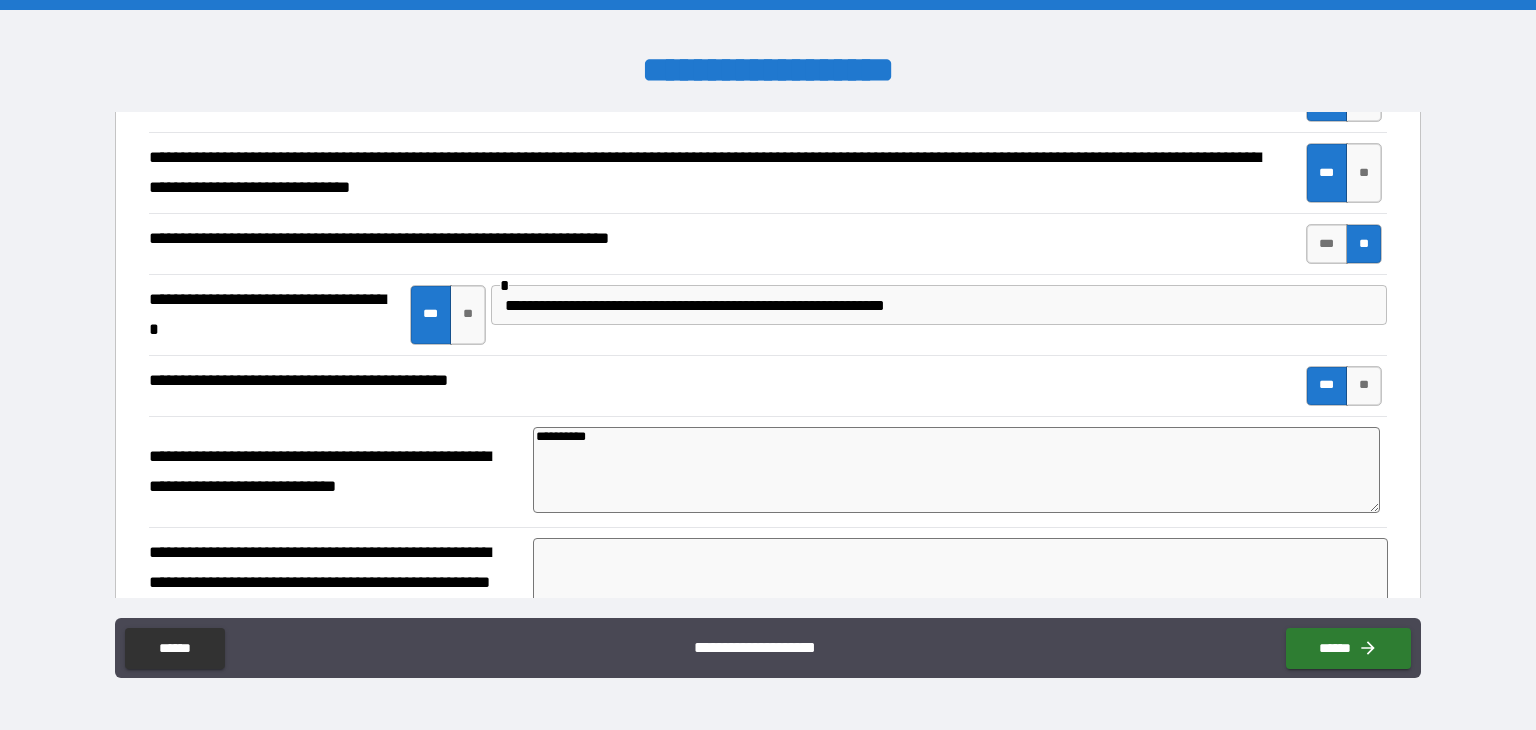type on "**********" 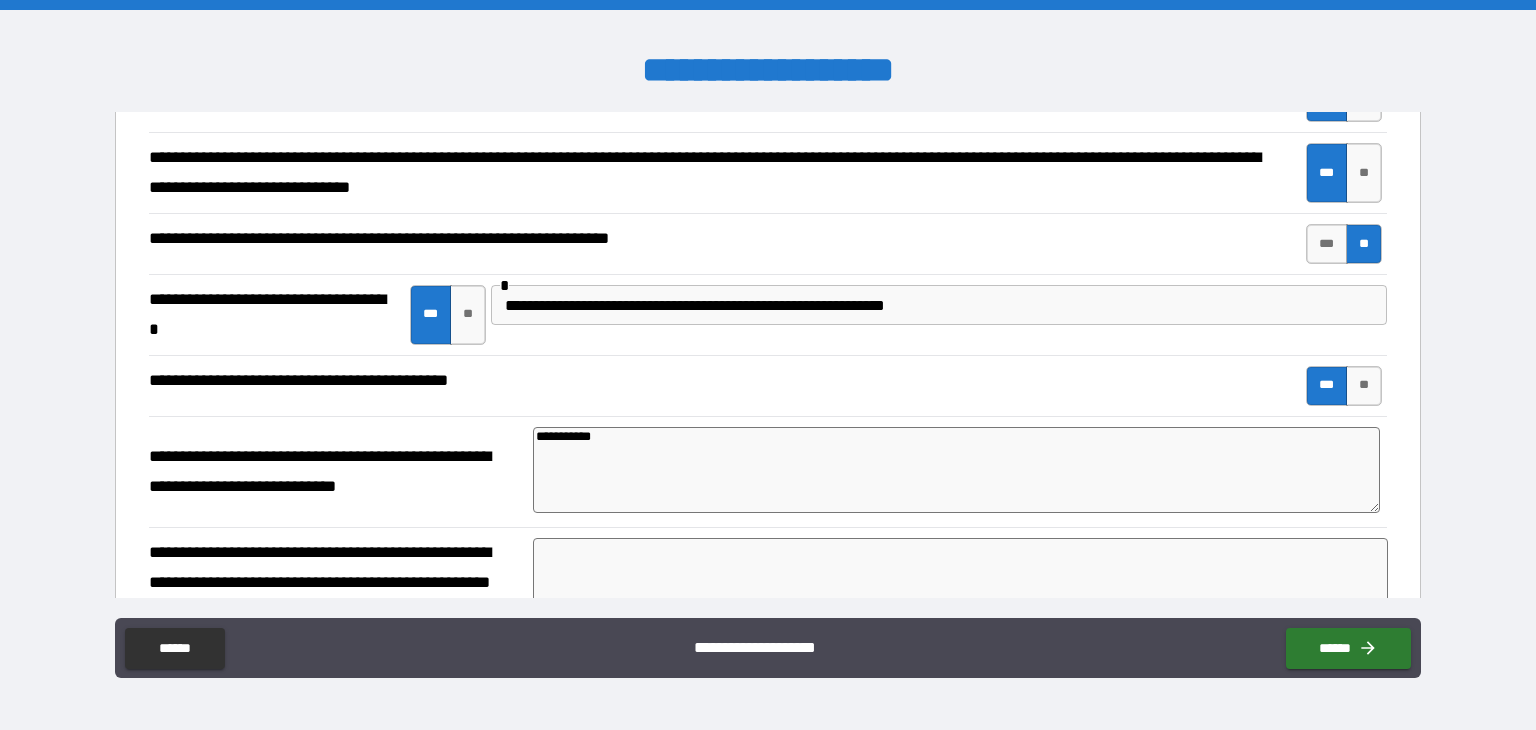 type on "**********" 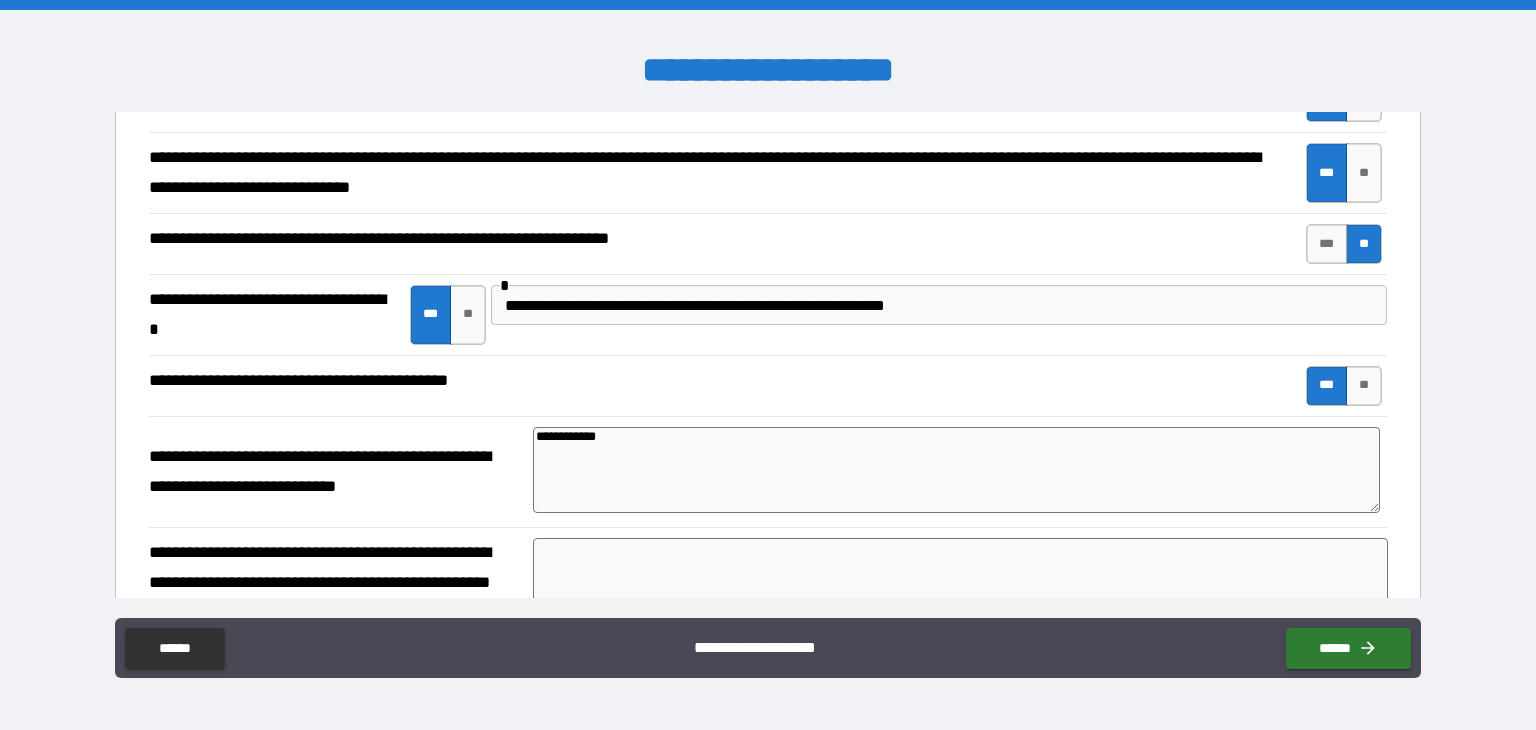 type on "**********" 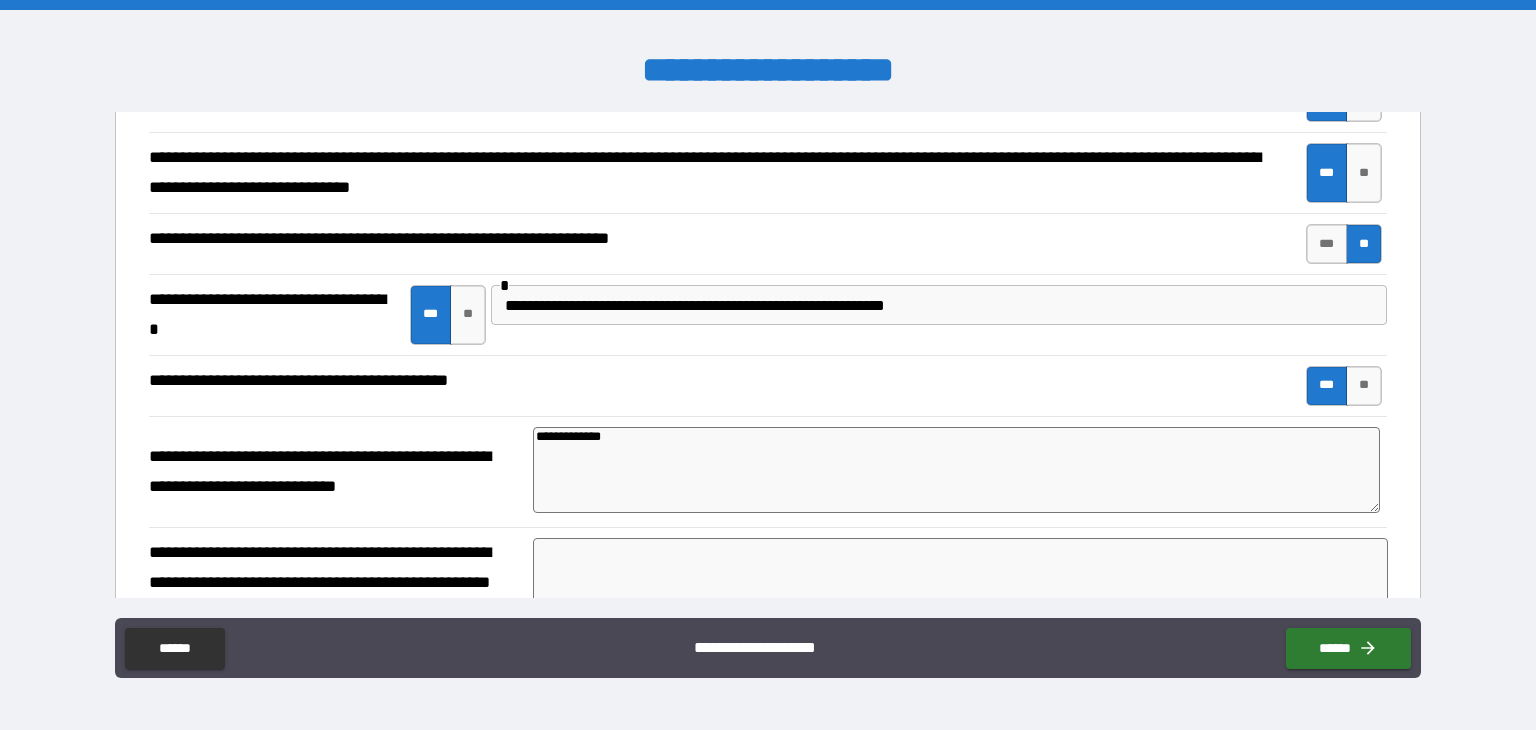 type on "**********" 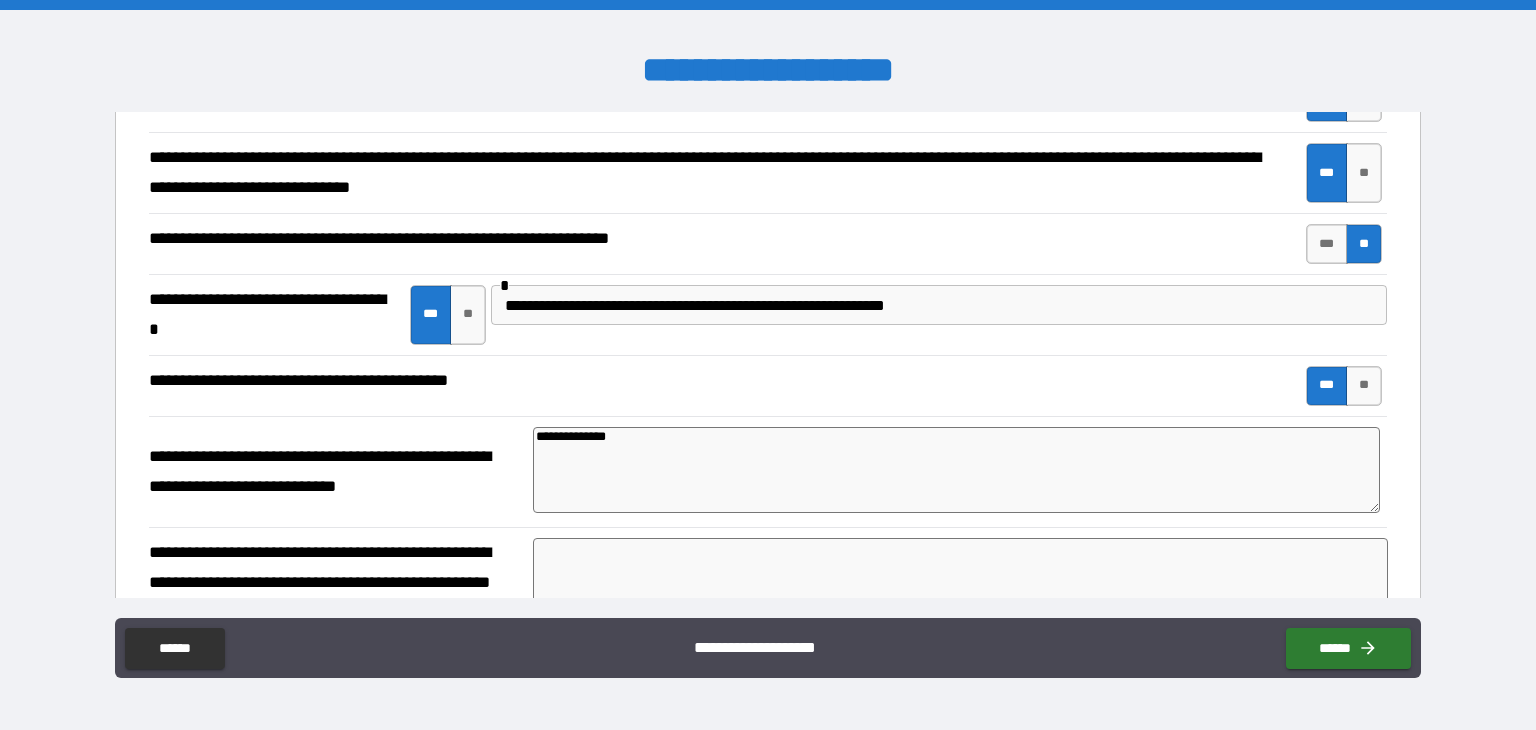 type on "**********" 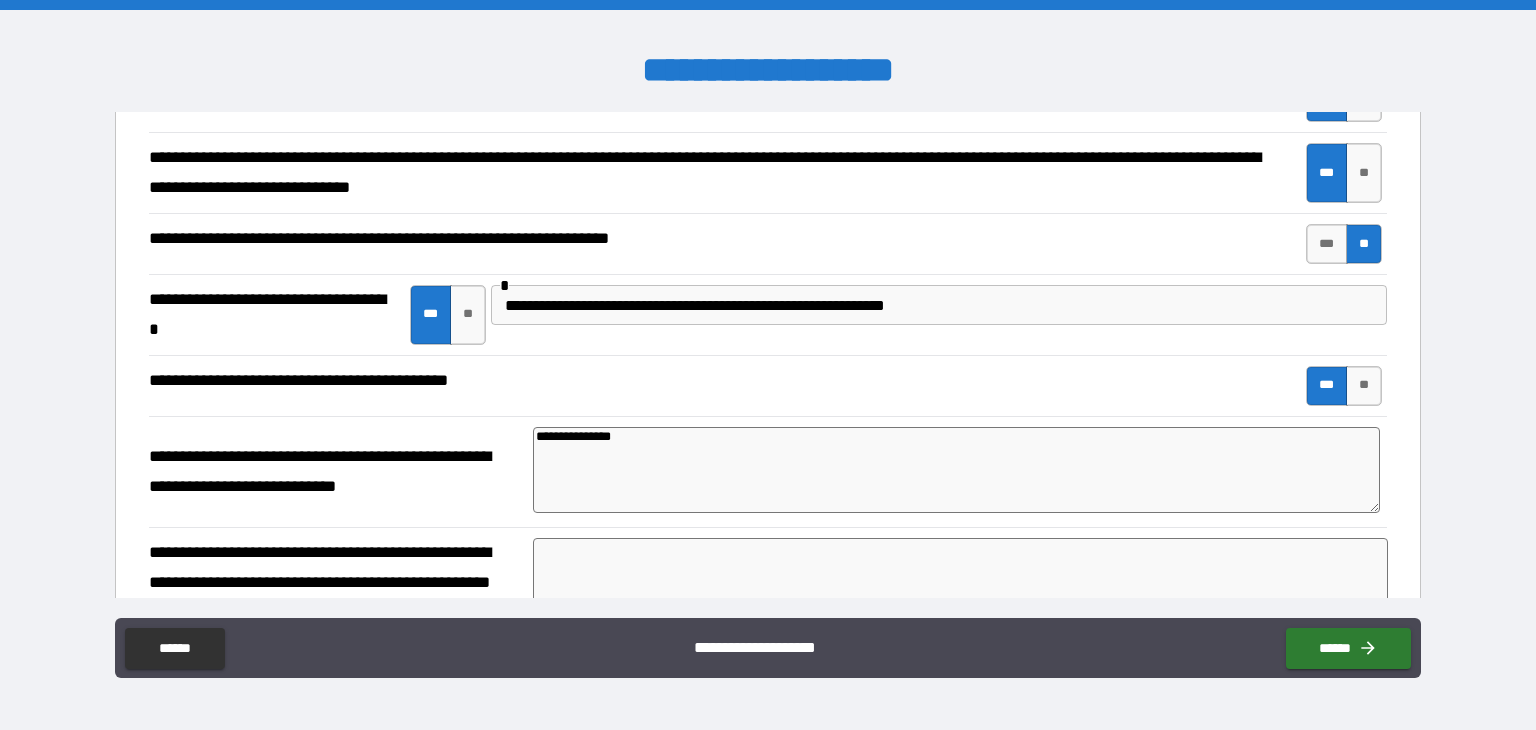 type on "*" 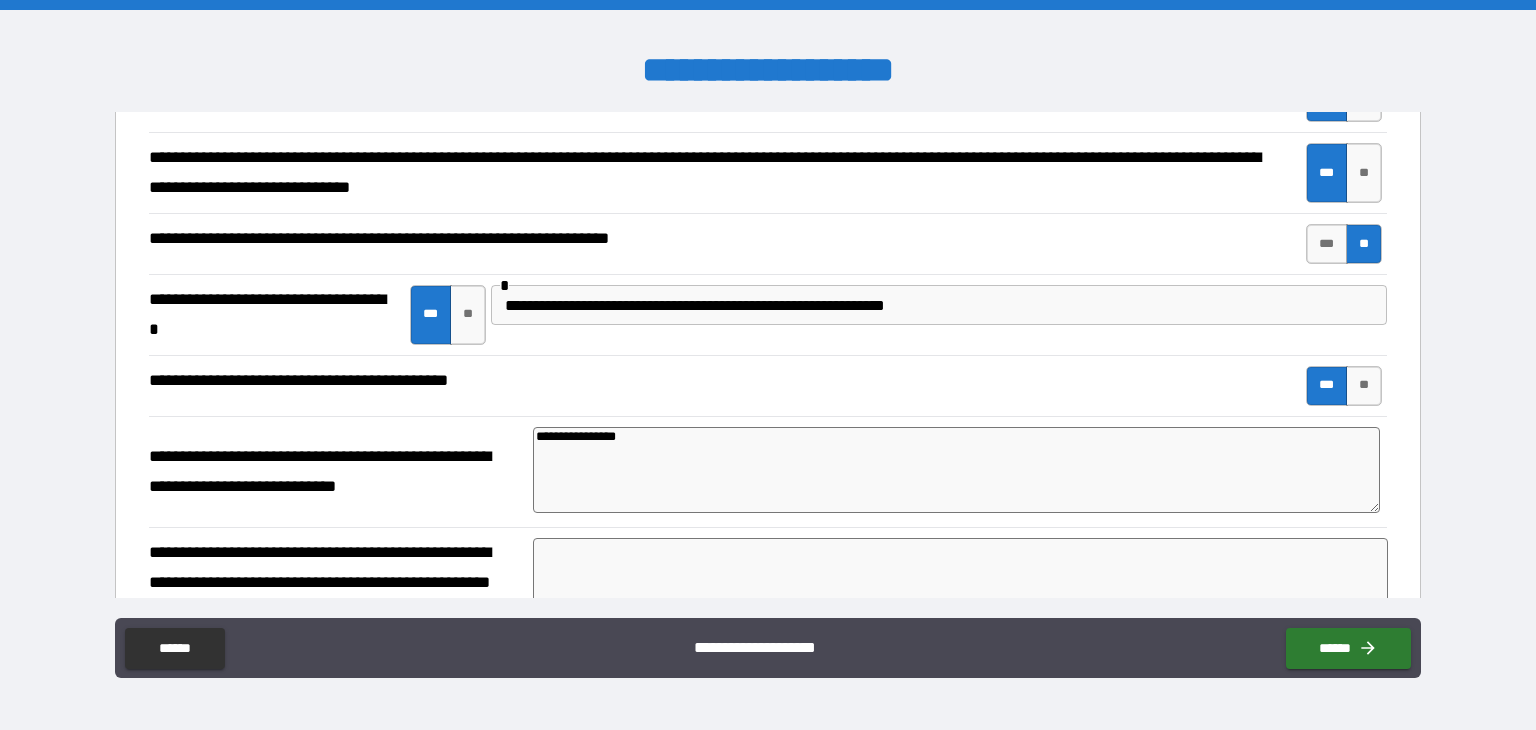 type on "**********" 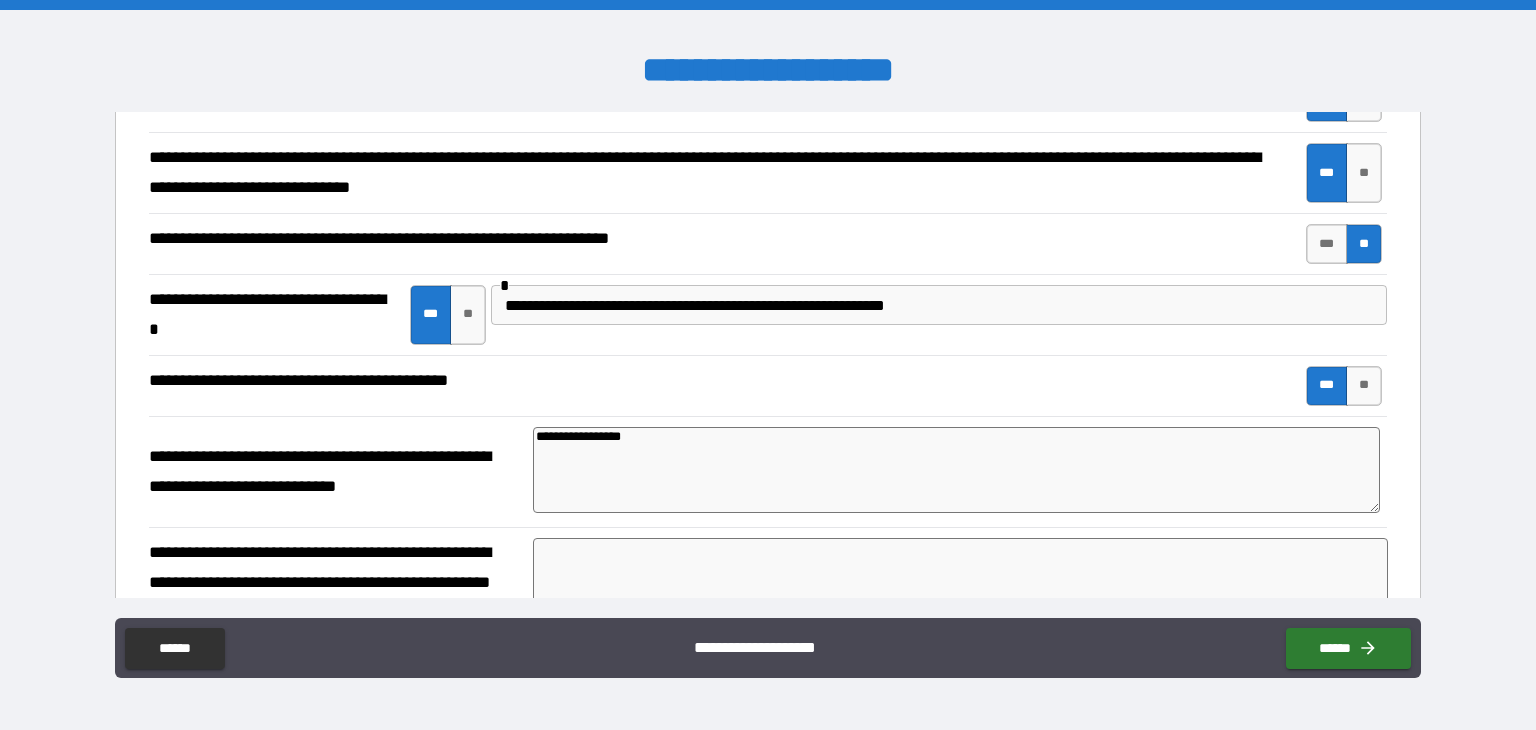 type on "**********" 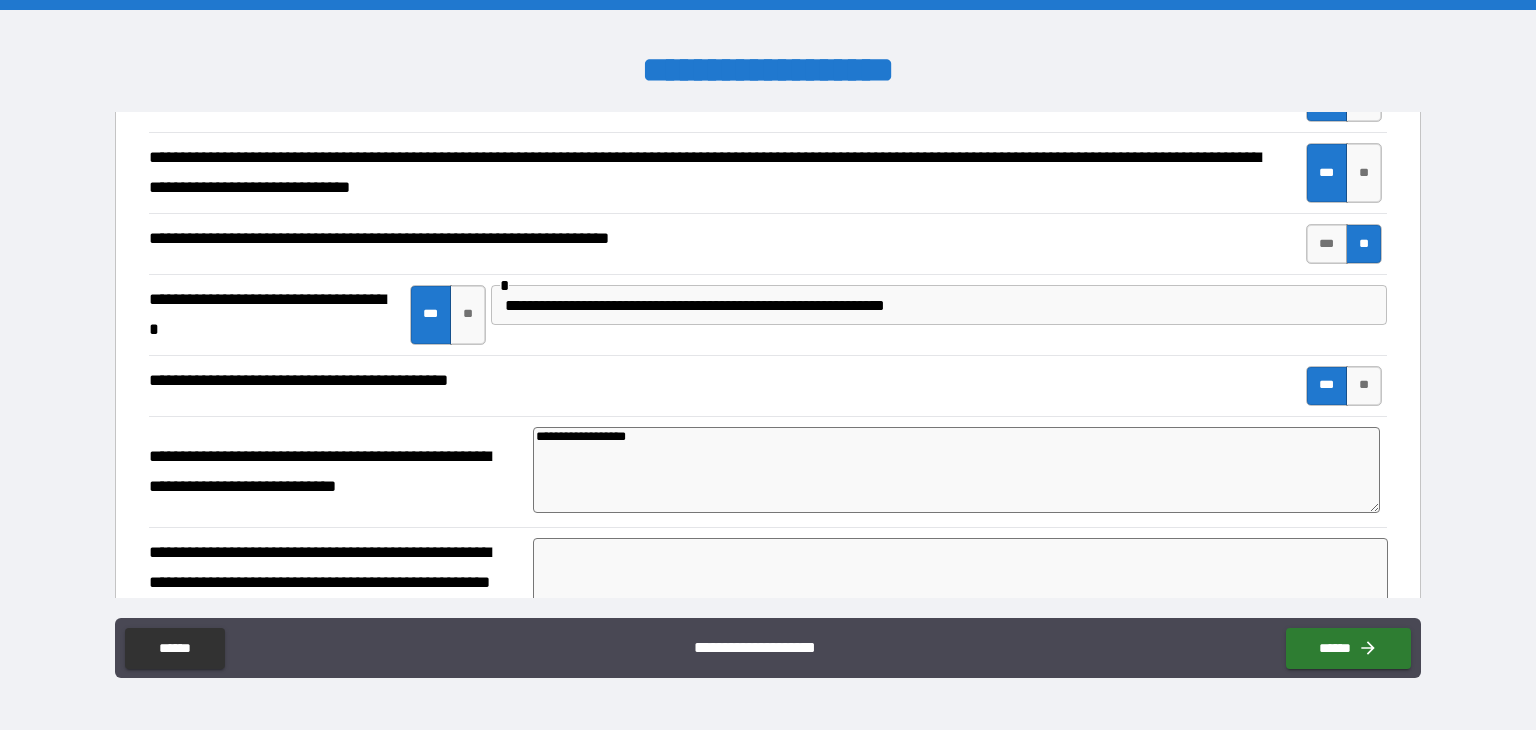 type on "**********" 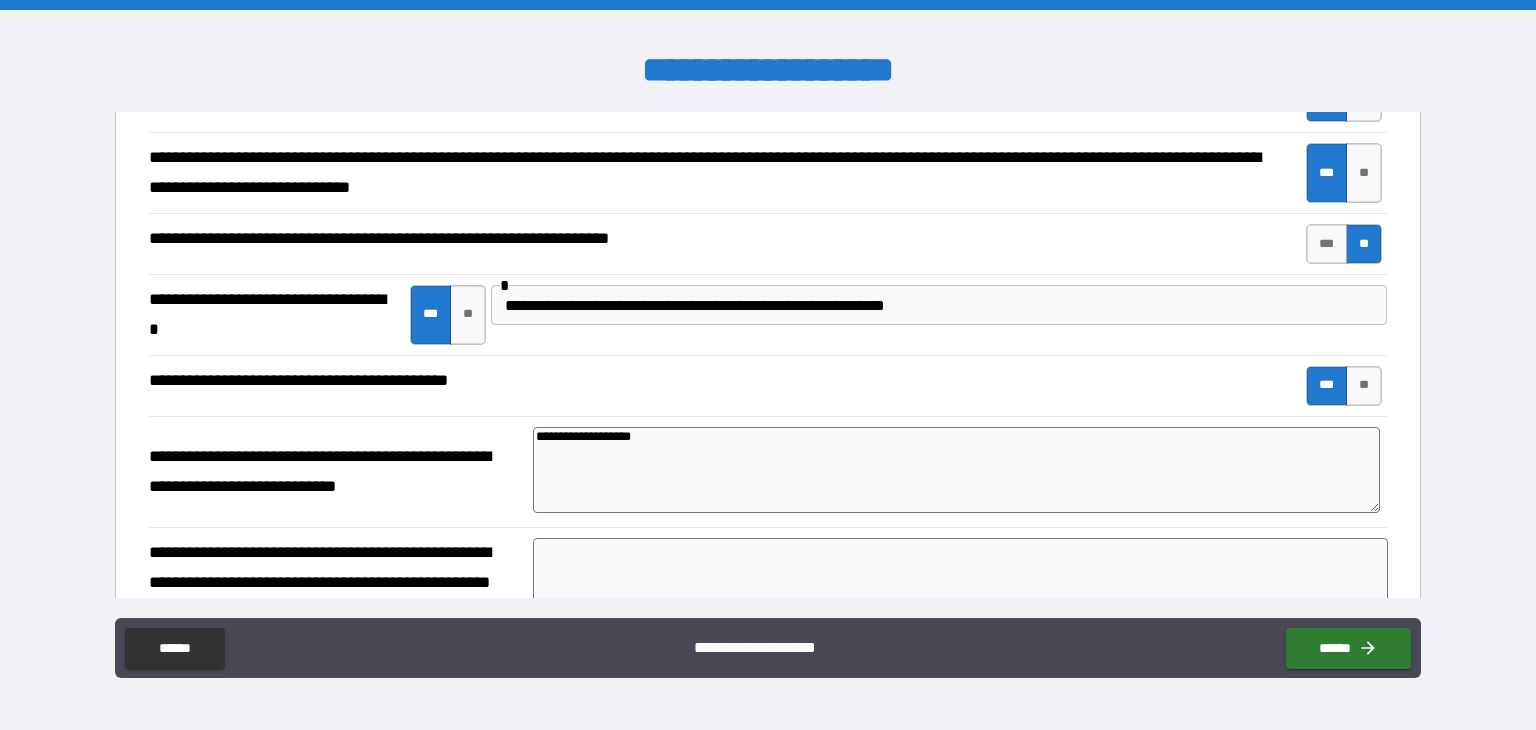 type on "**********" 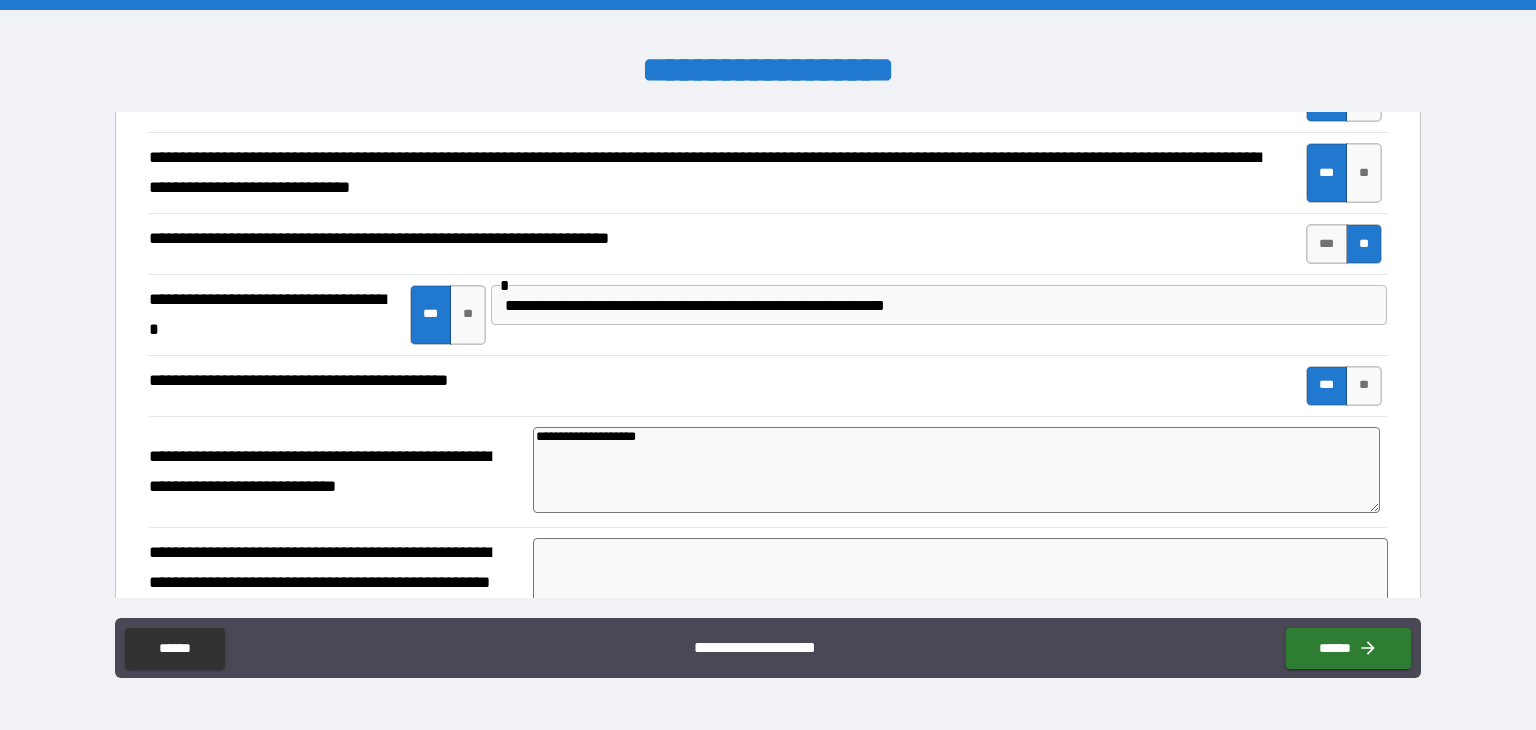 type on "**********" 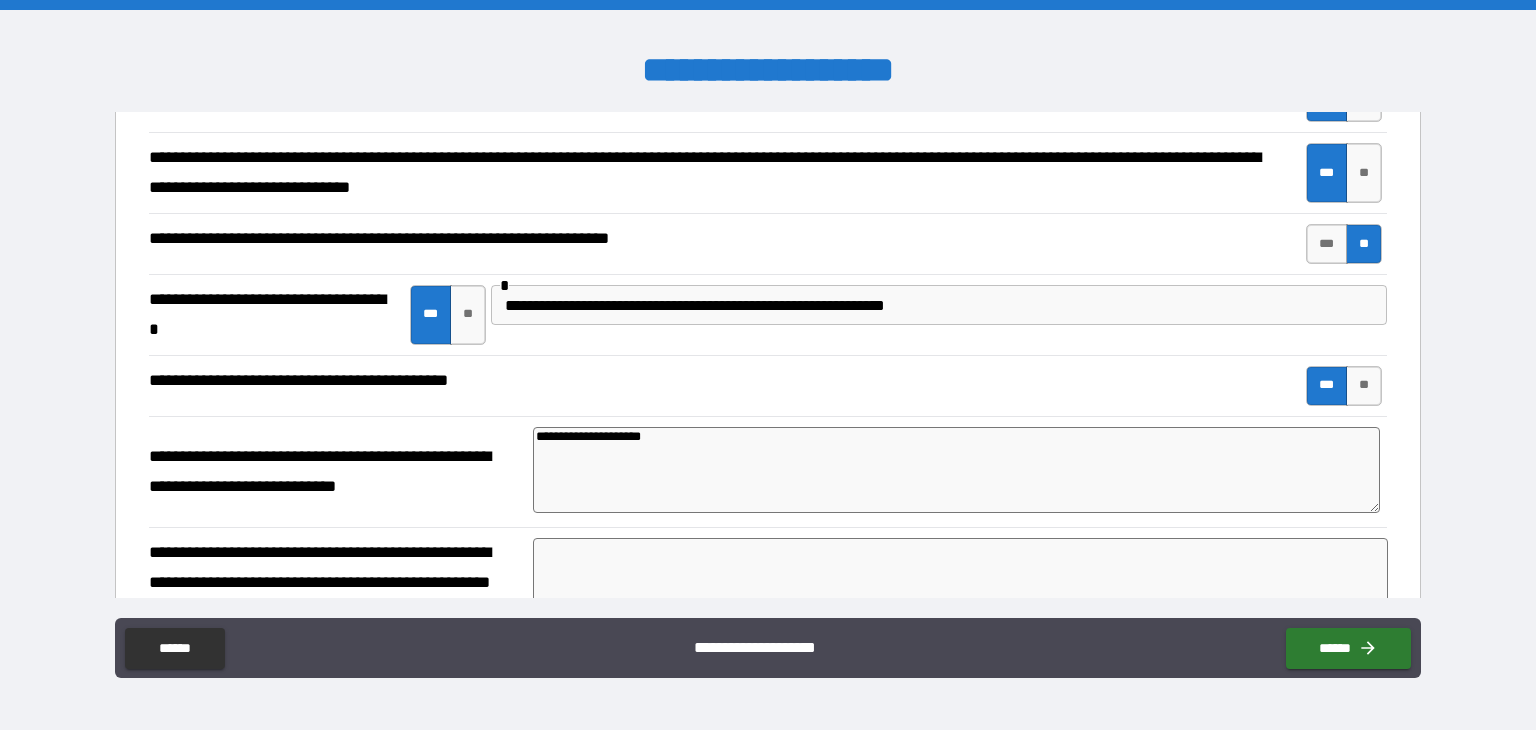 type on "*" 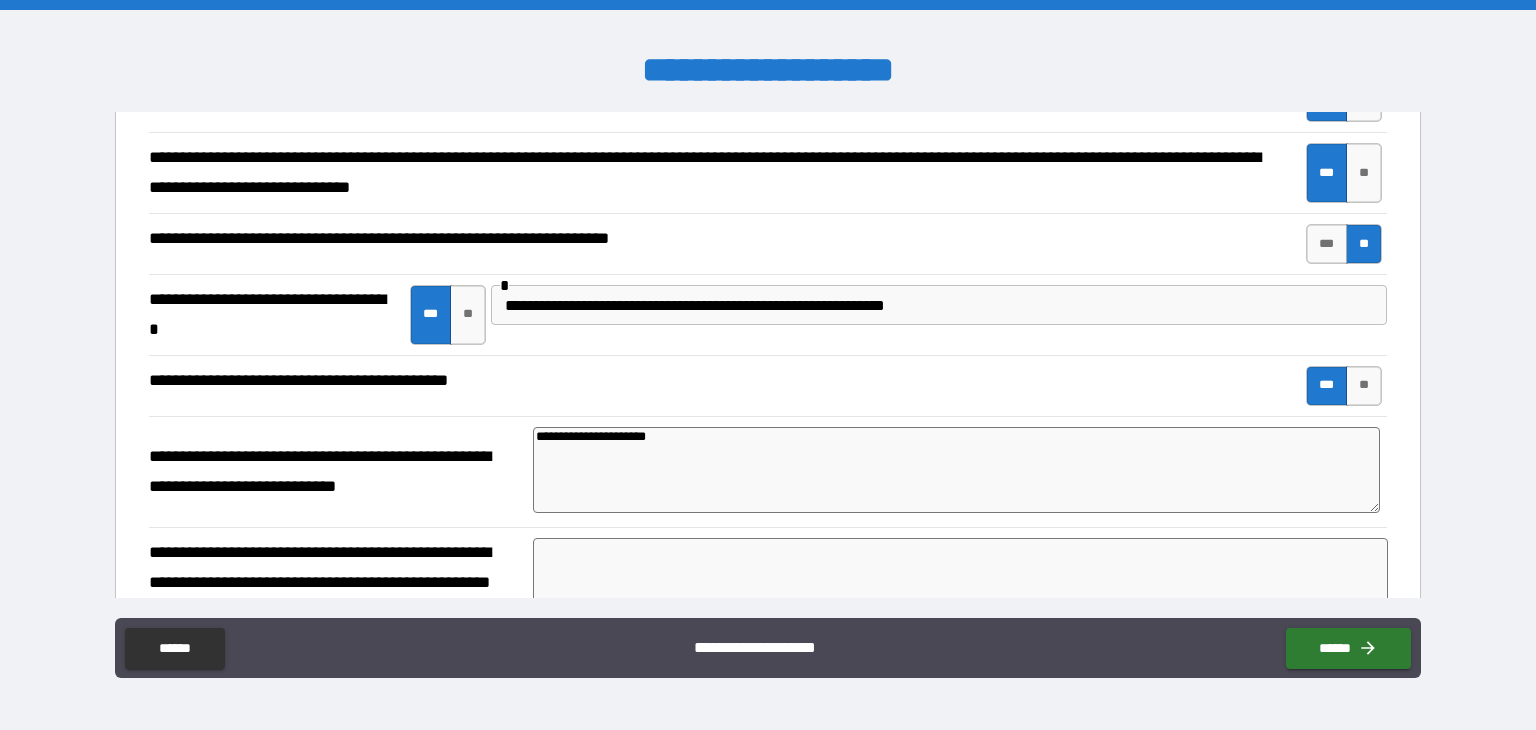 type on "**********" 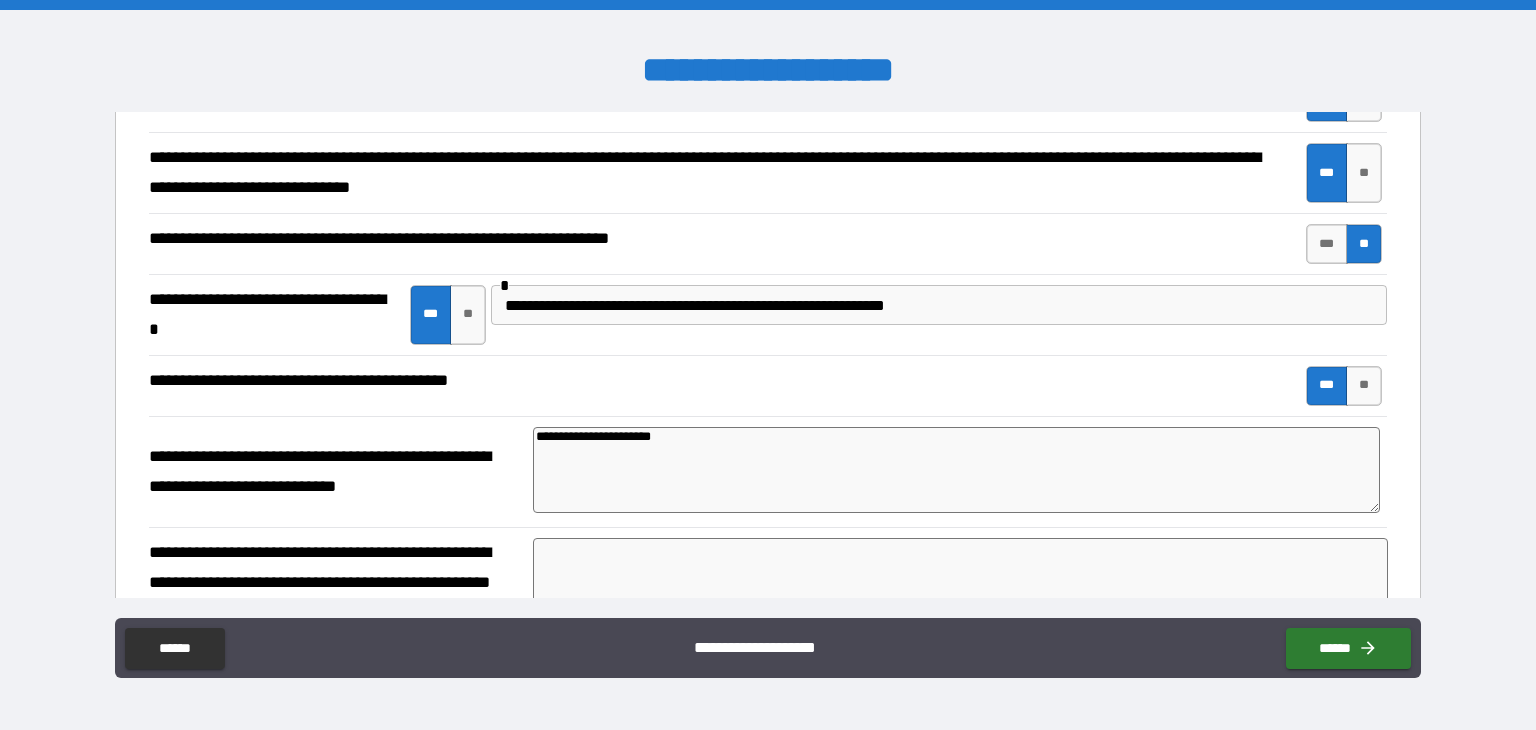type on "**********" 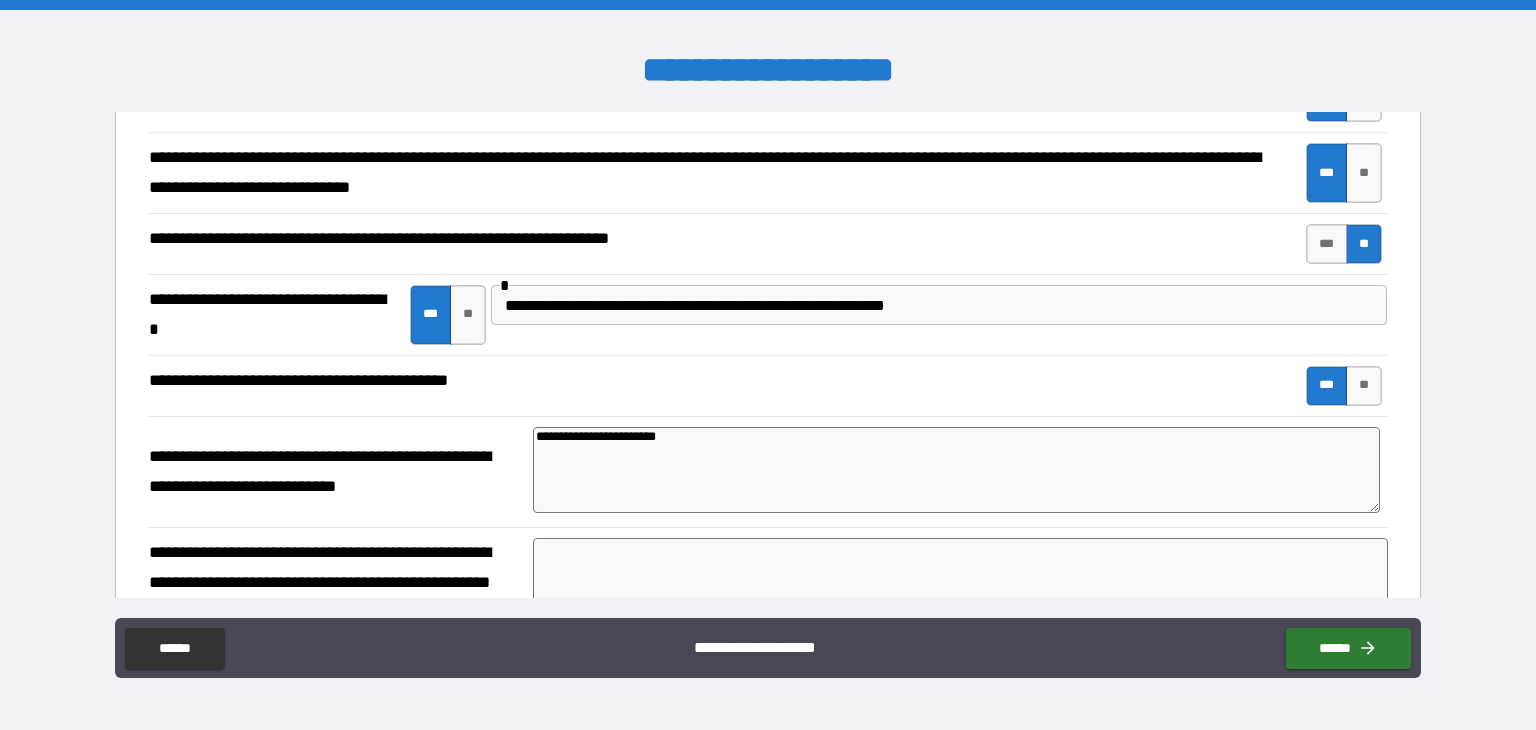 type on "*" 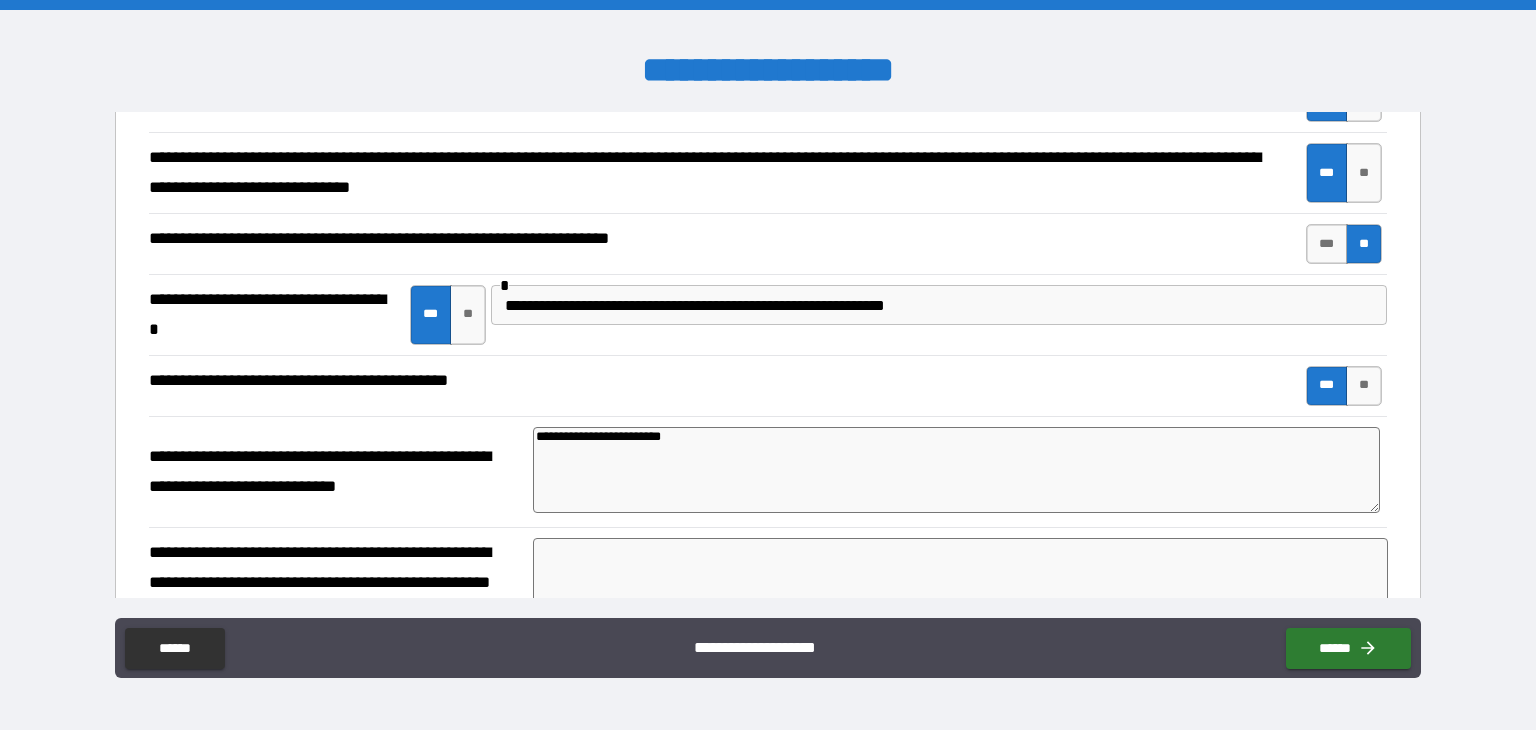 type on "**********" 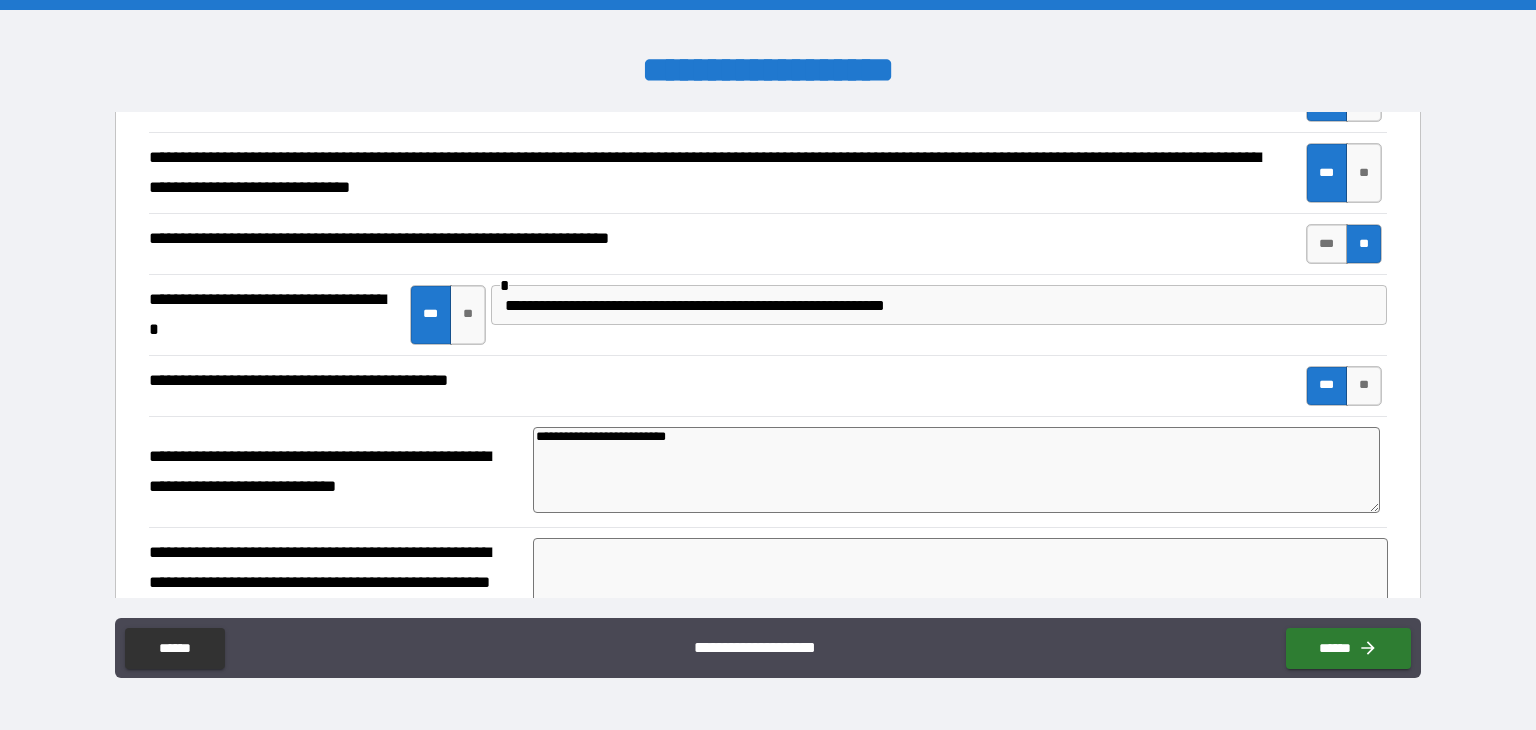 type on "*" 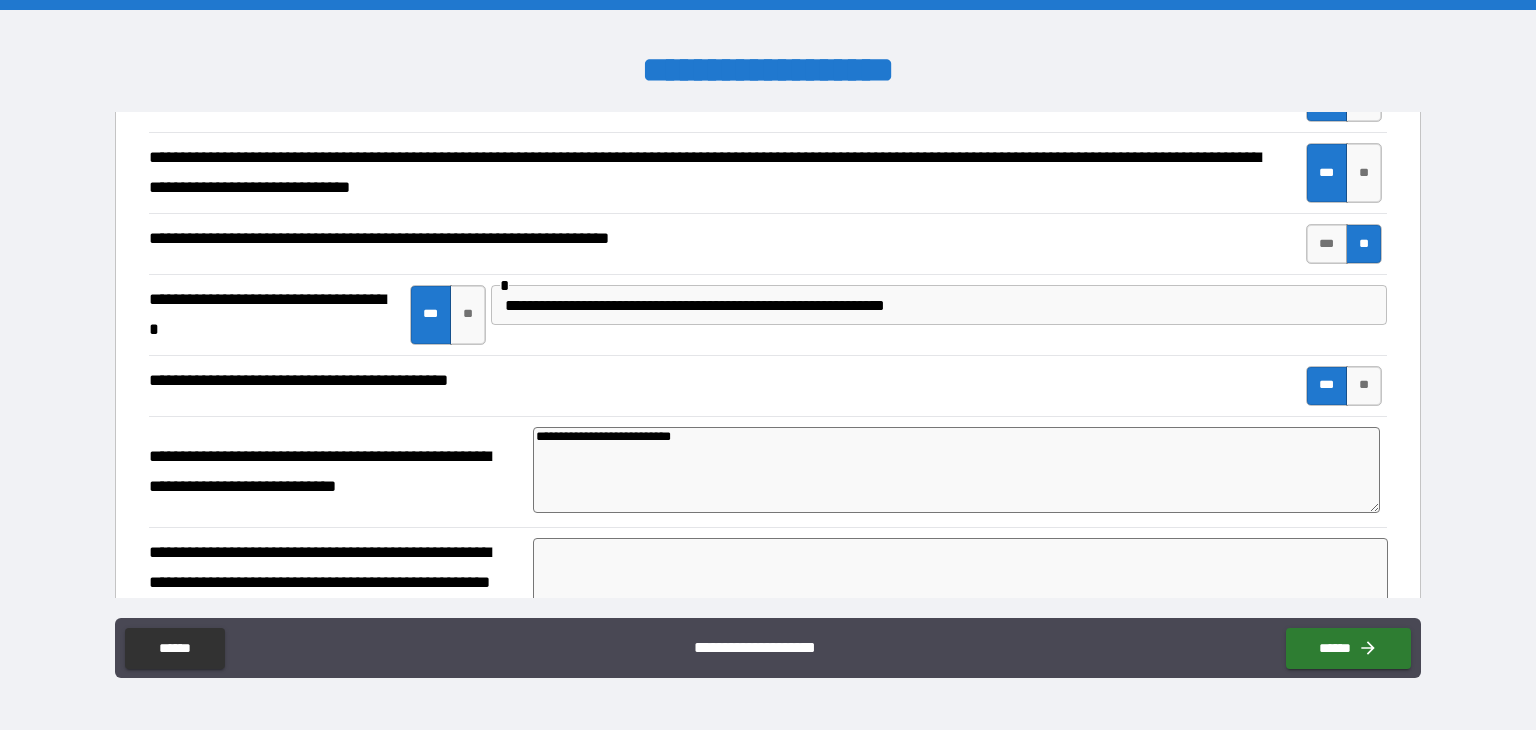 type on "**********" 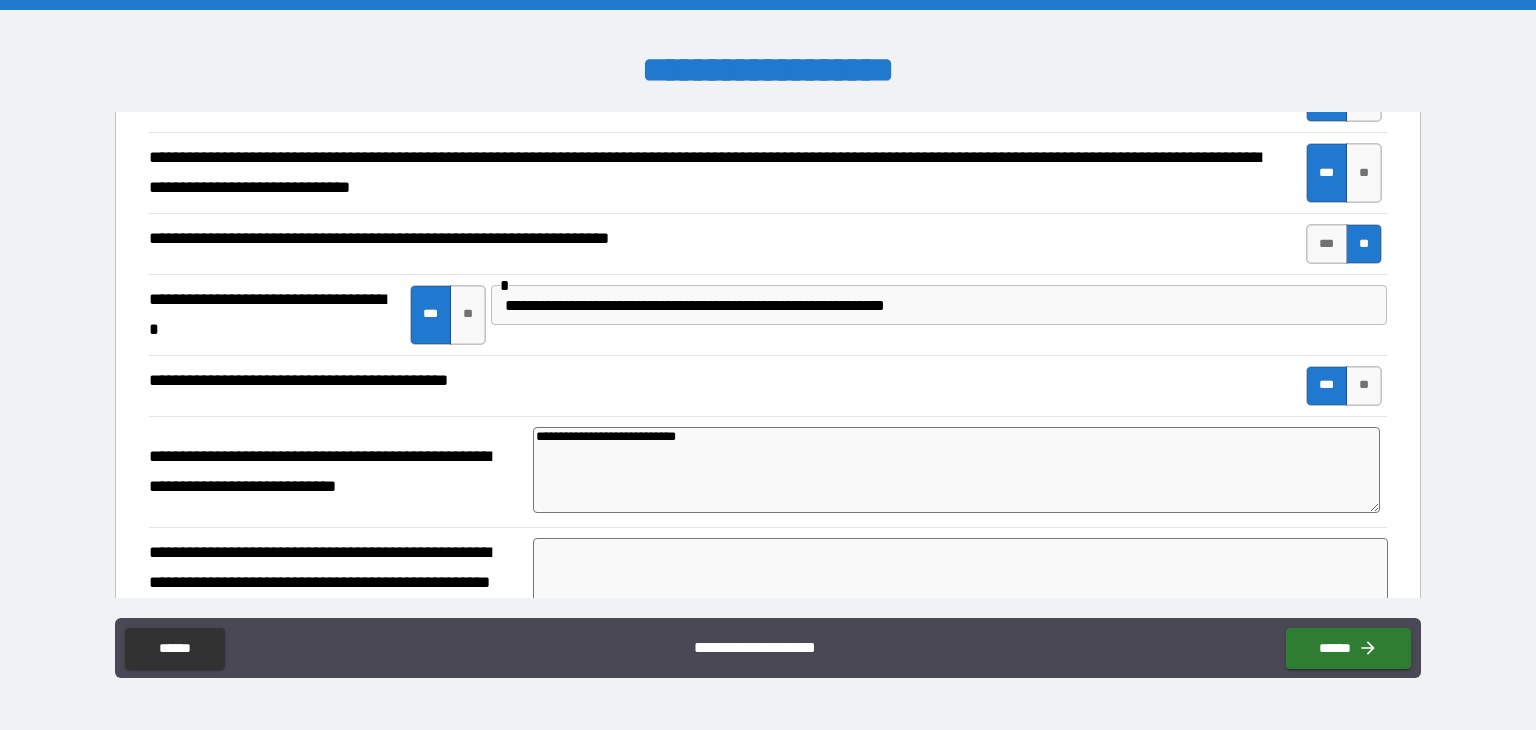 type on "*" 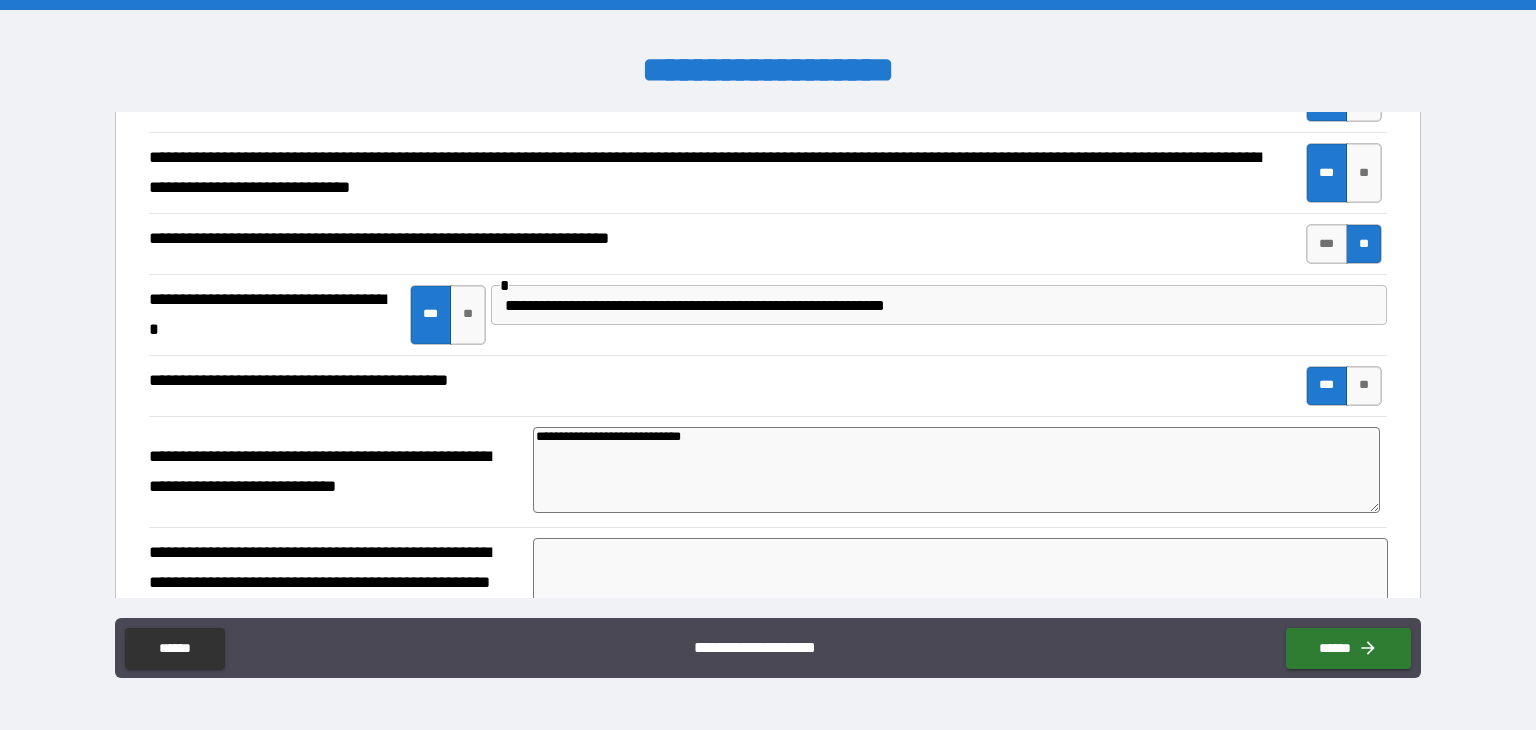 type on "**********" 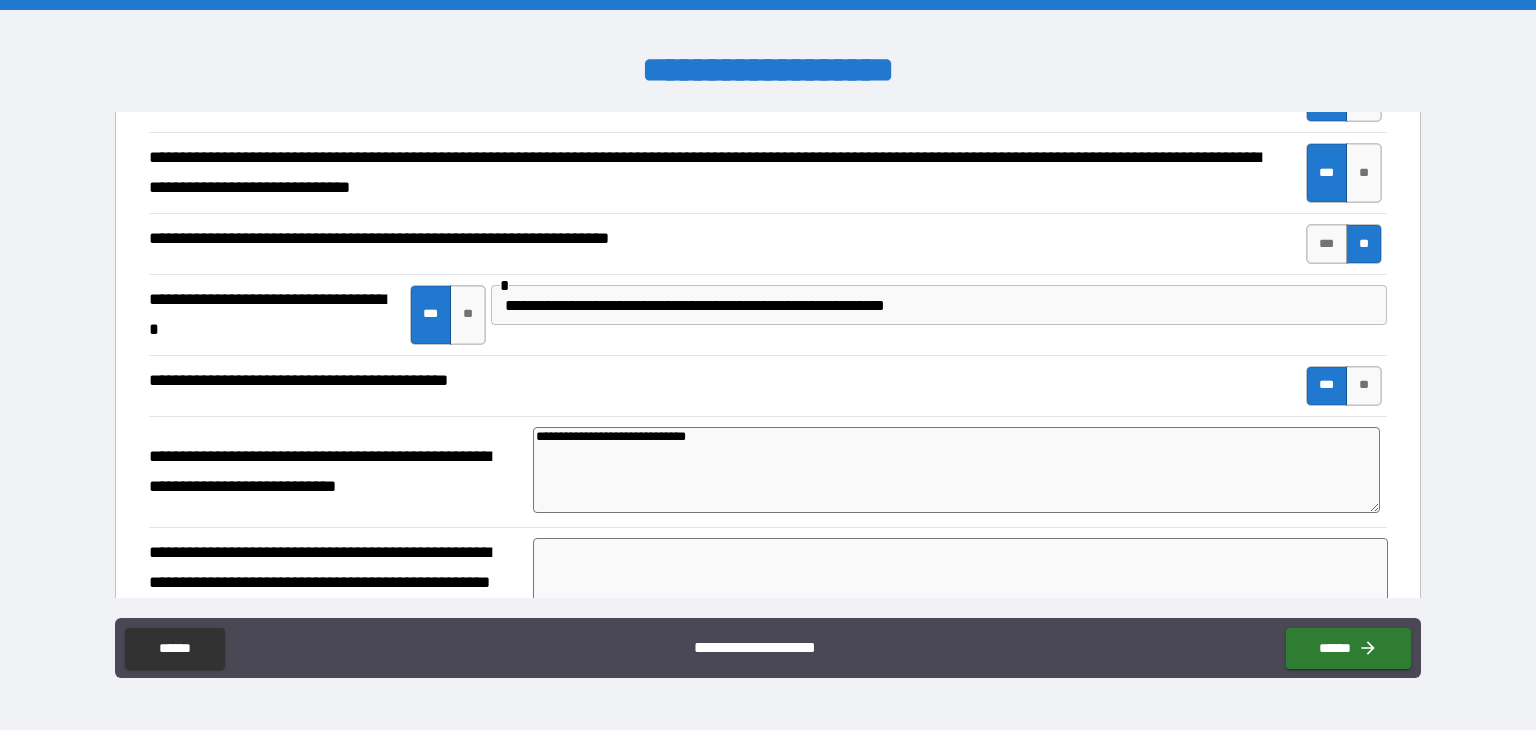 type on "**********" 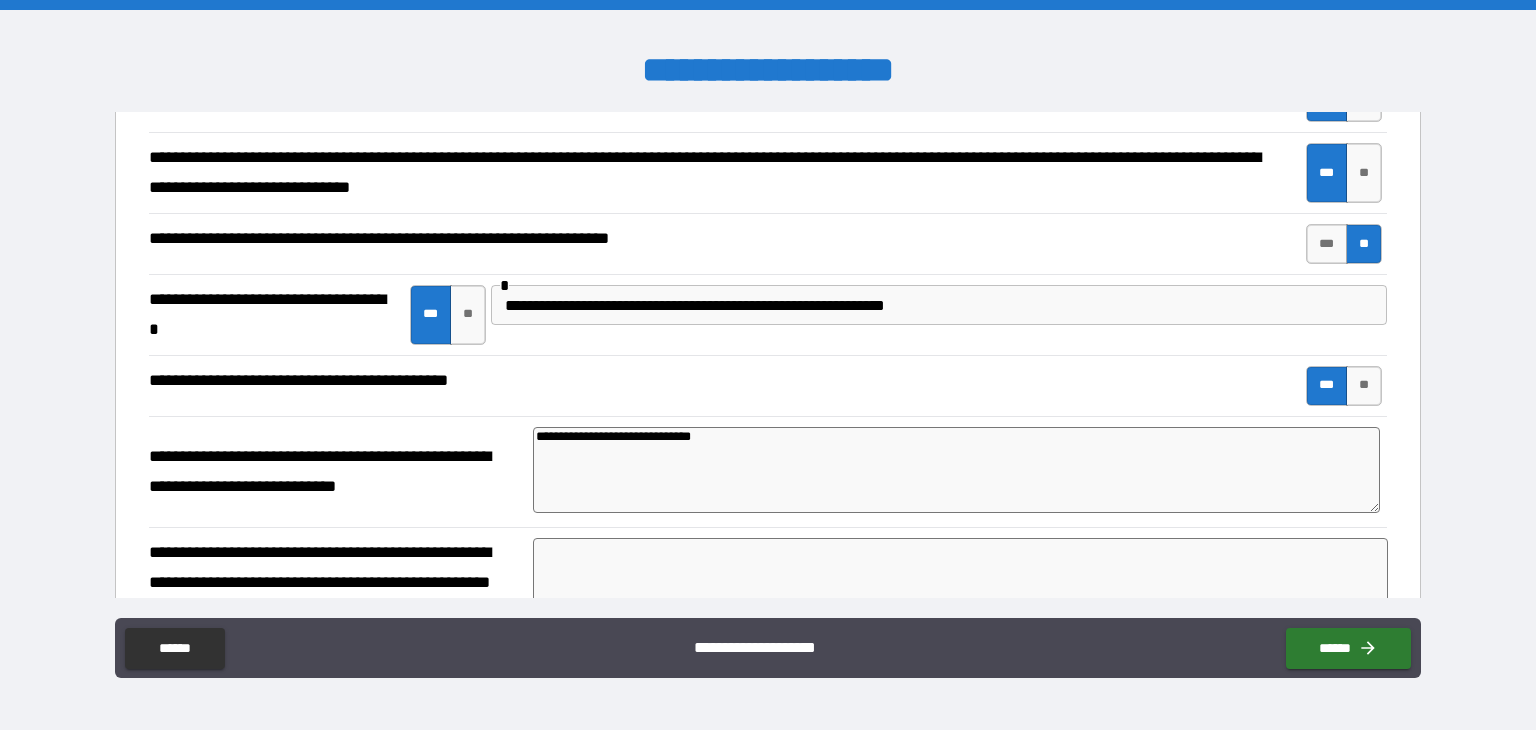 type on "**********" 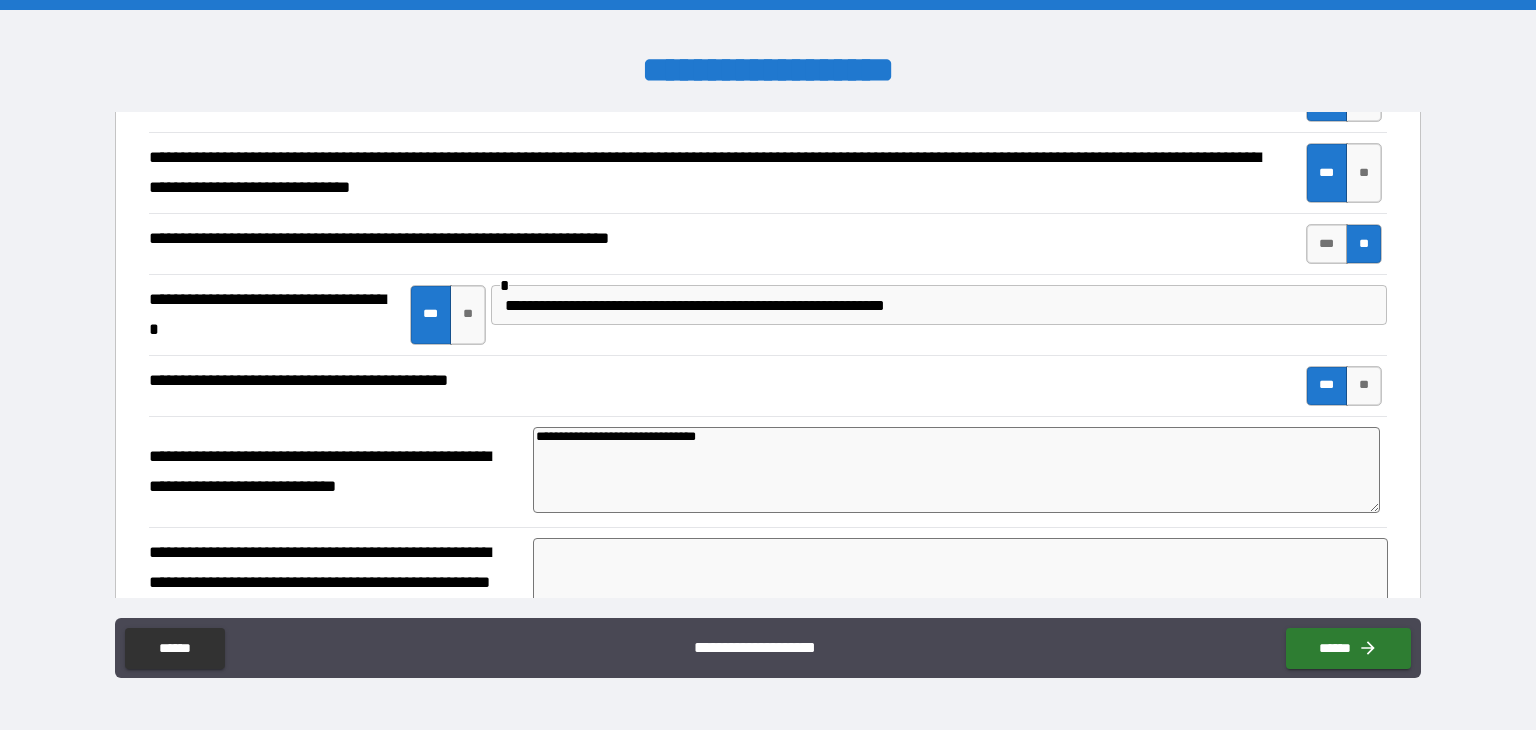 type on "*" 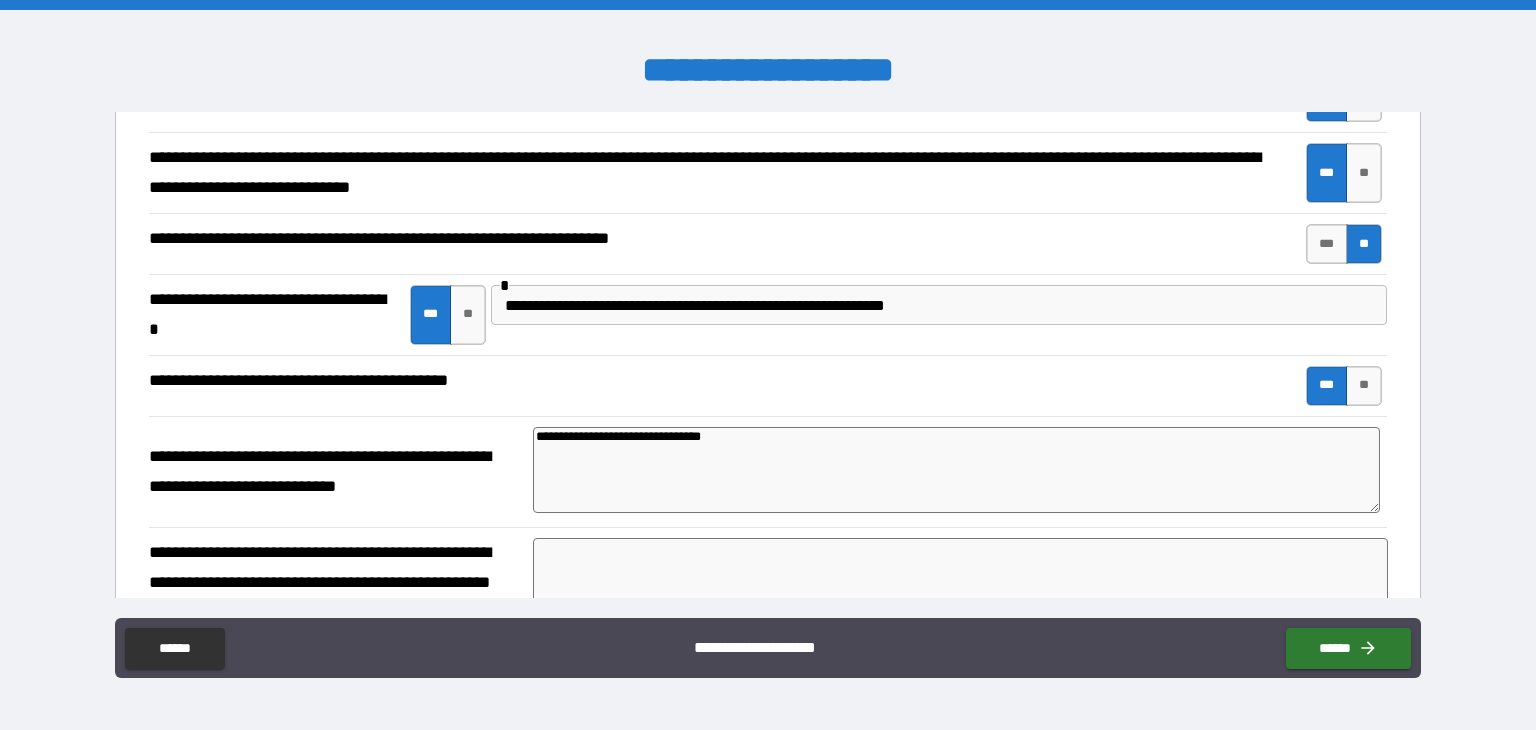 type on "*" 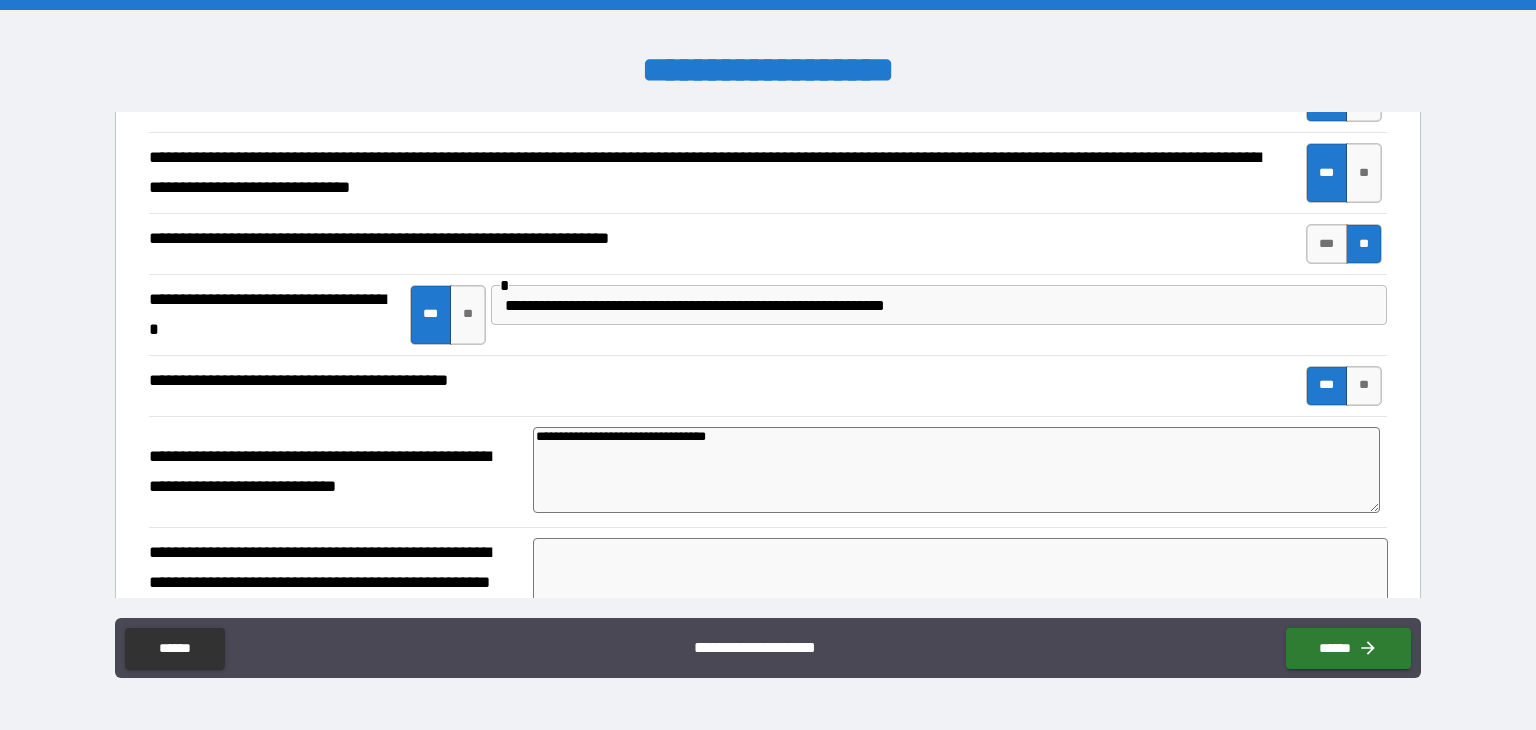 type on "**********" 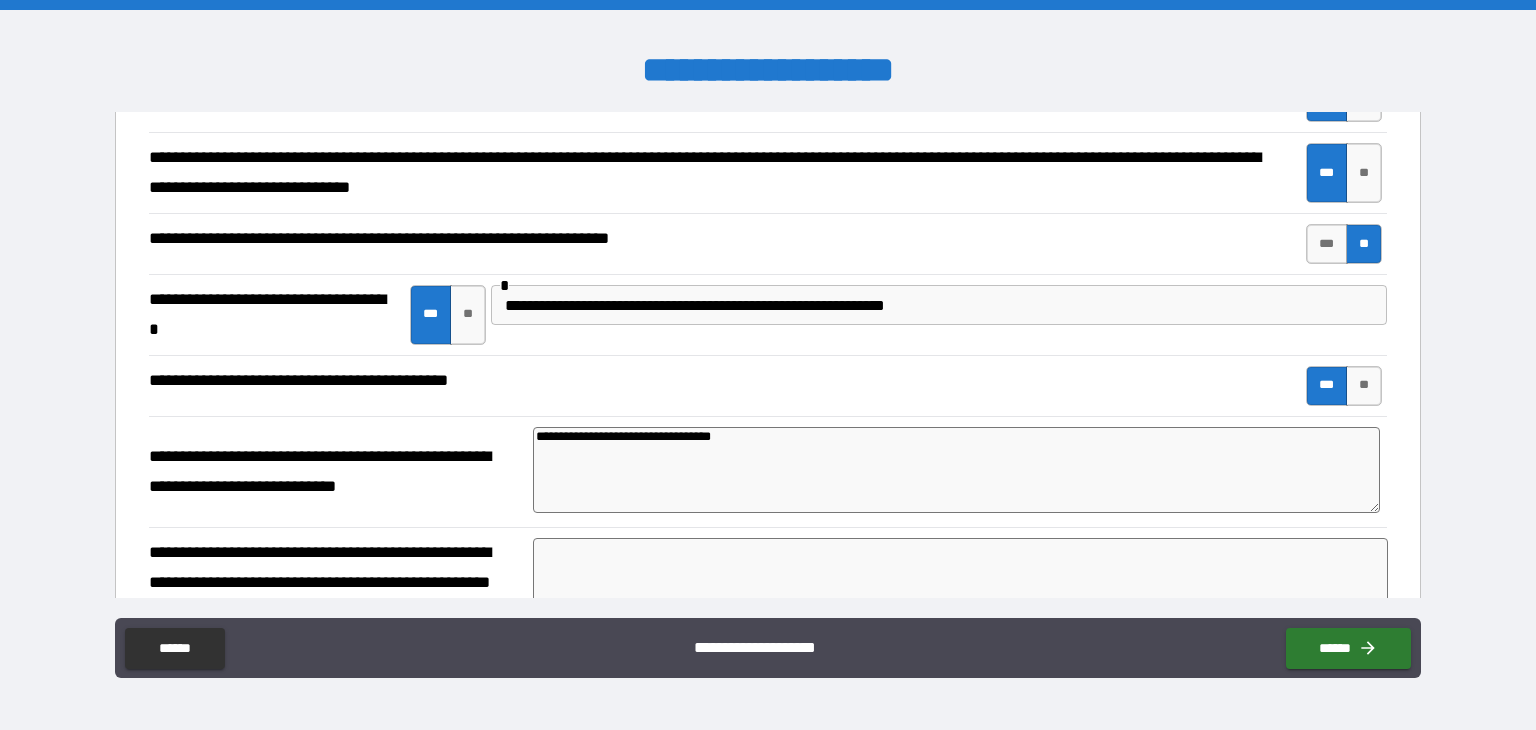 type on "**********" 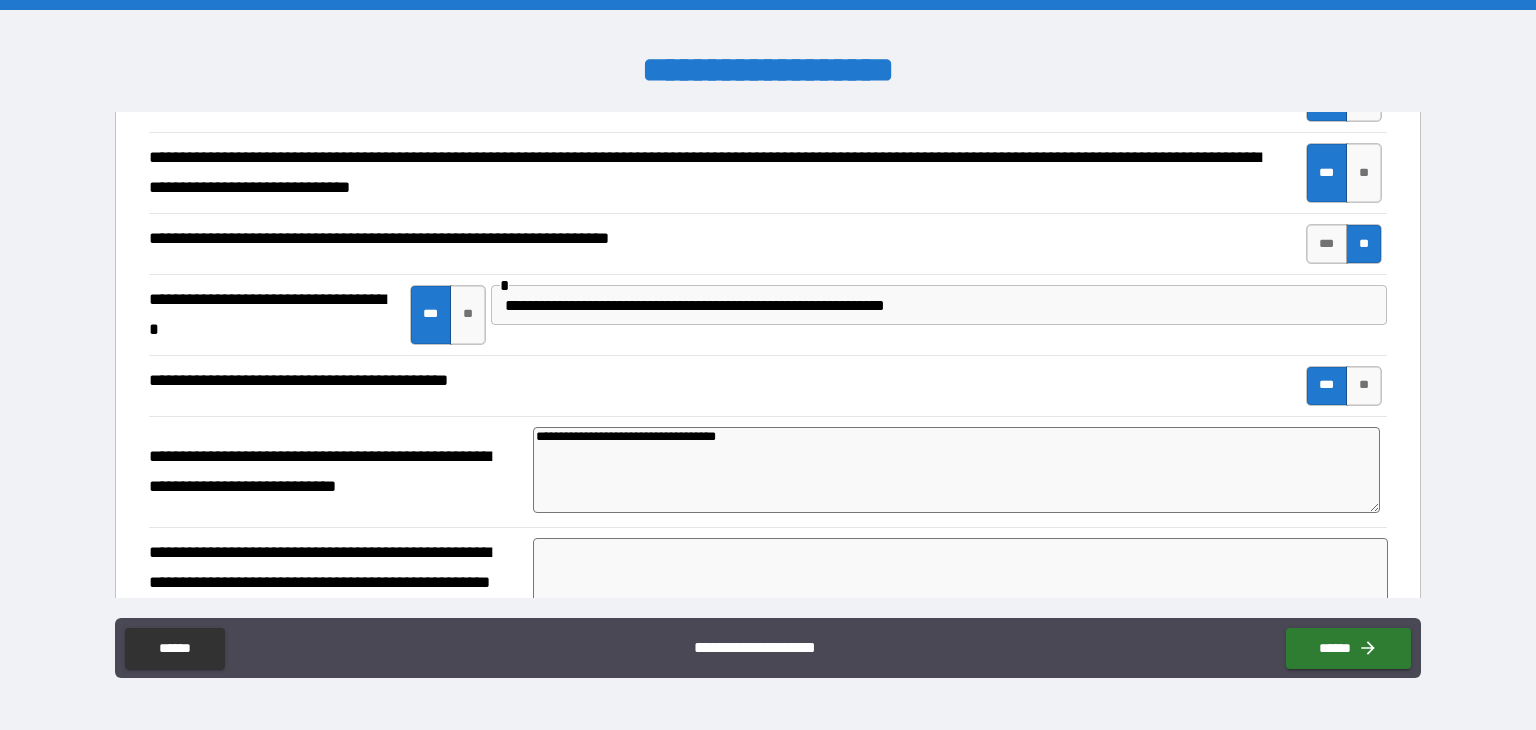type on "**********" 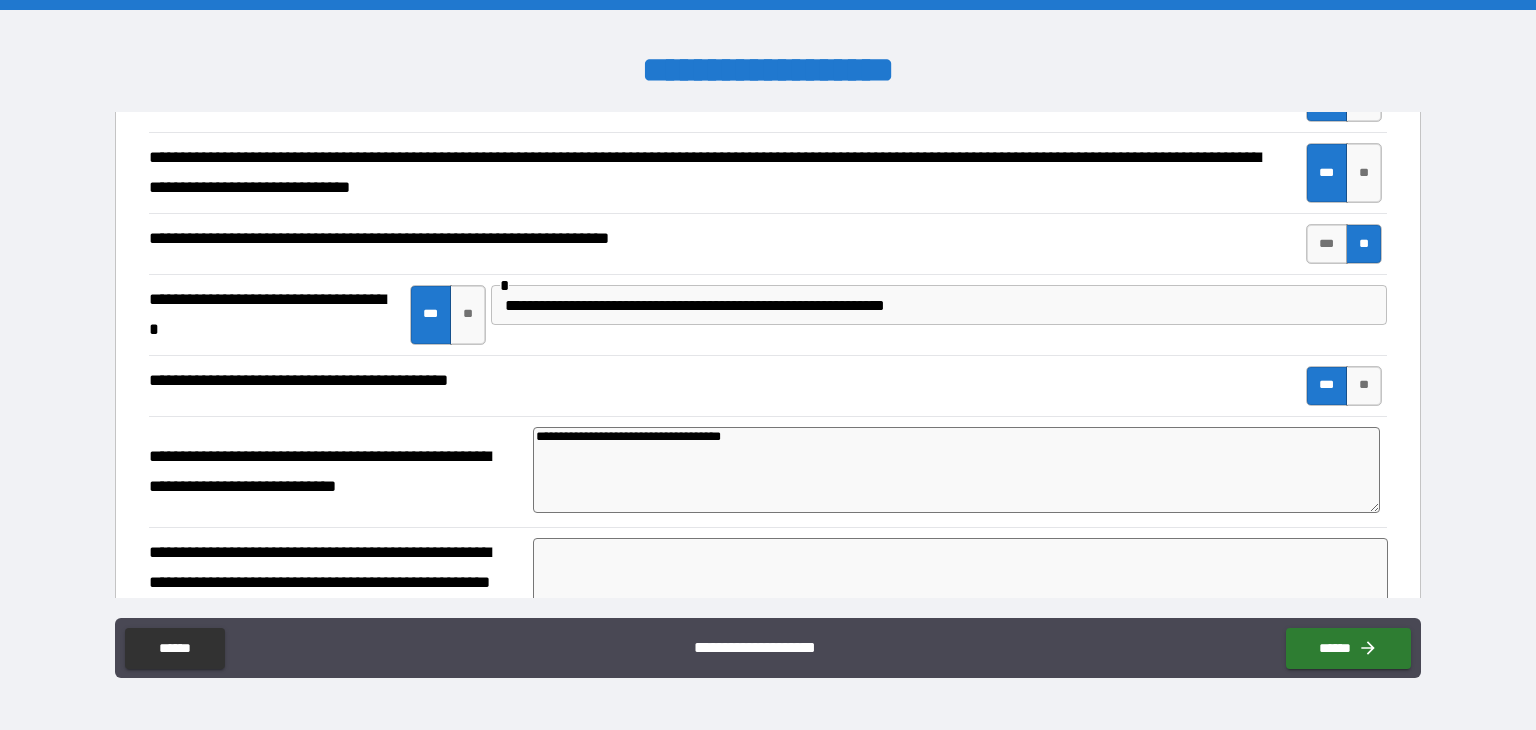 type on "**********" 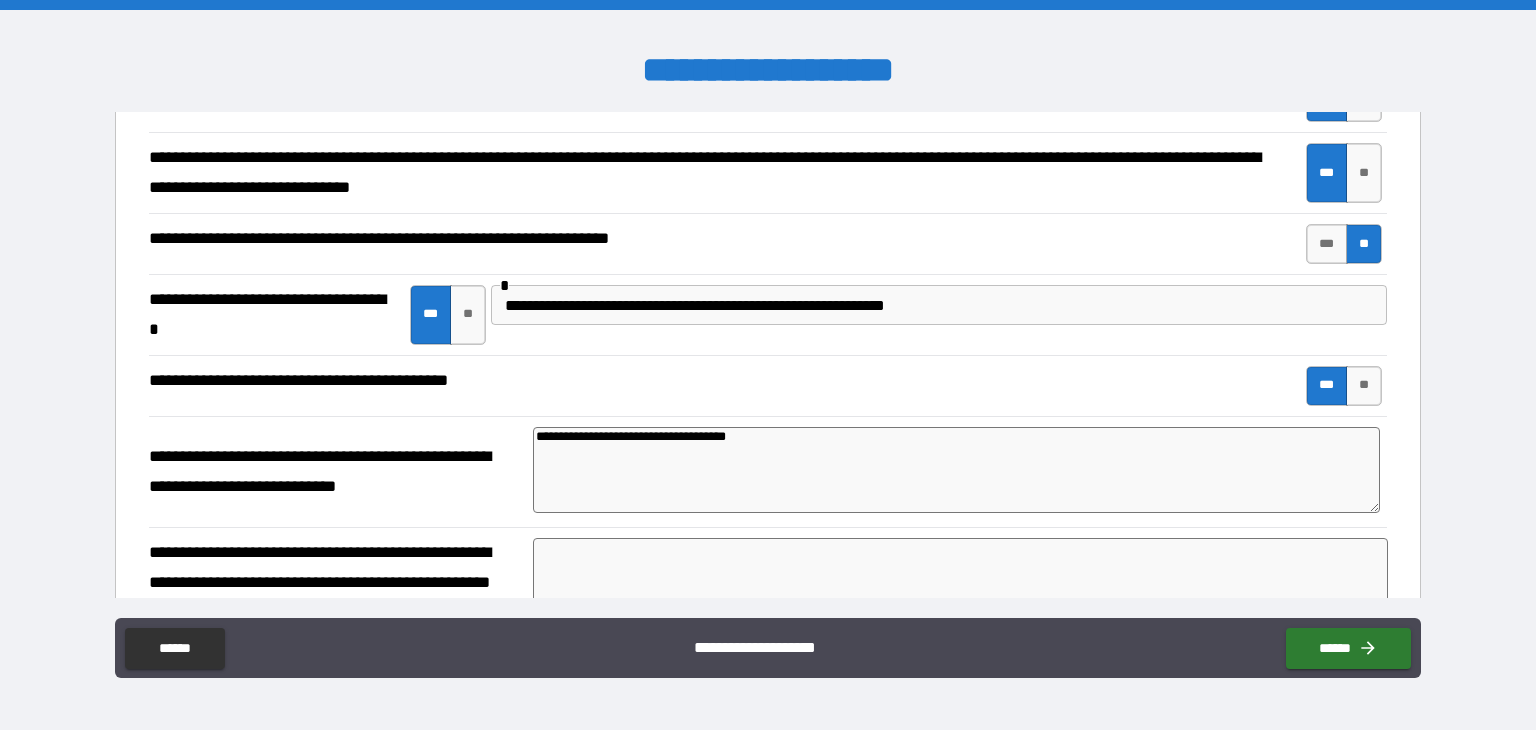 type on "**********" 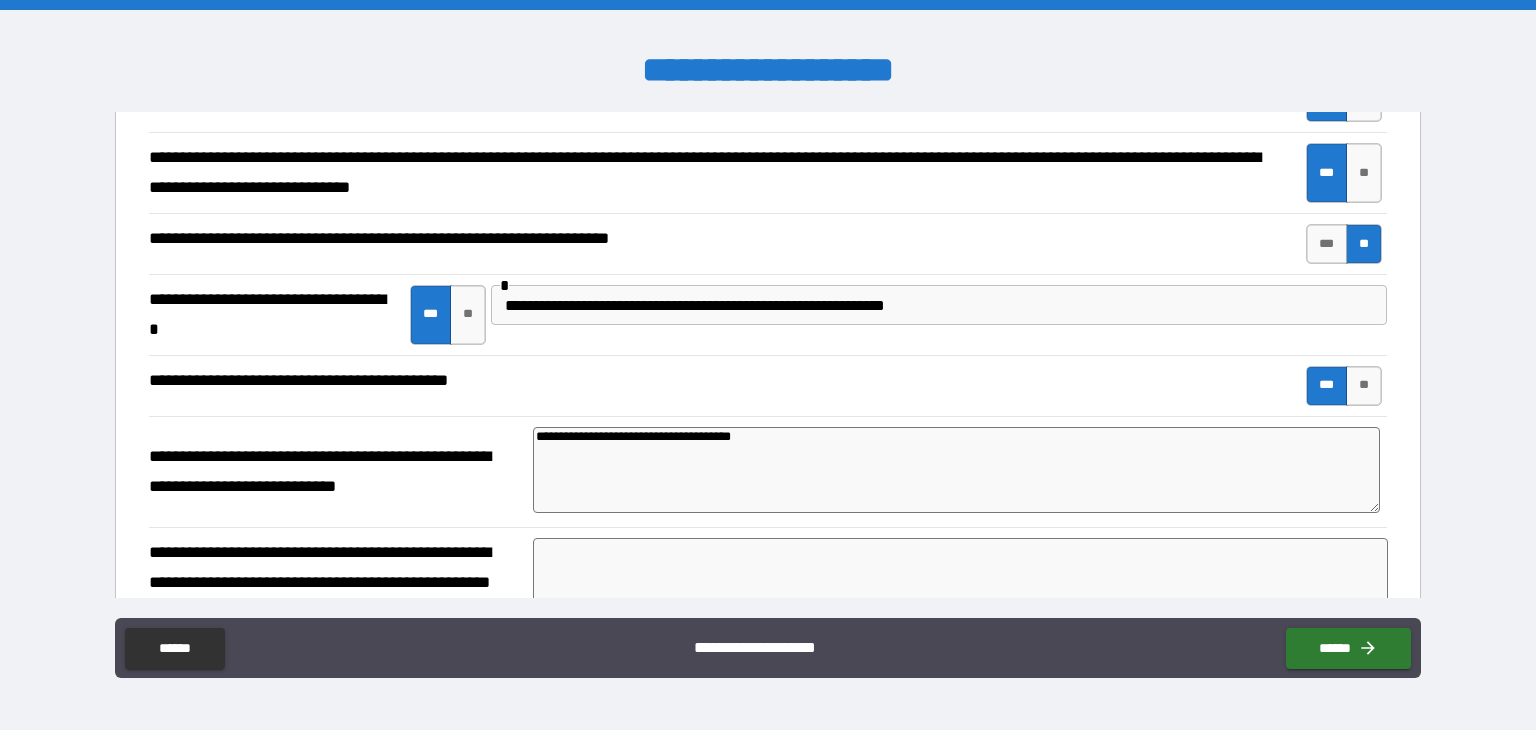 type on "**********" 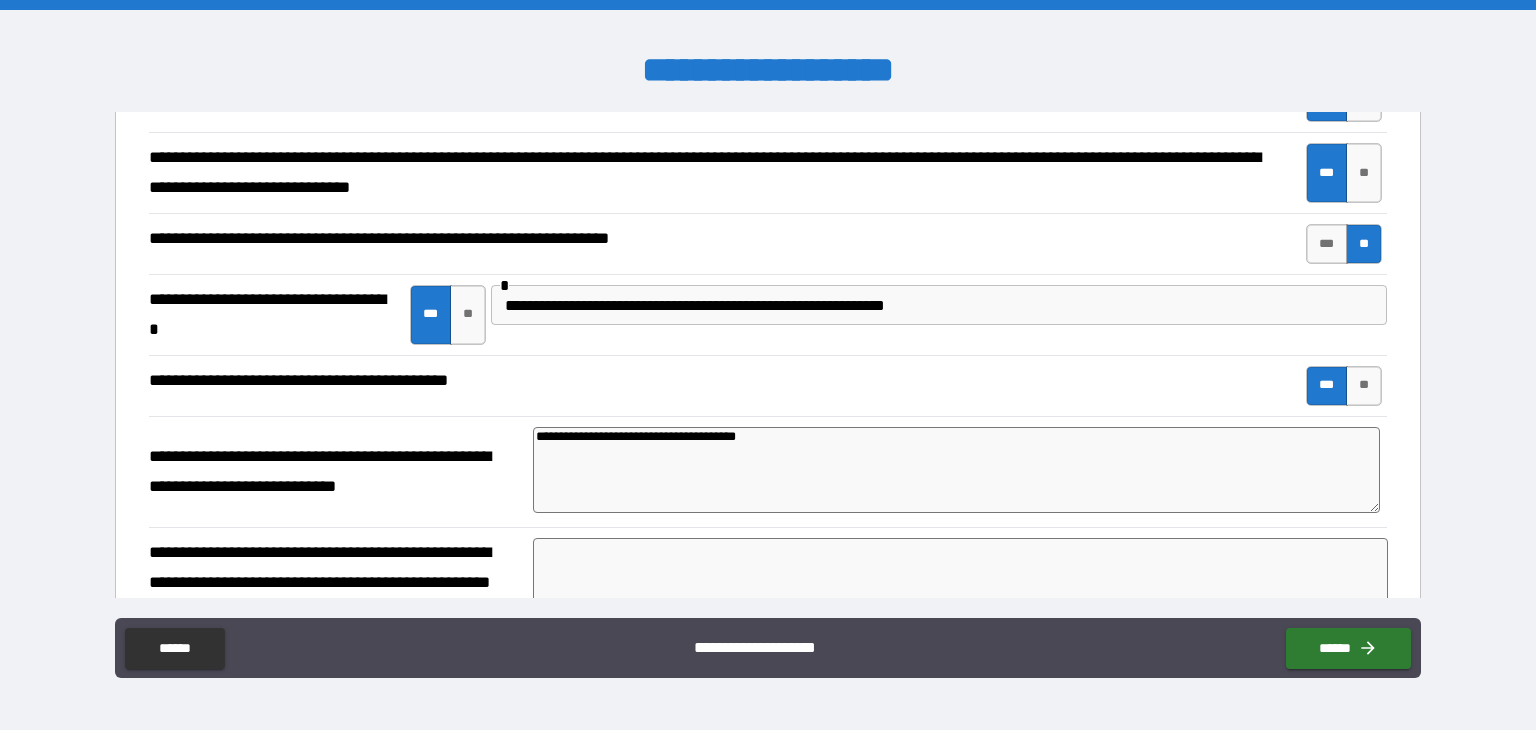 type on "**********" 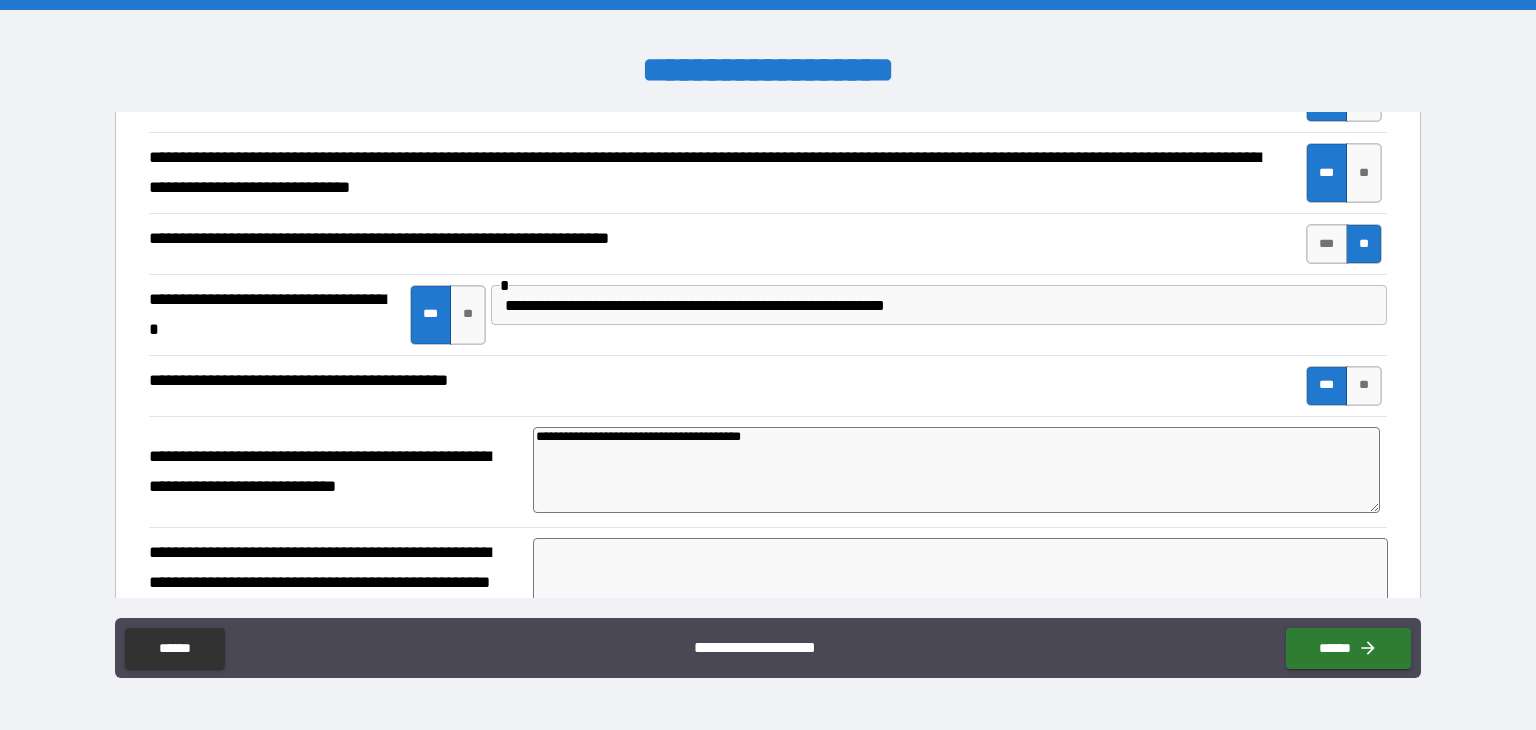type on "**********" 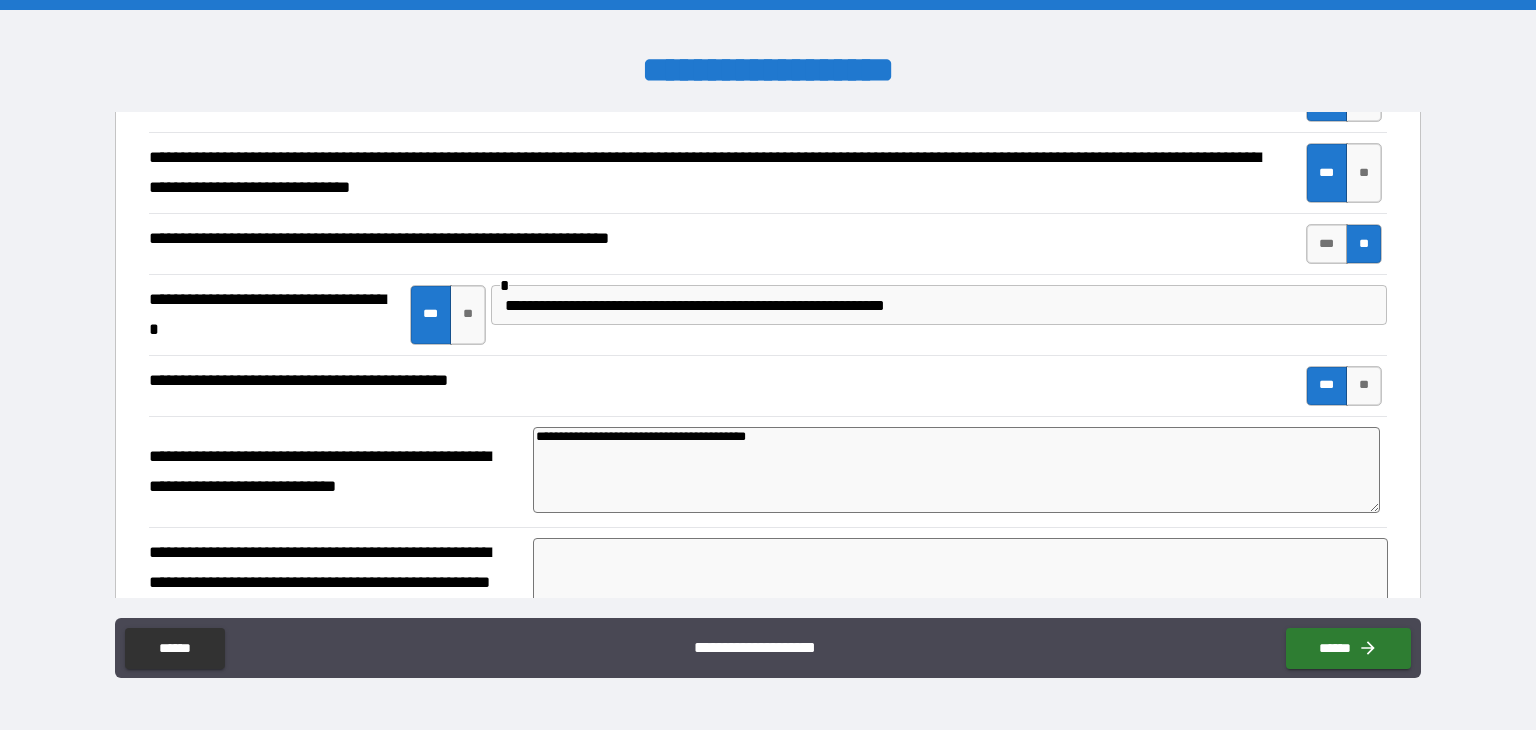 type on "*" 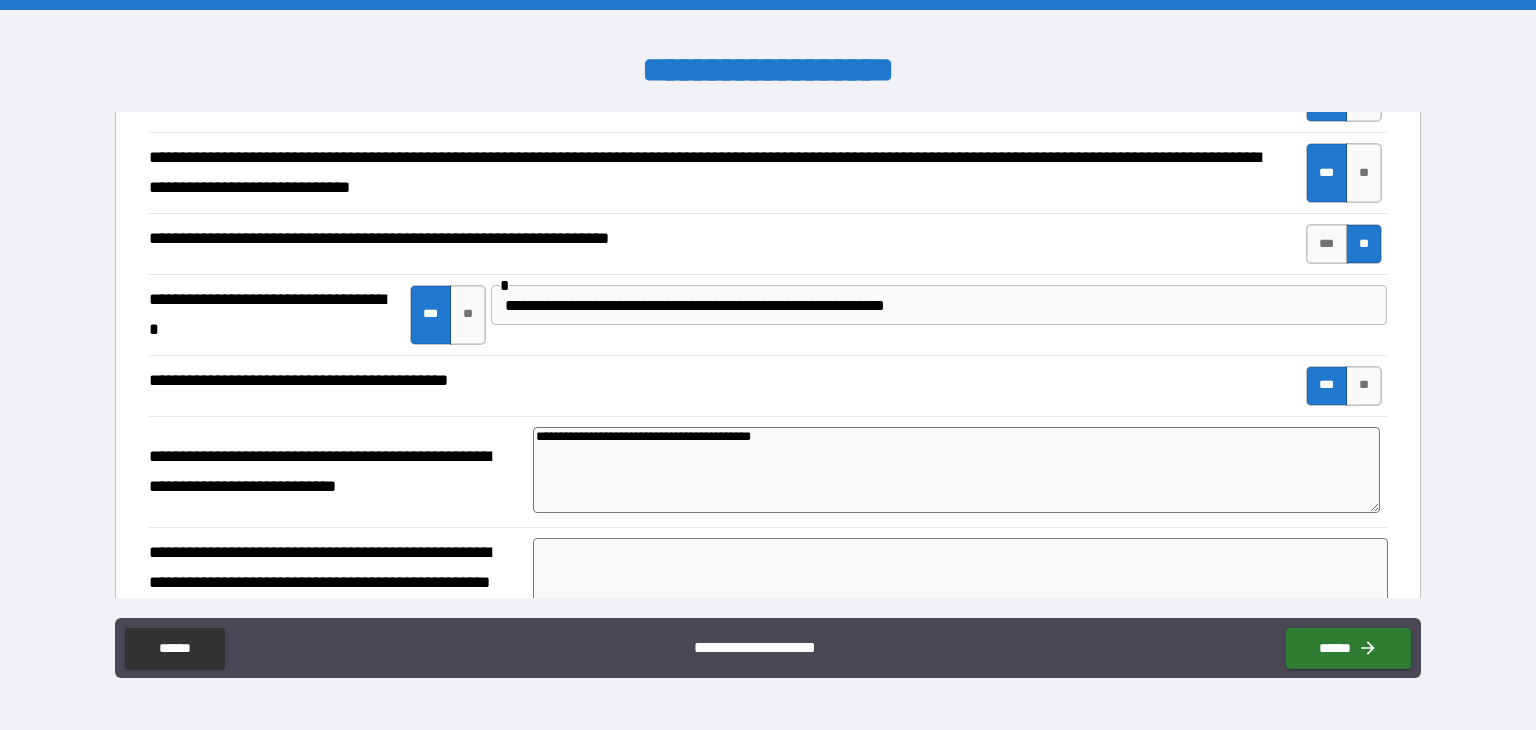 type on "*" 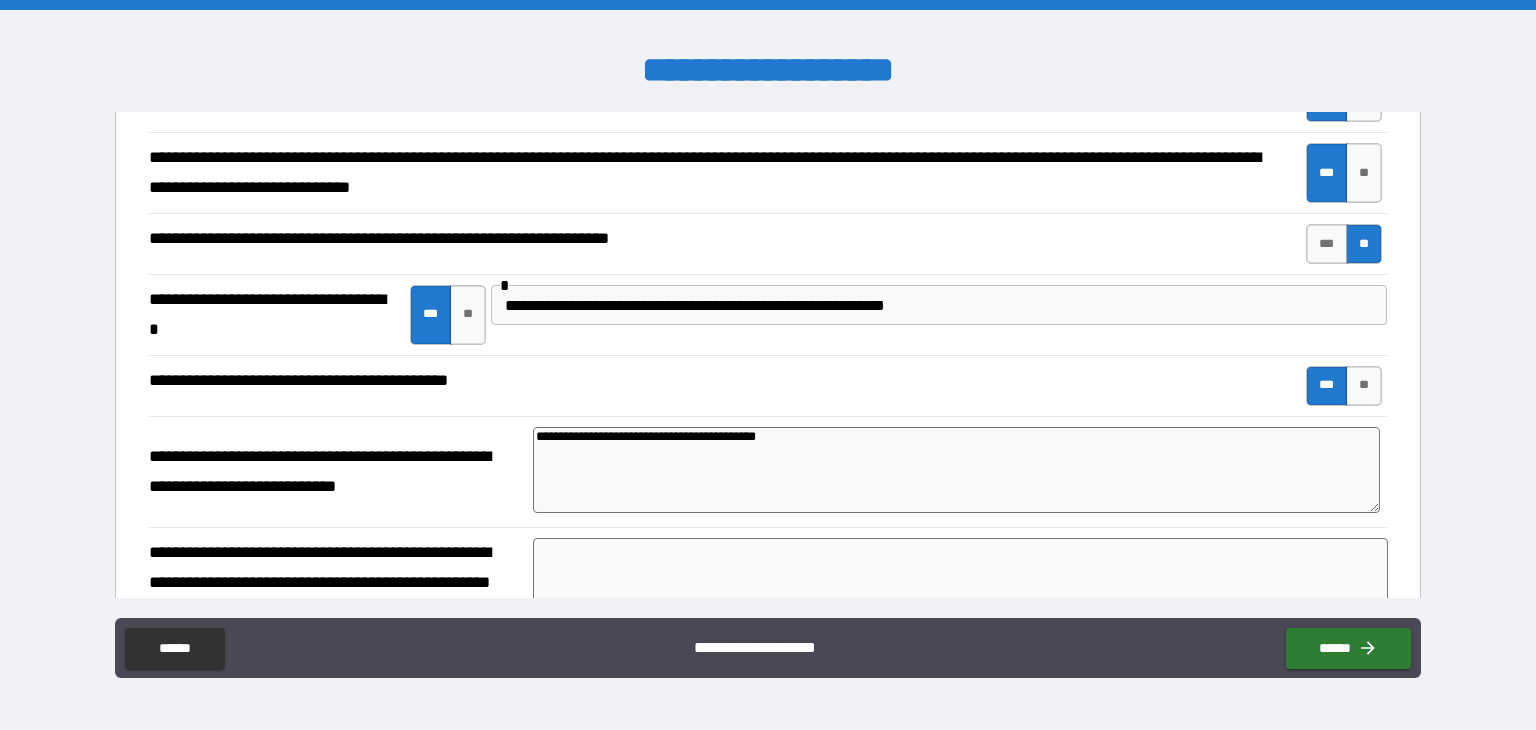 type on "**********" 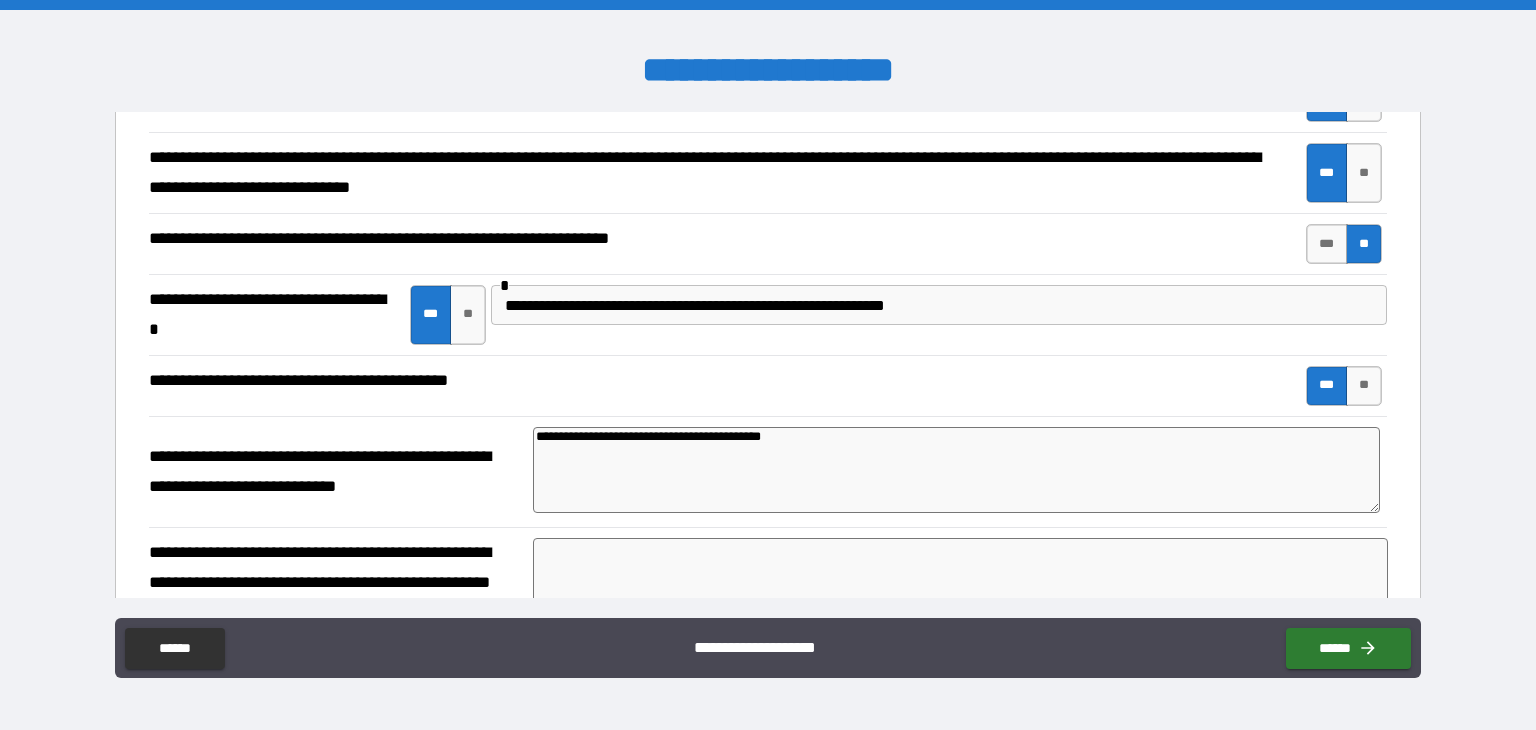 type on "**********" 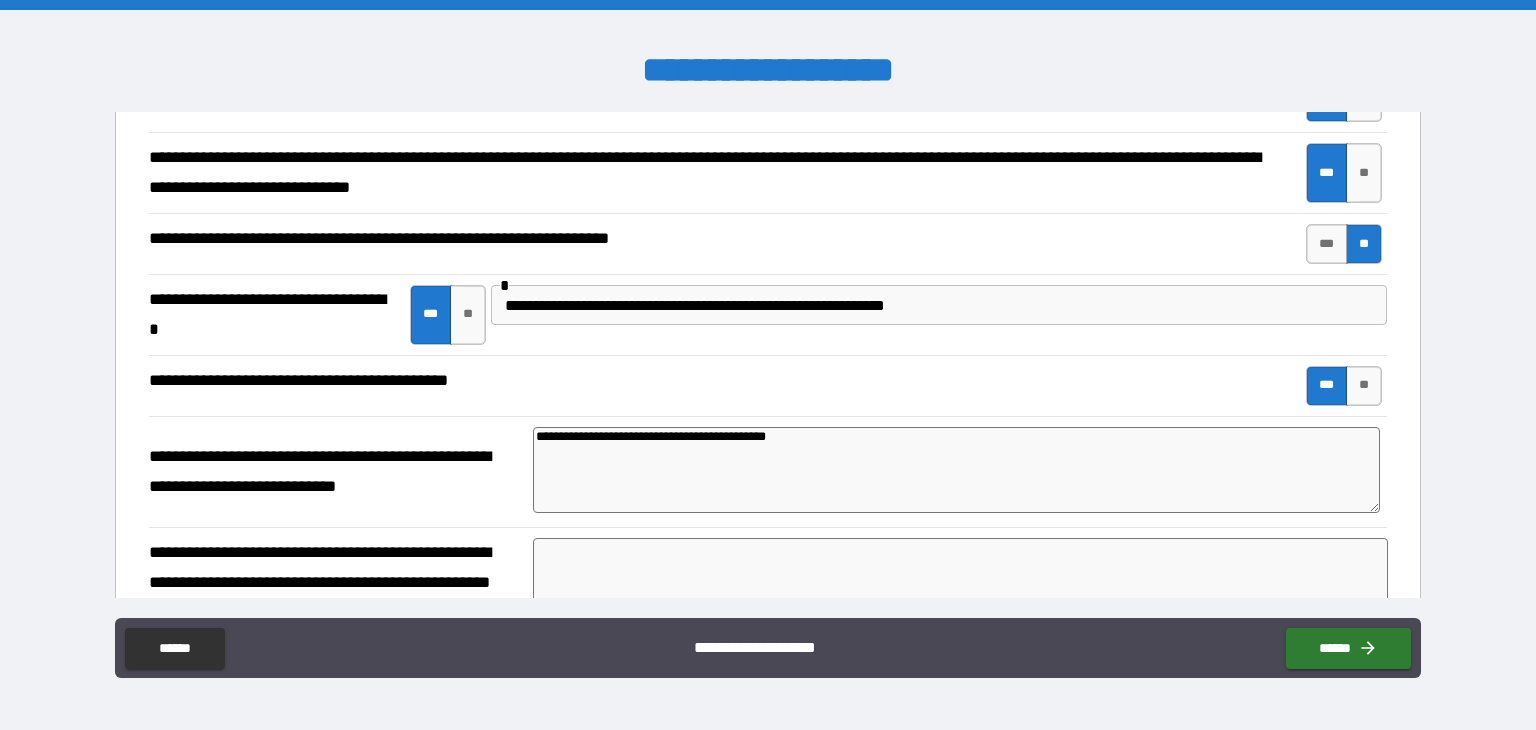 type on "*" 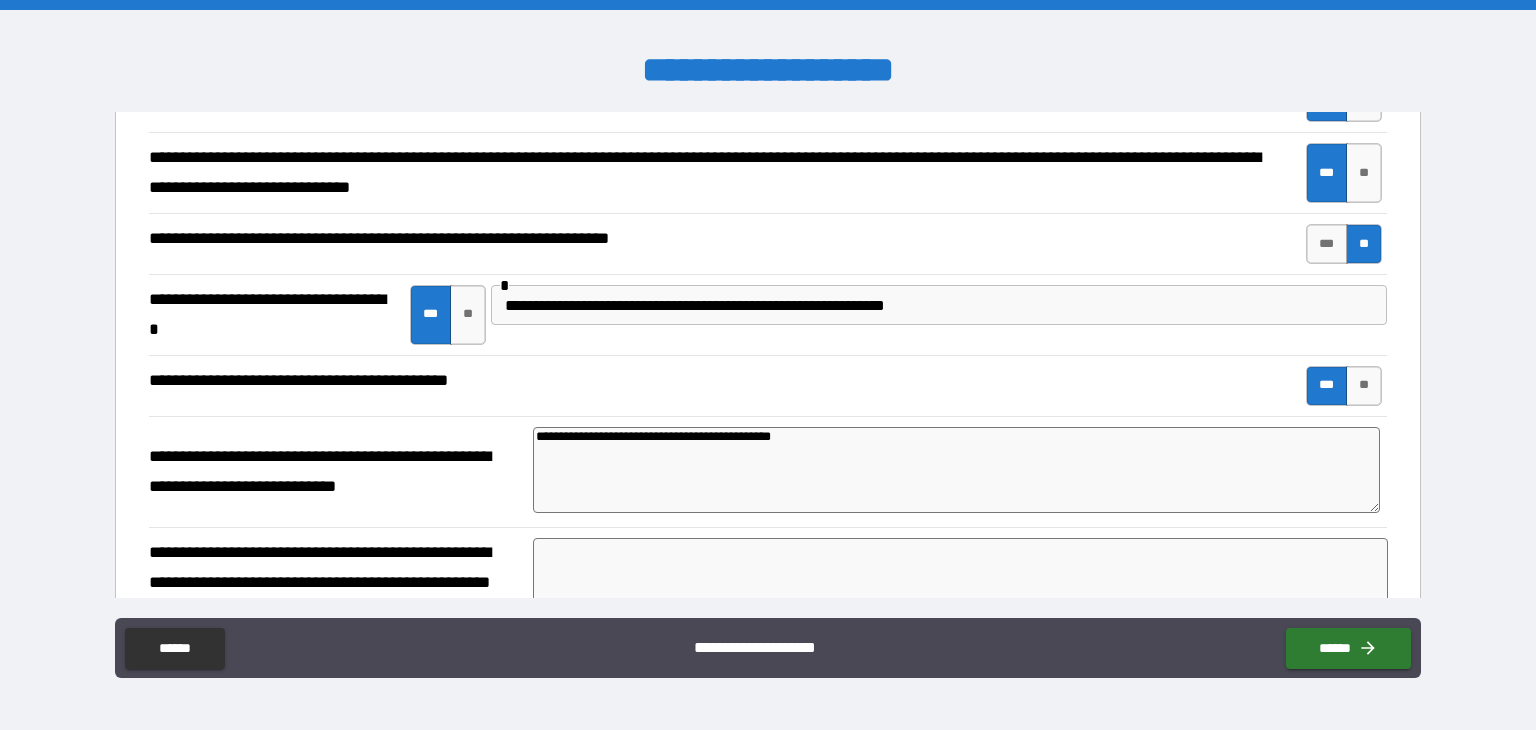 type on "**********" 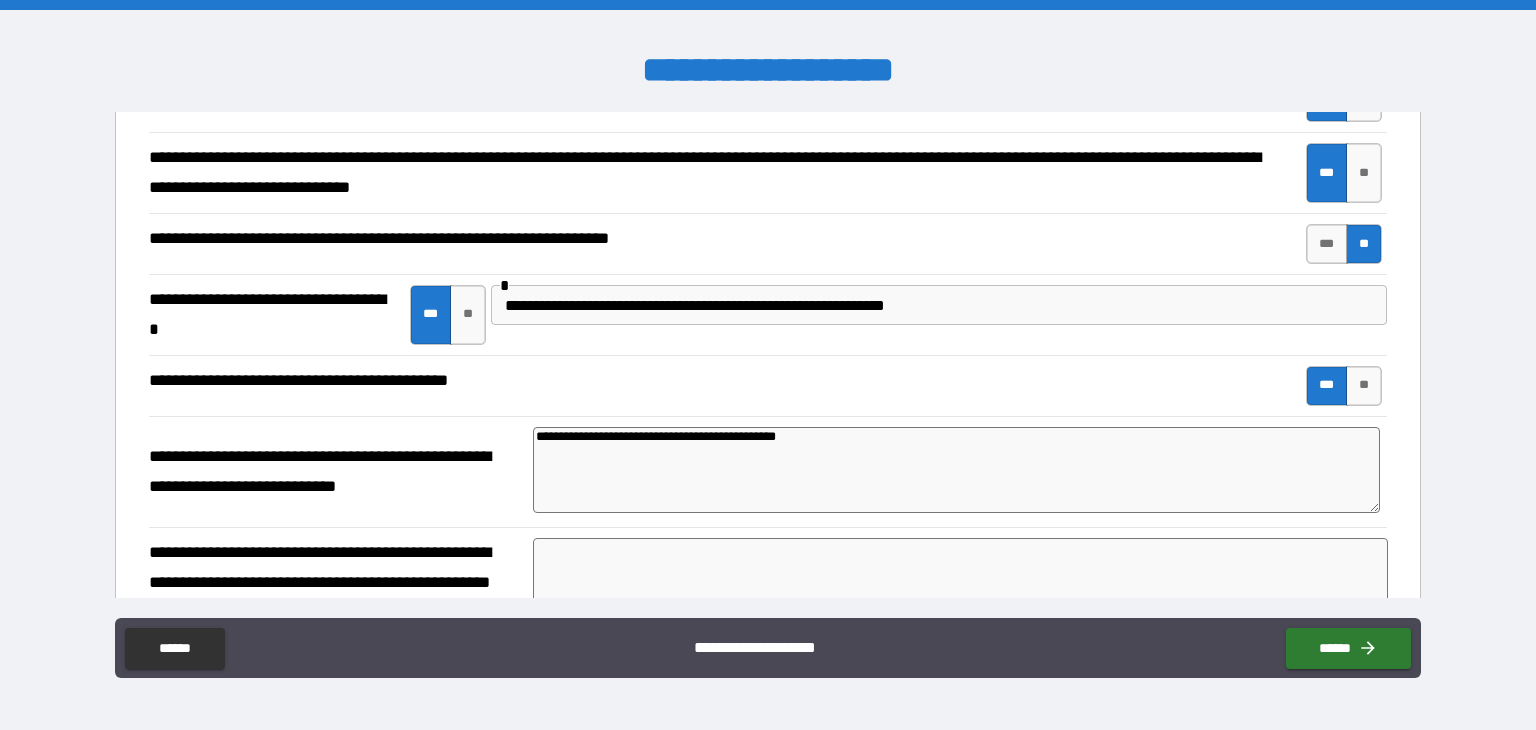 type on "**********" 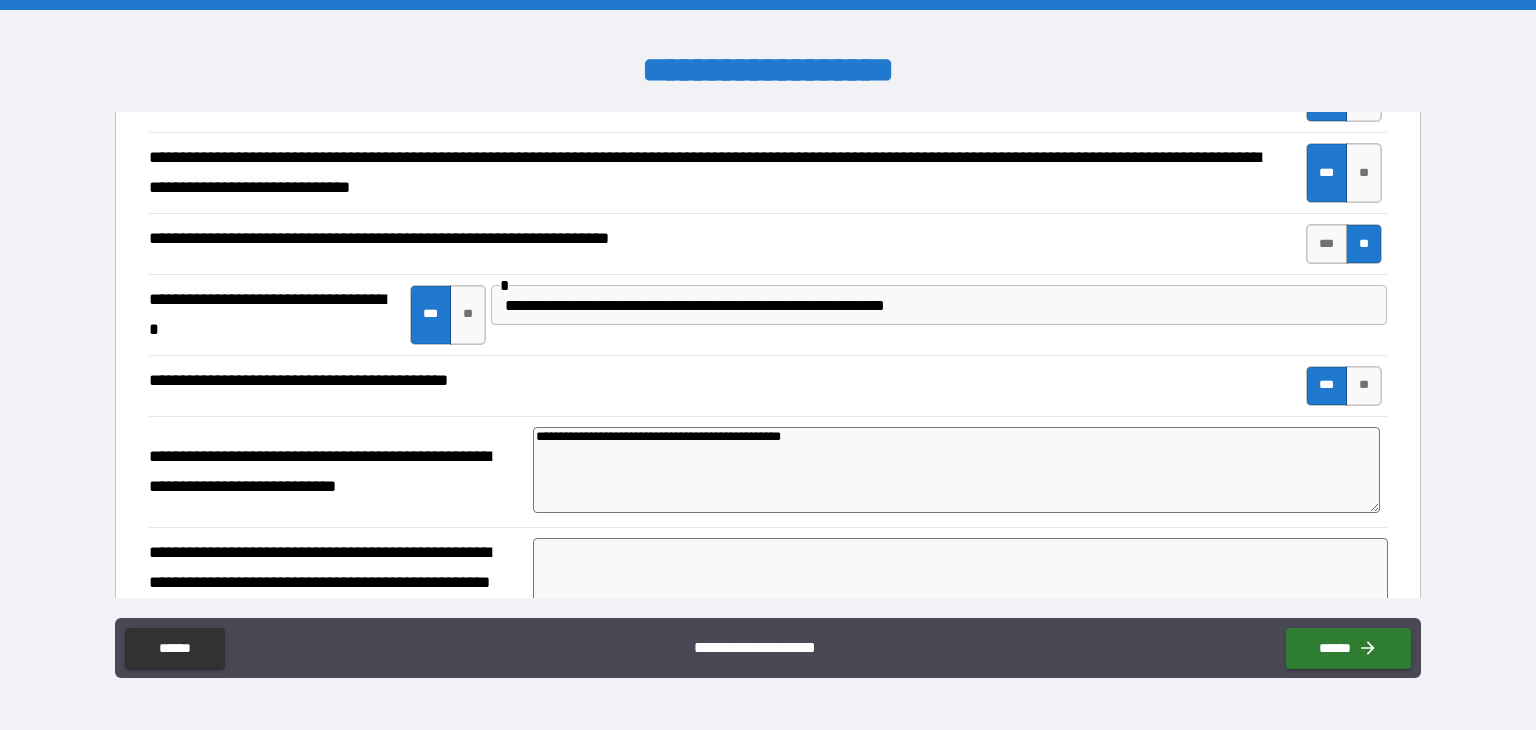 type on "*" 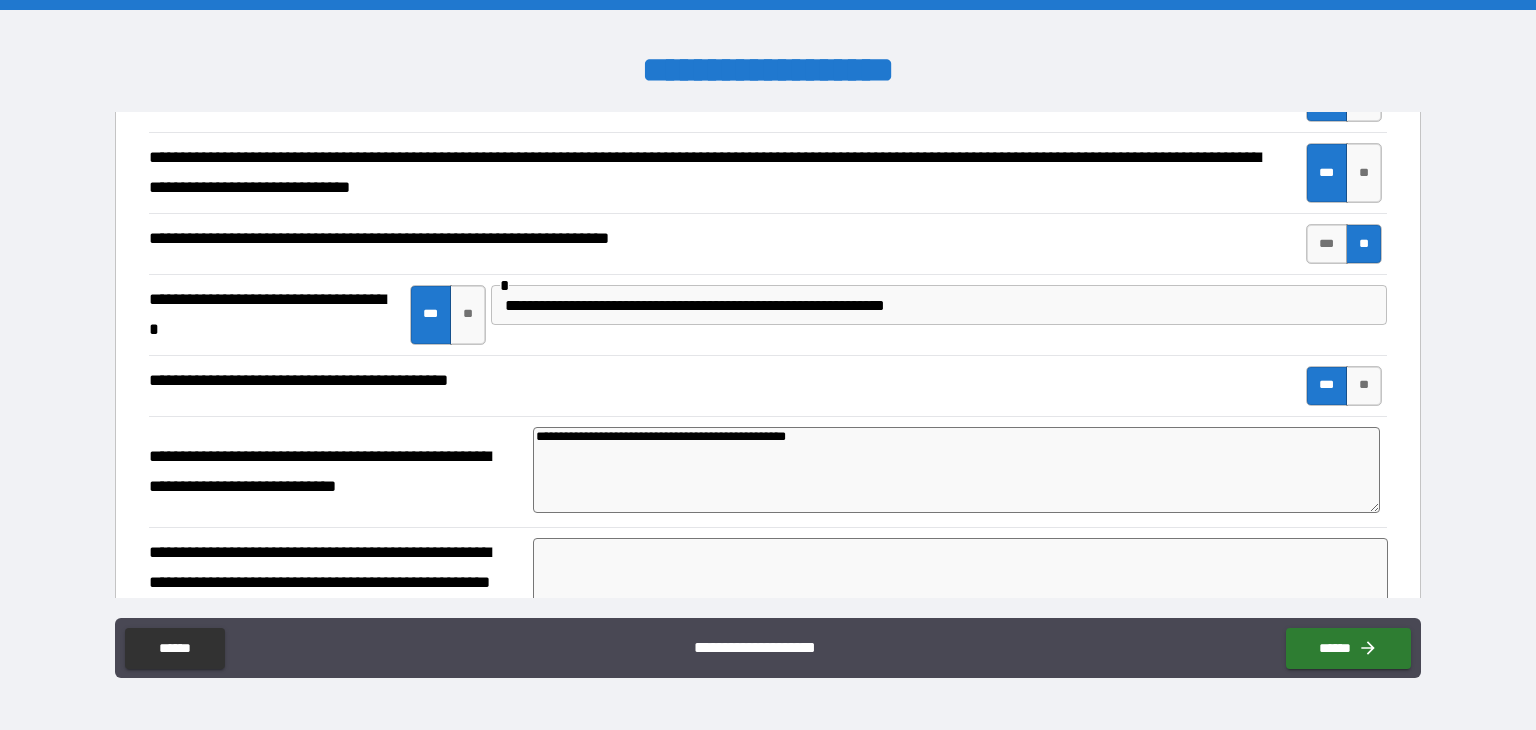 type on "**********" 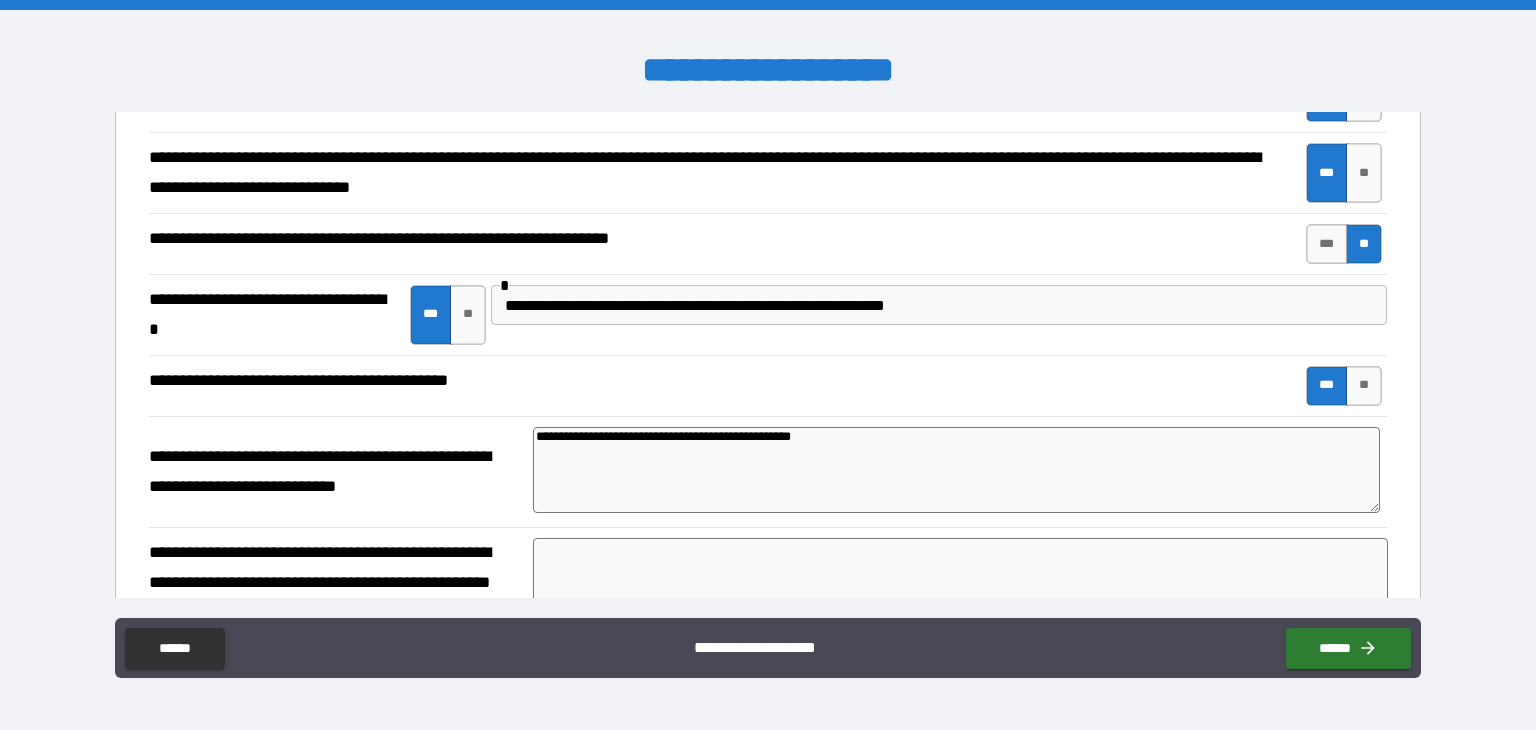 type on "**********" 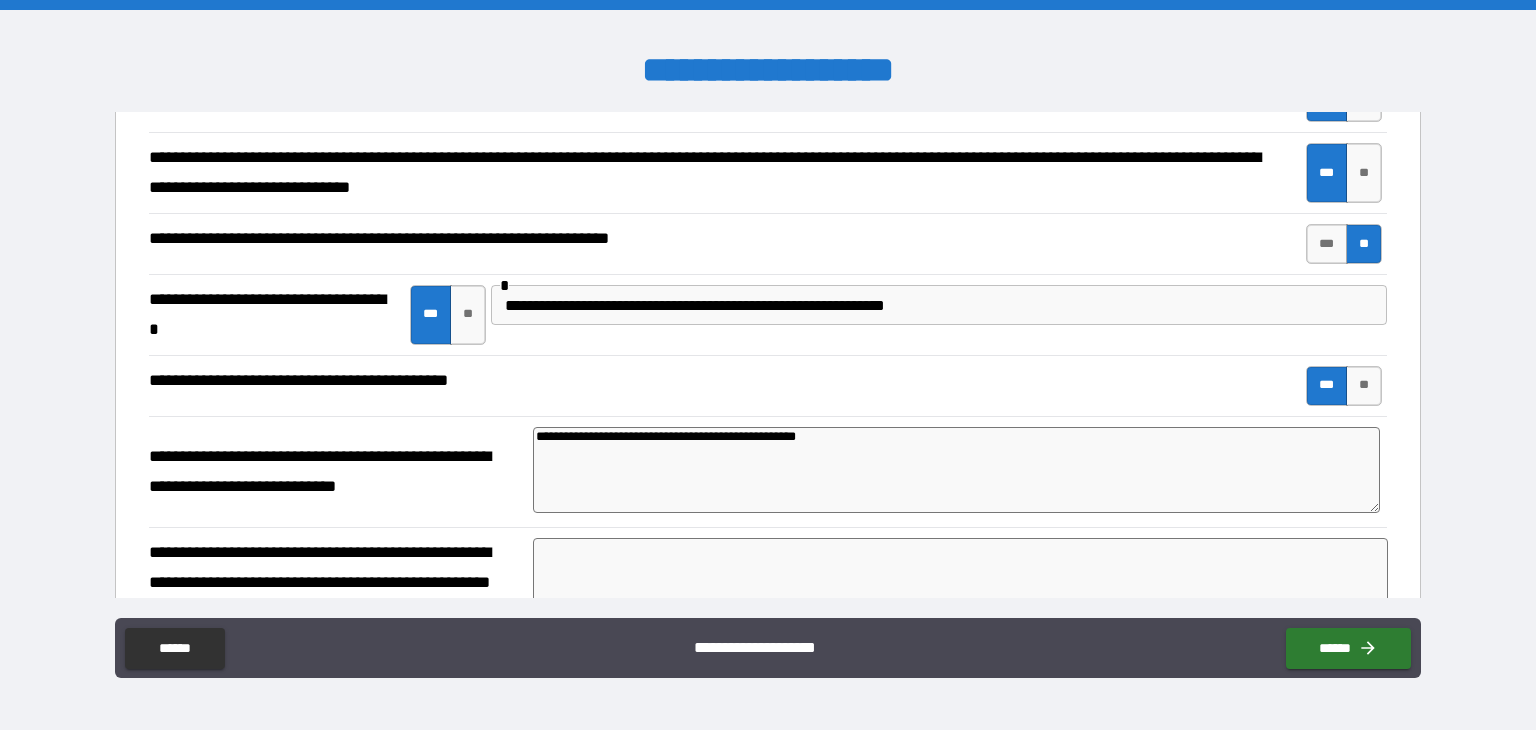 type on "*" 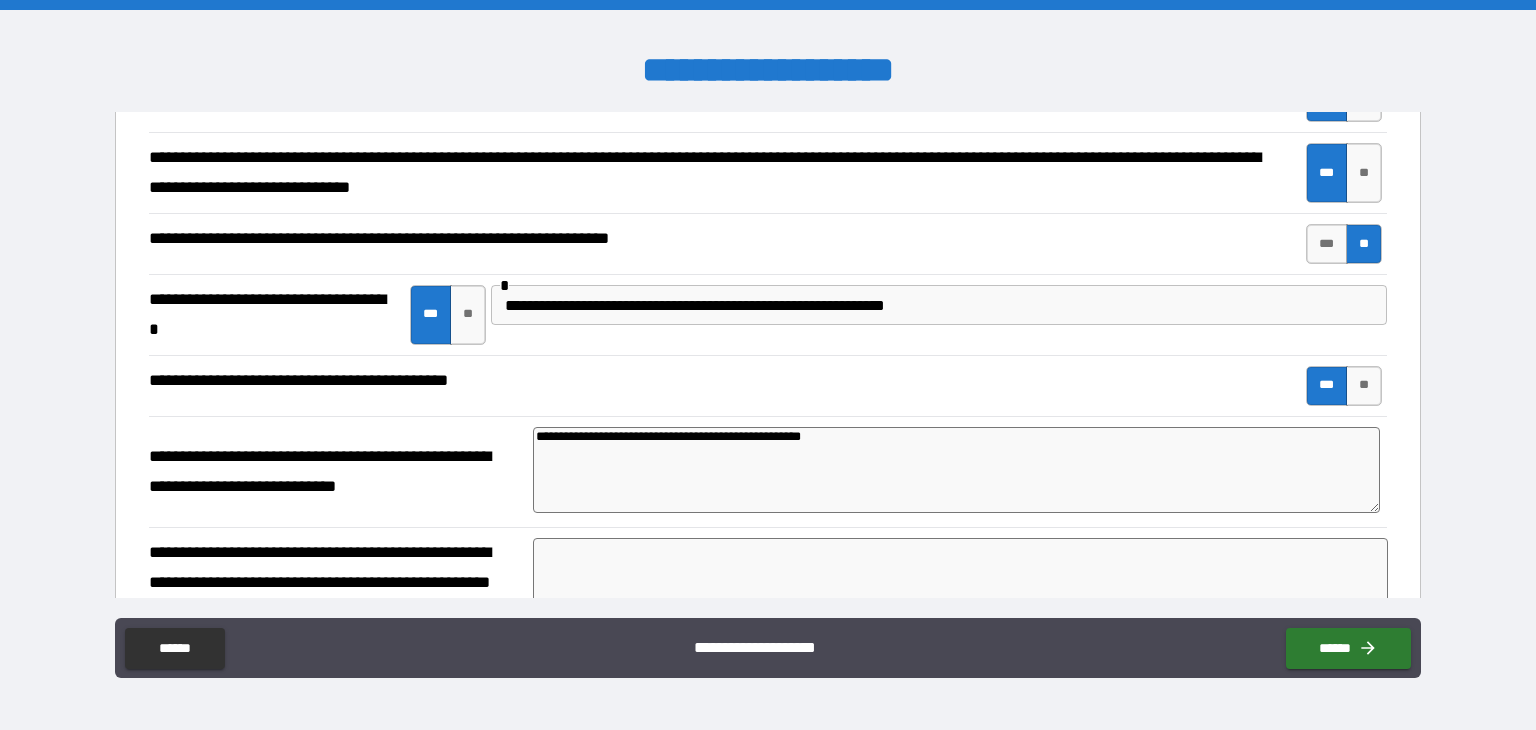 type on "*" 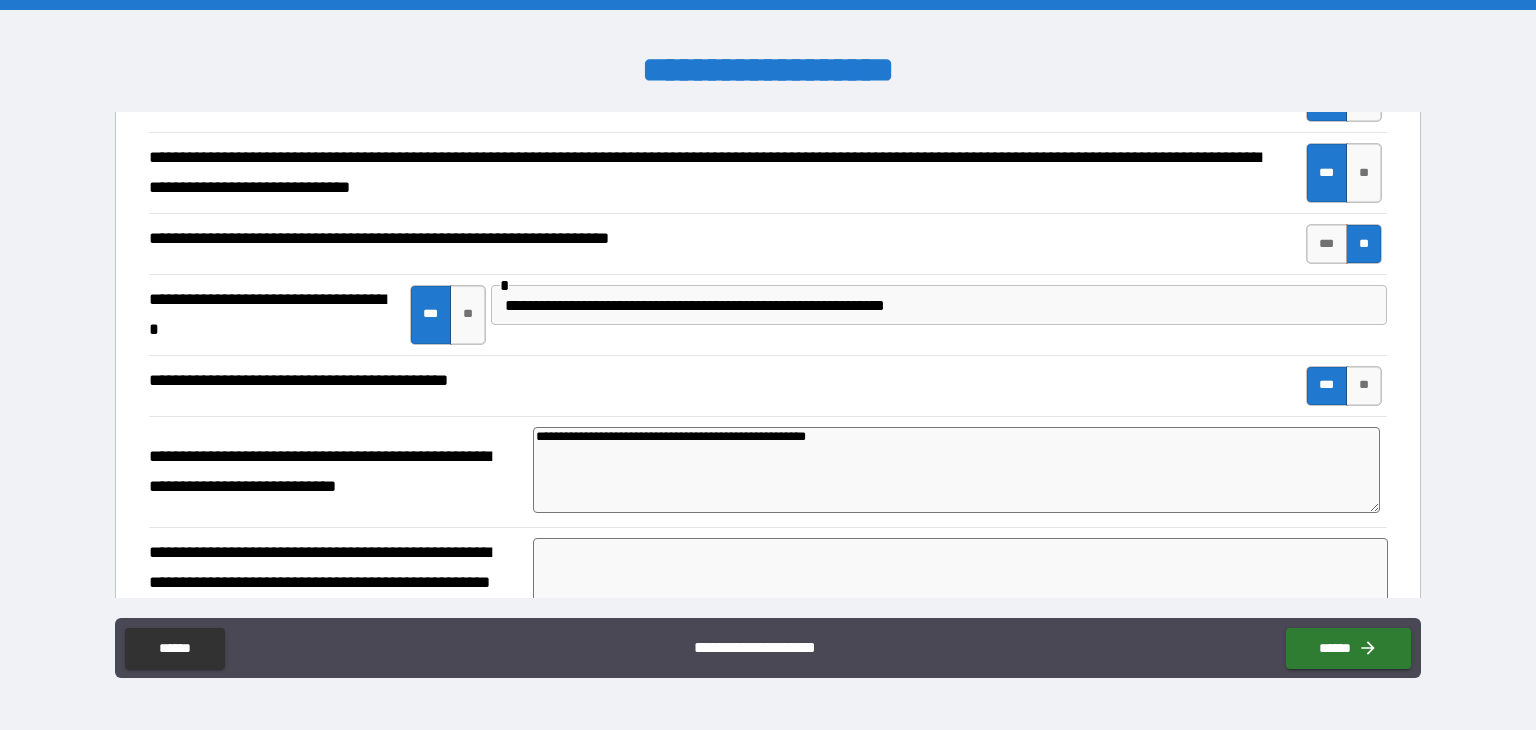 type on "*" 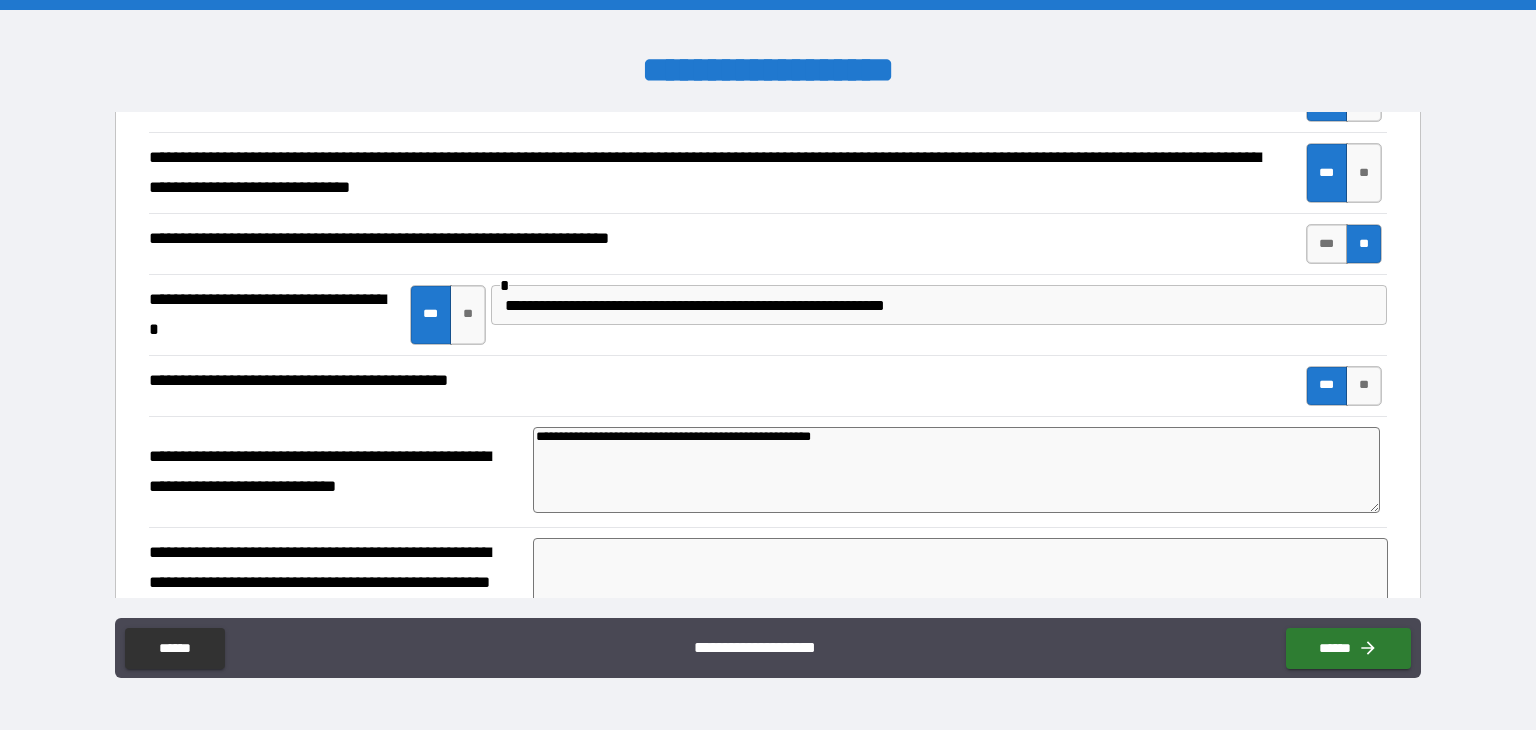 type on "*" 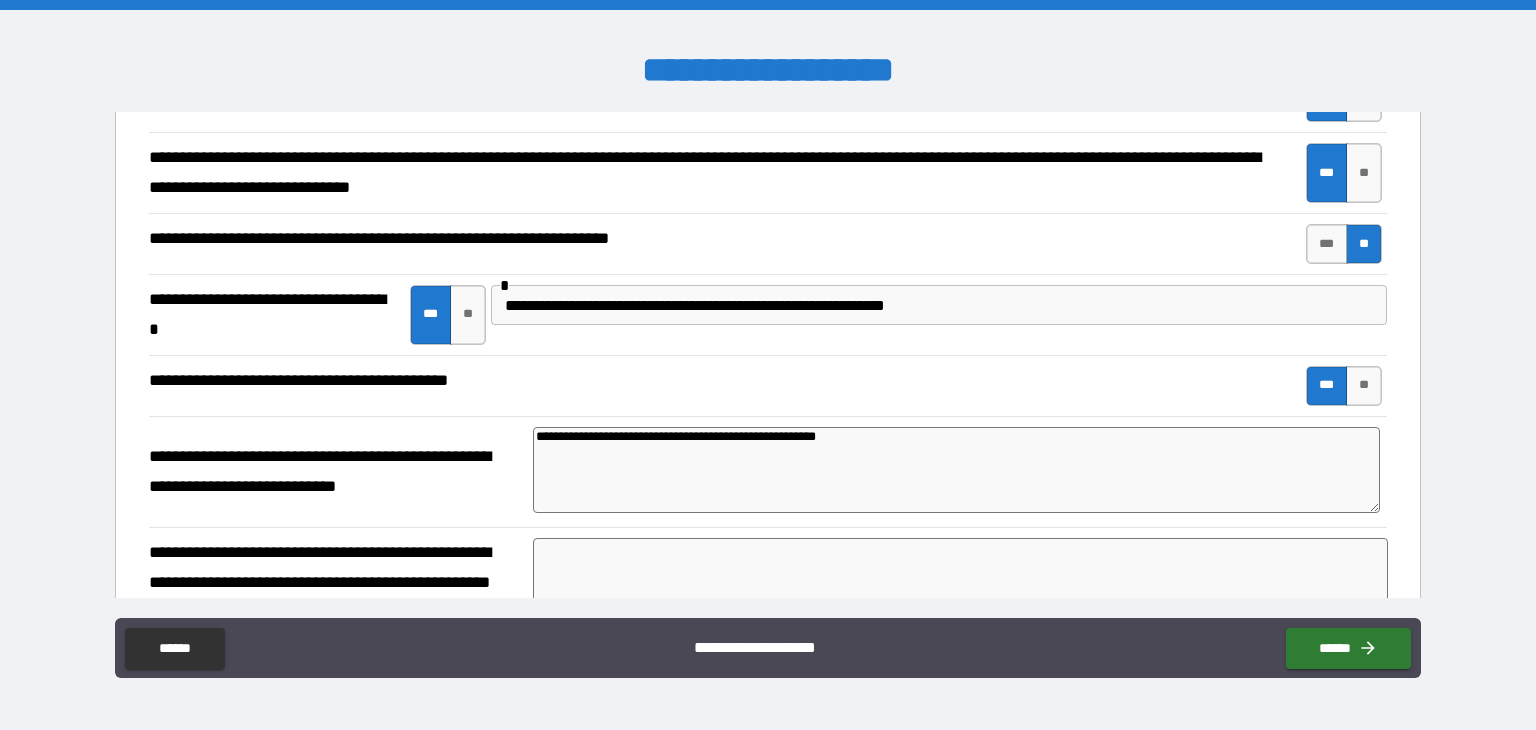 type on "**********" 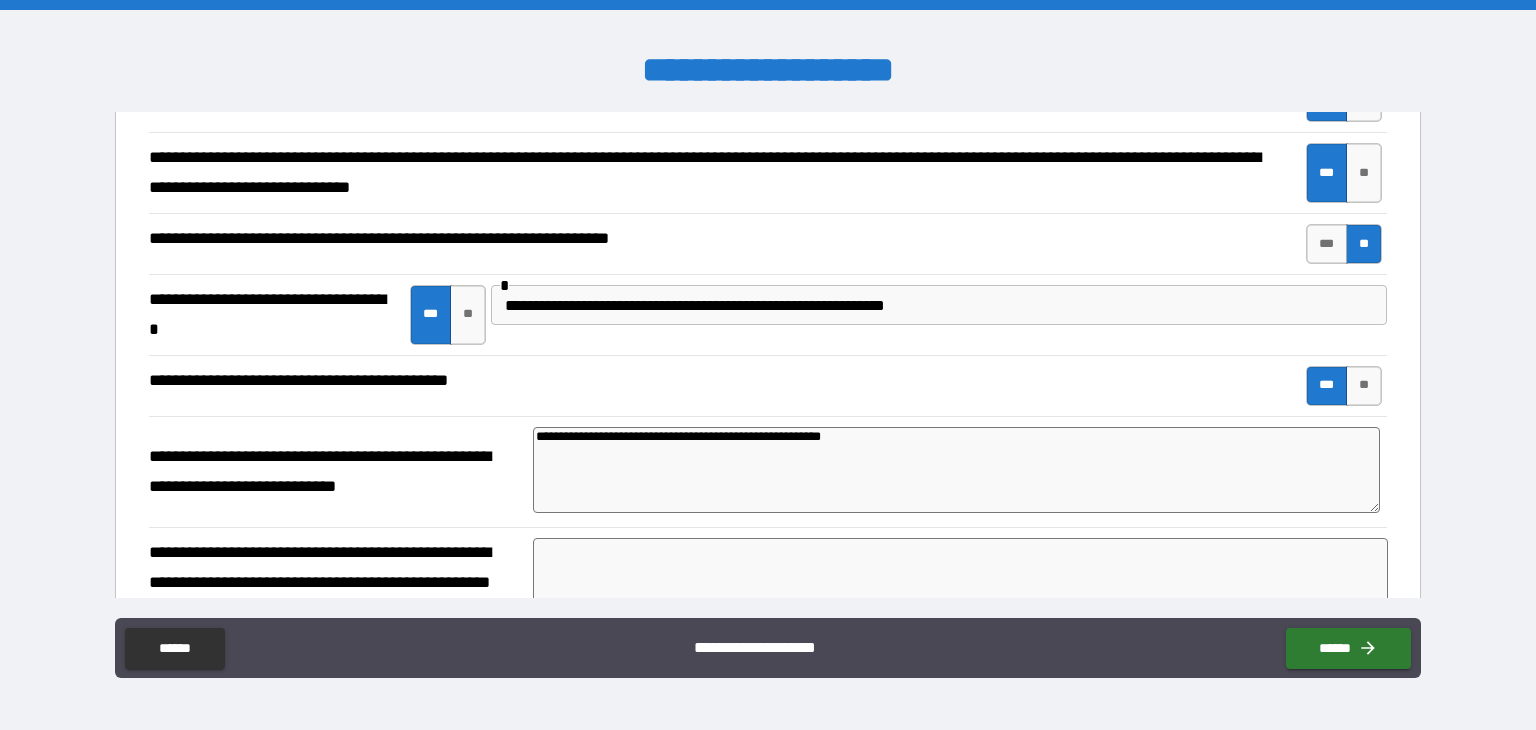 type on "**********" 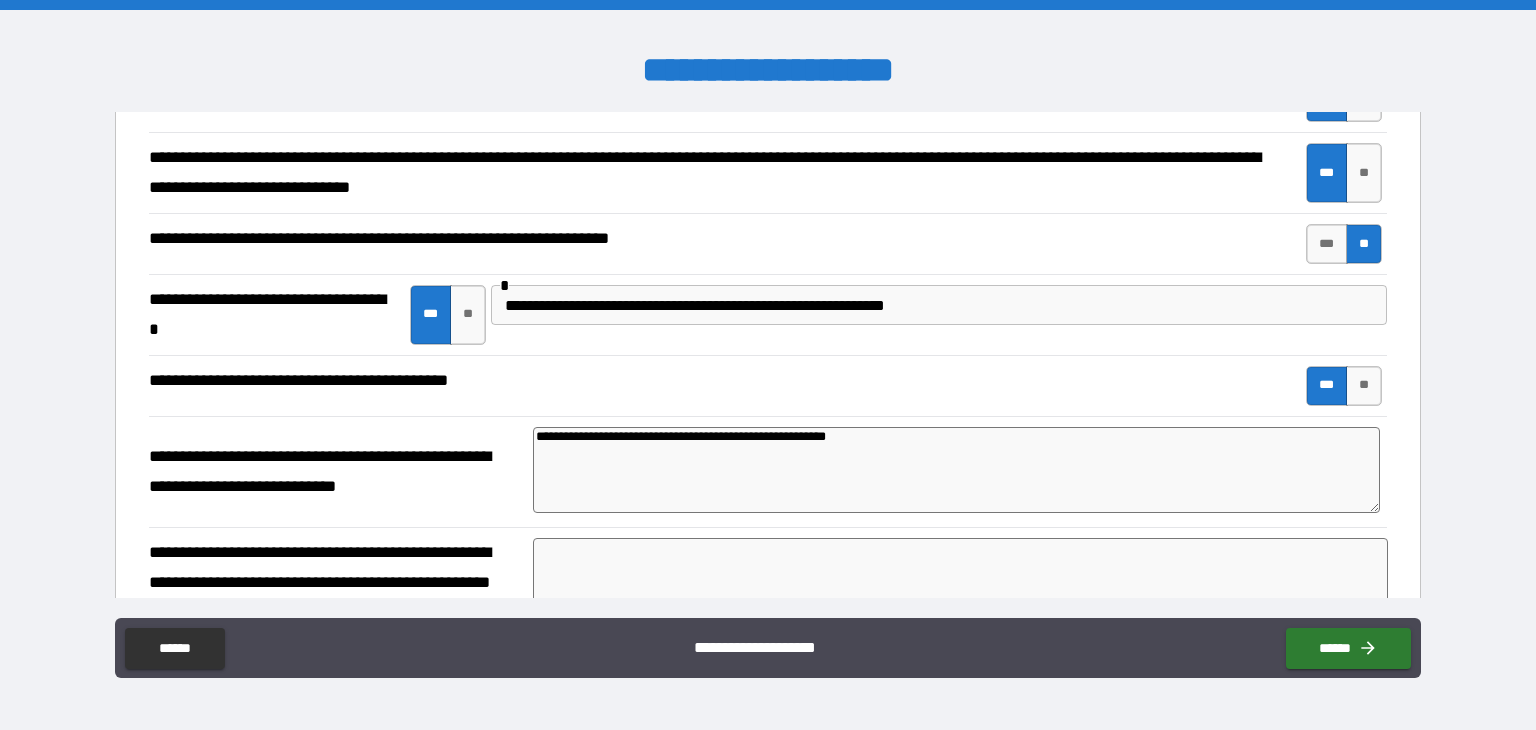 type on "**********" 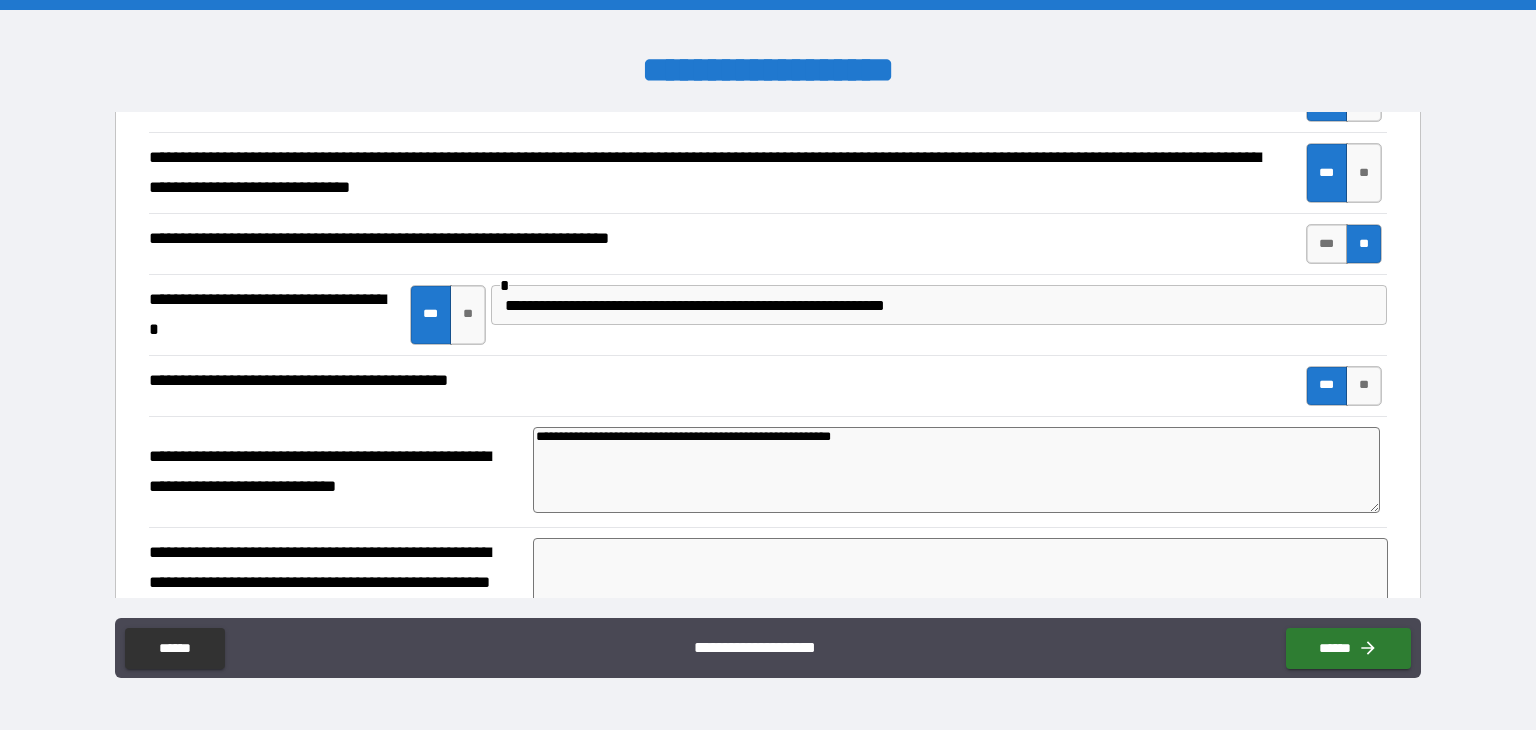 type on "**********" 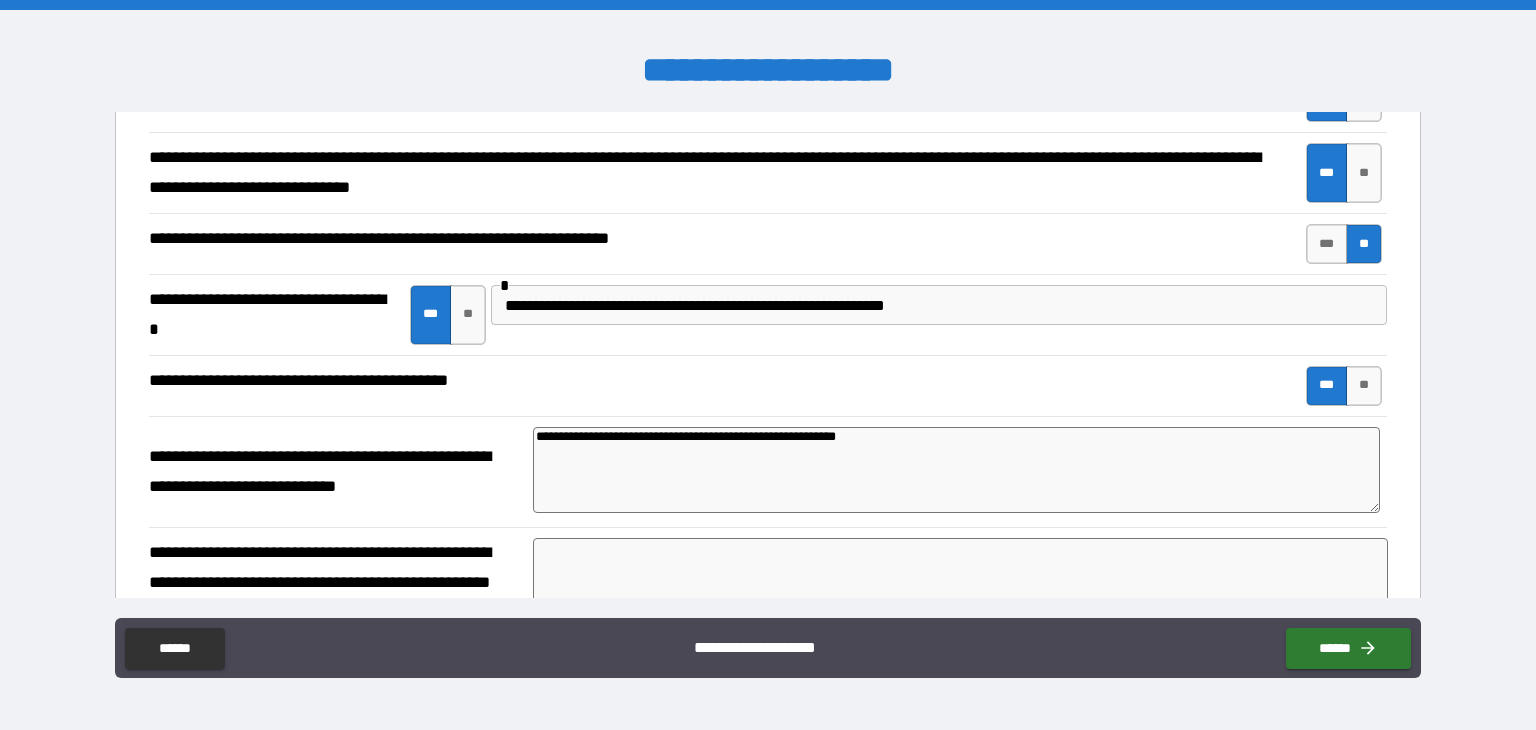 type on "**********" 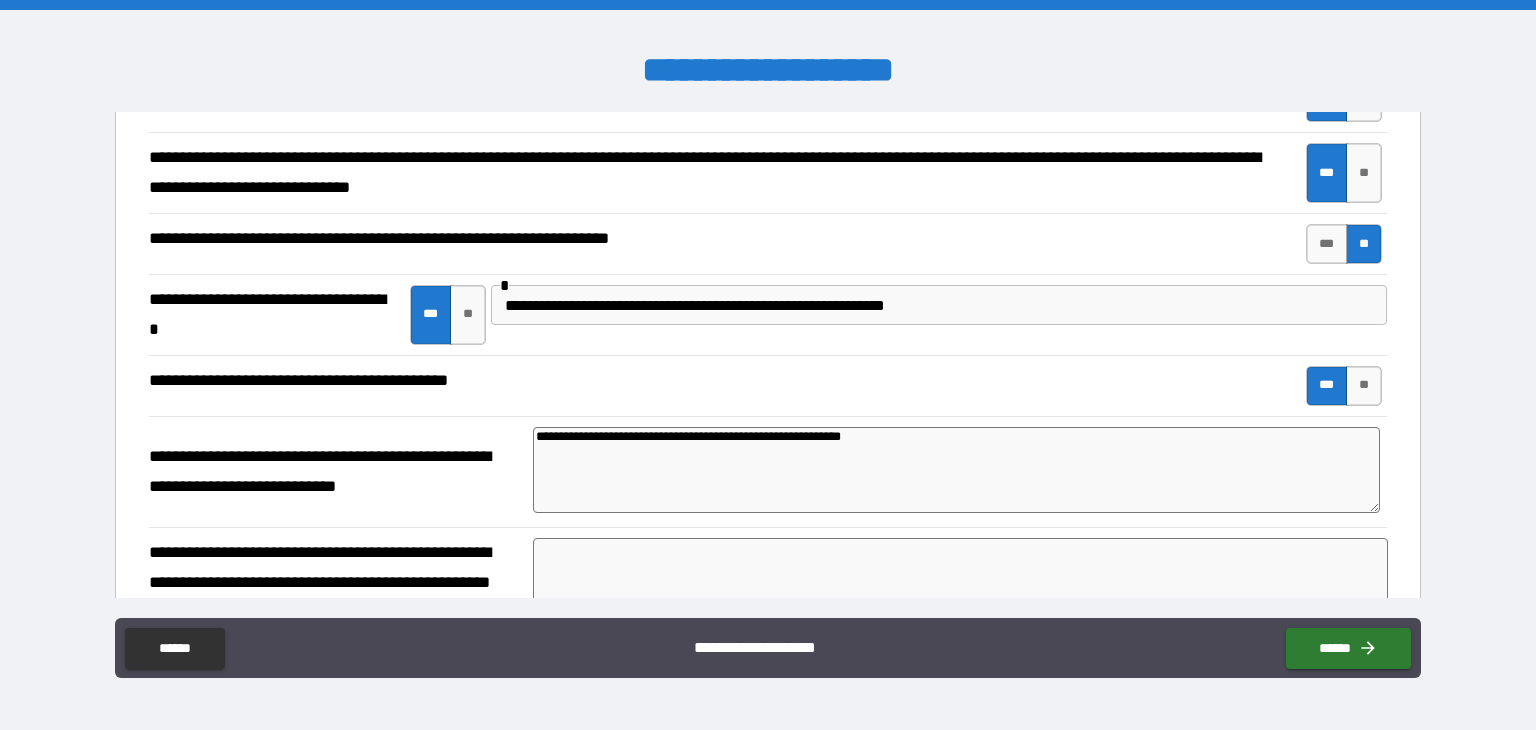 type on "*" 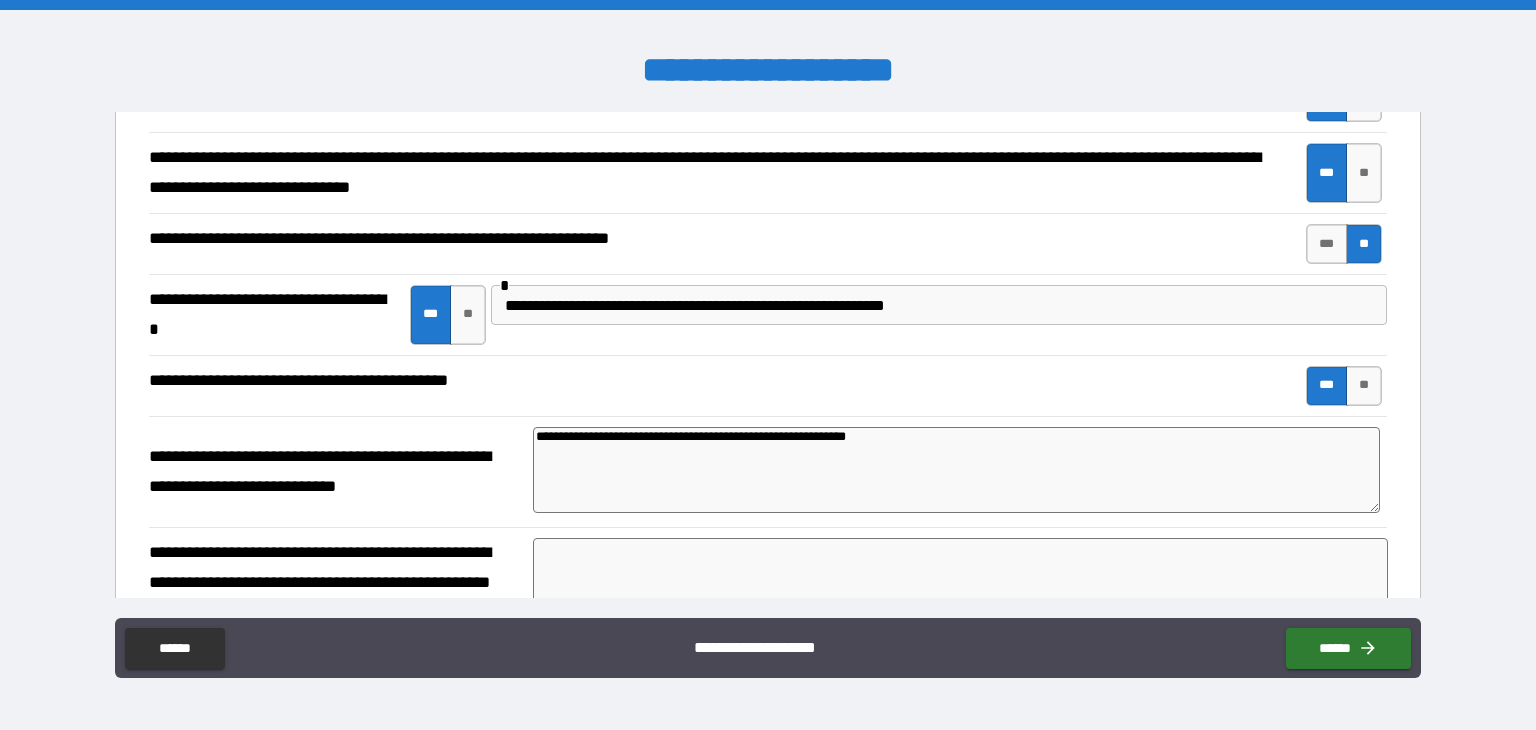 type on "**********" 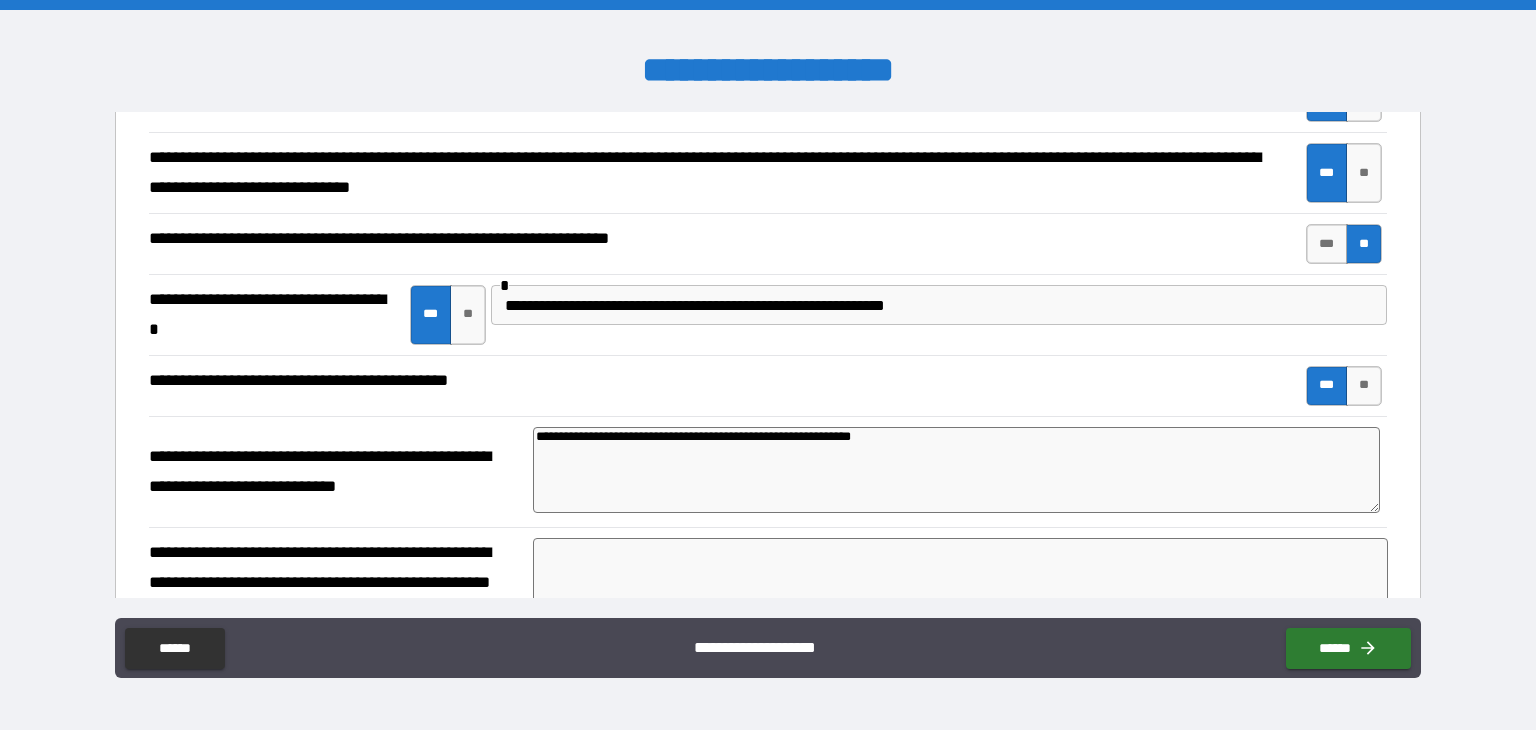 type on "*" 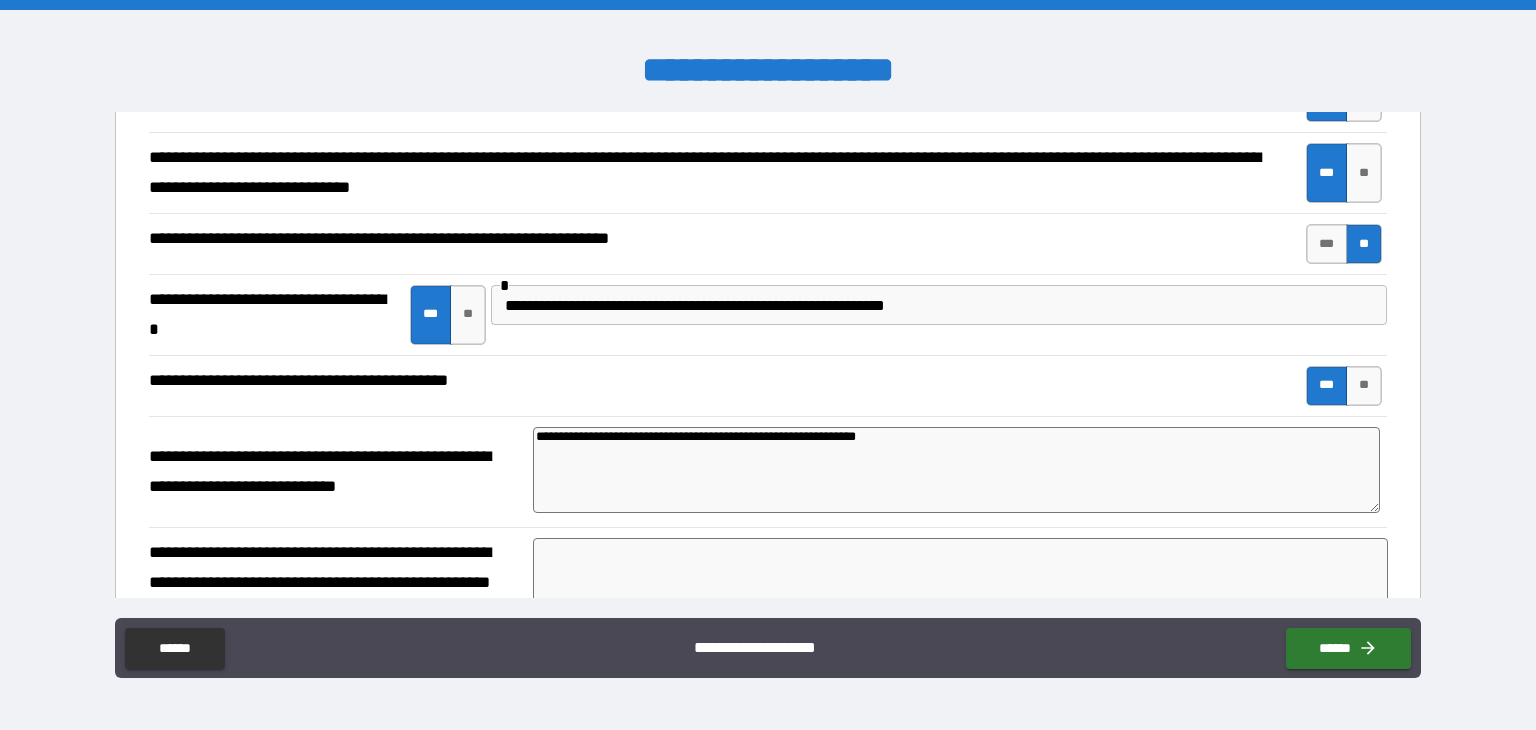 type on "*" 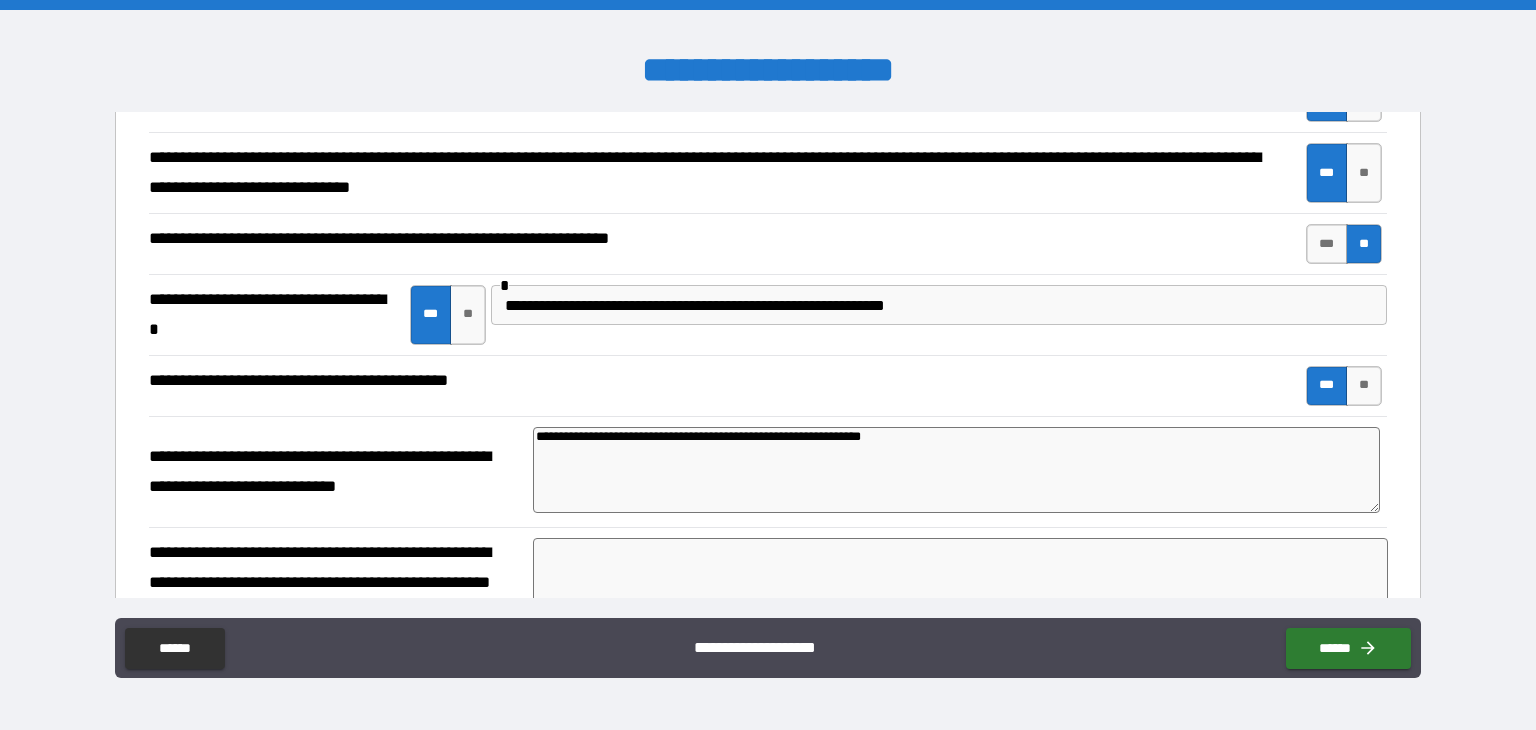type on "**********" 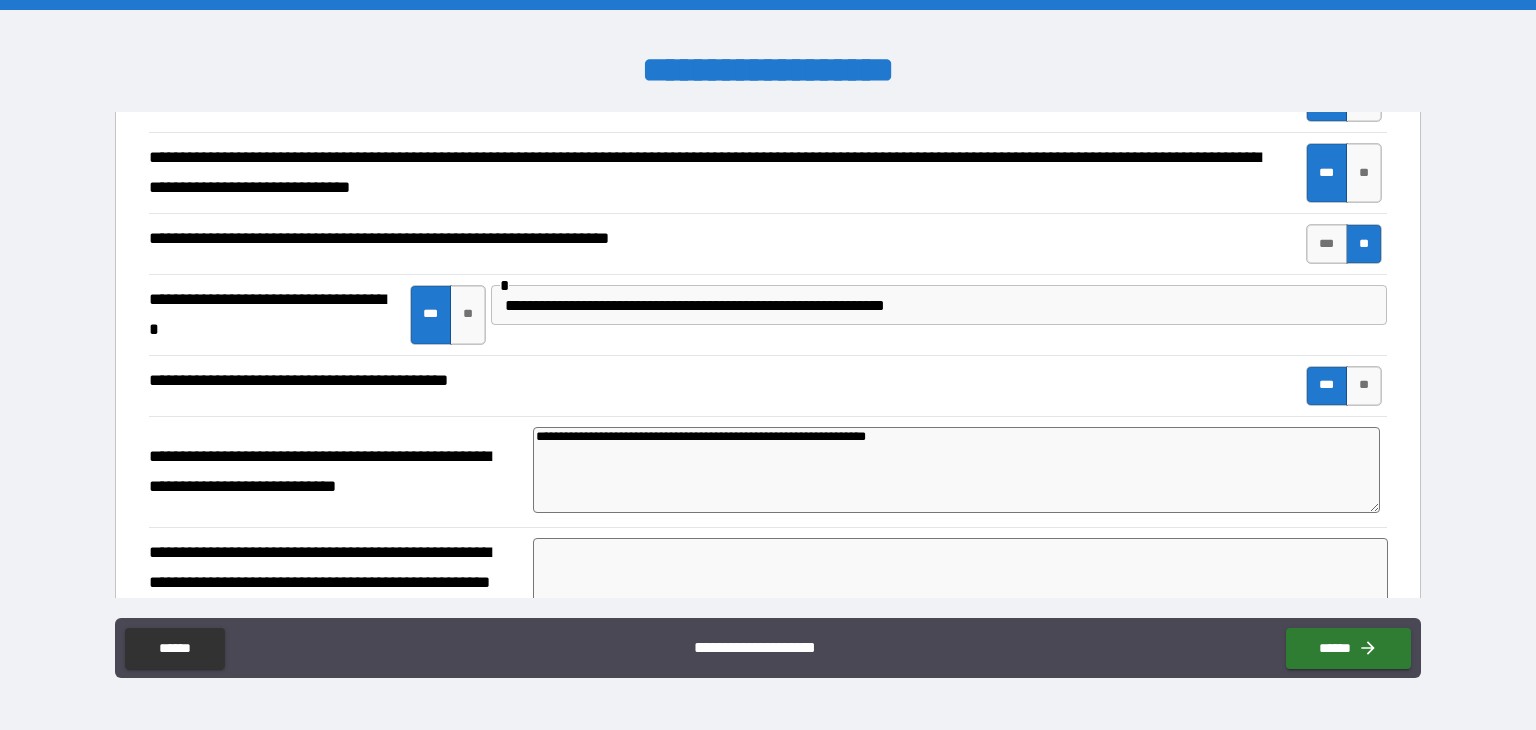 type on "**********" 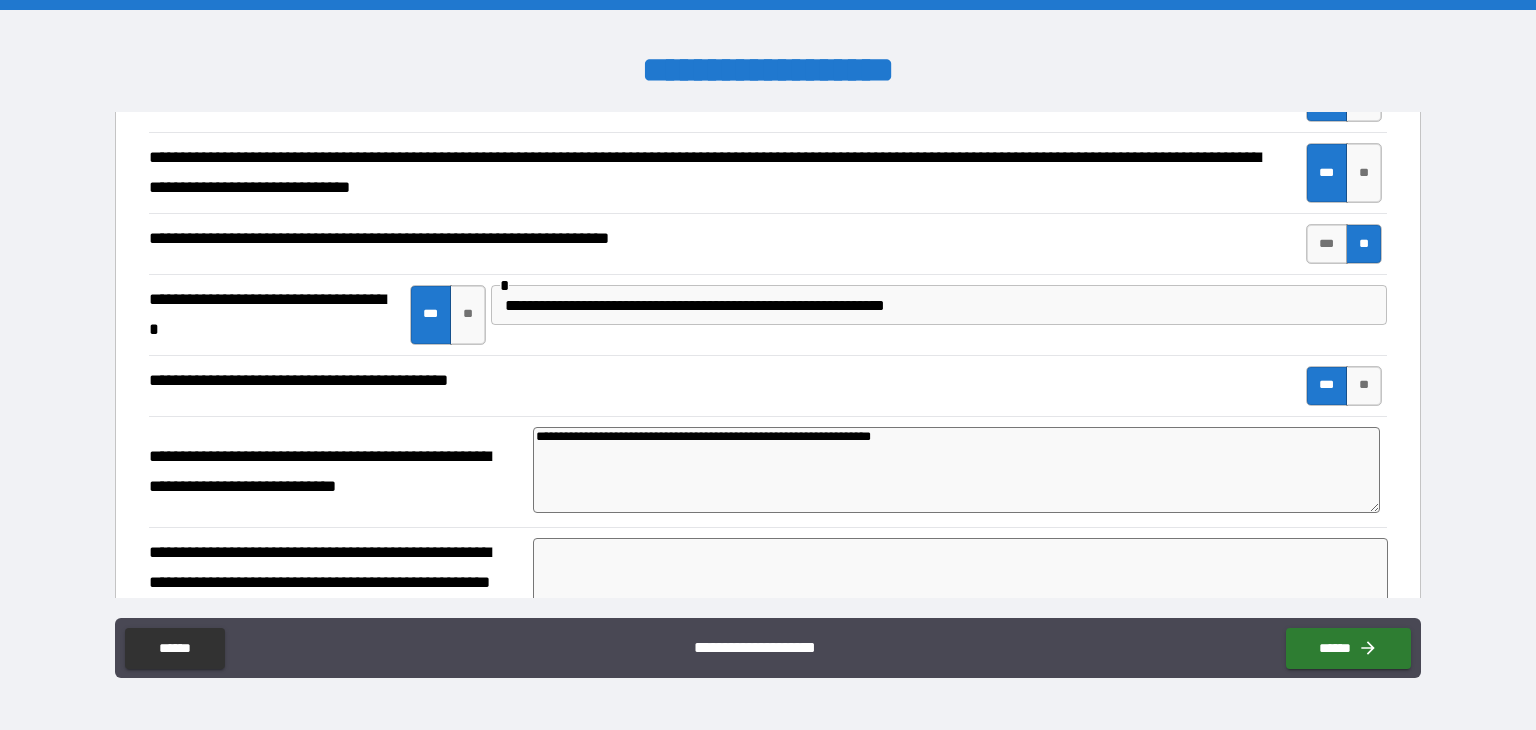 type on "*" 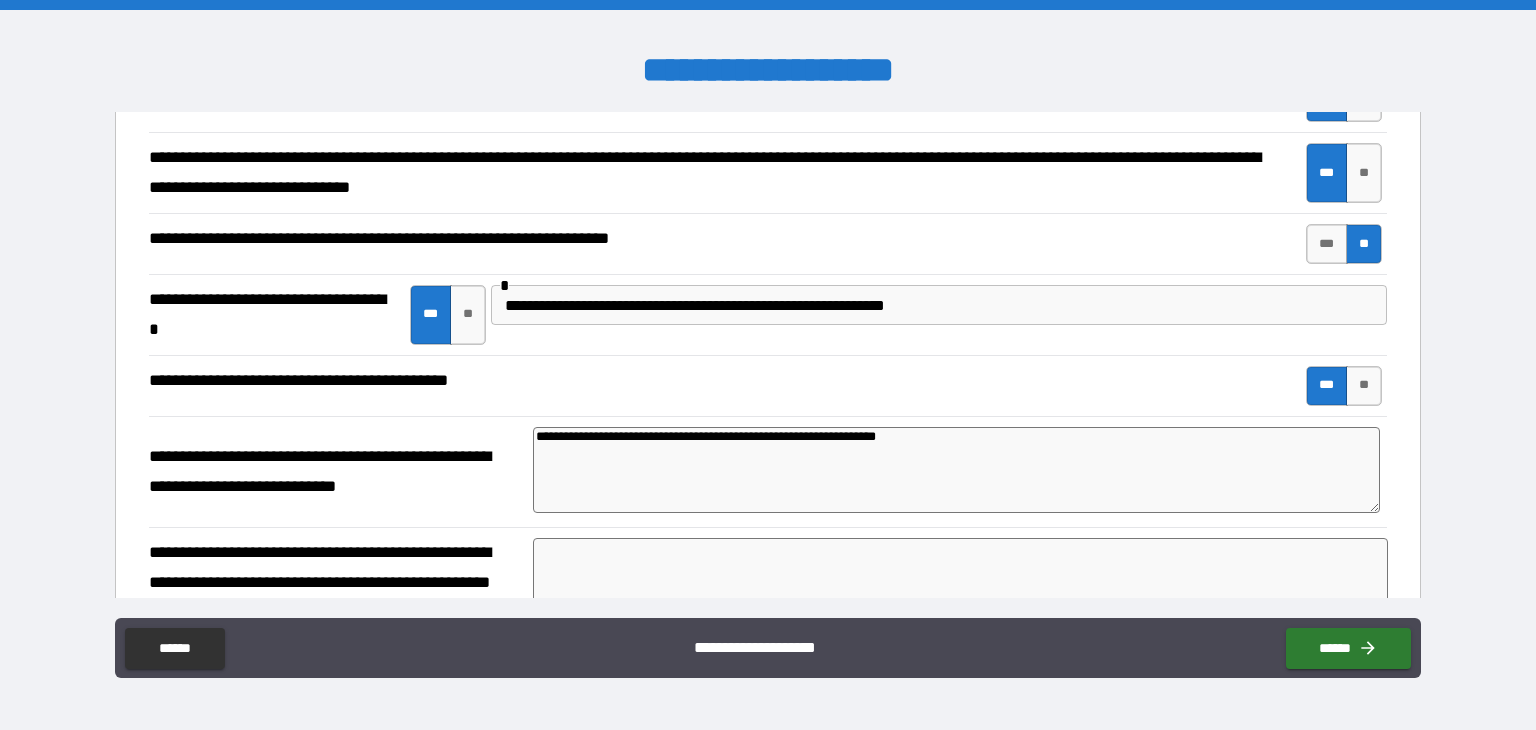 type on "**********" 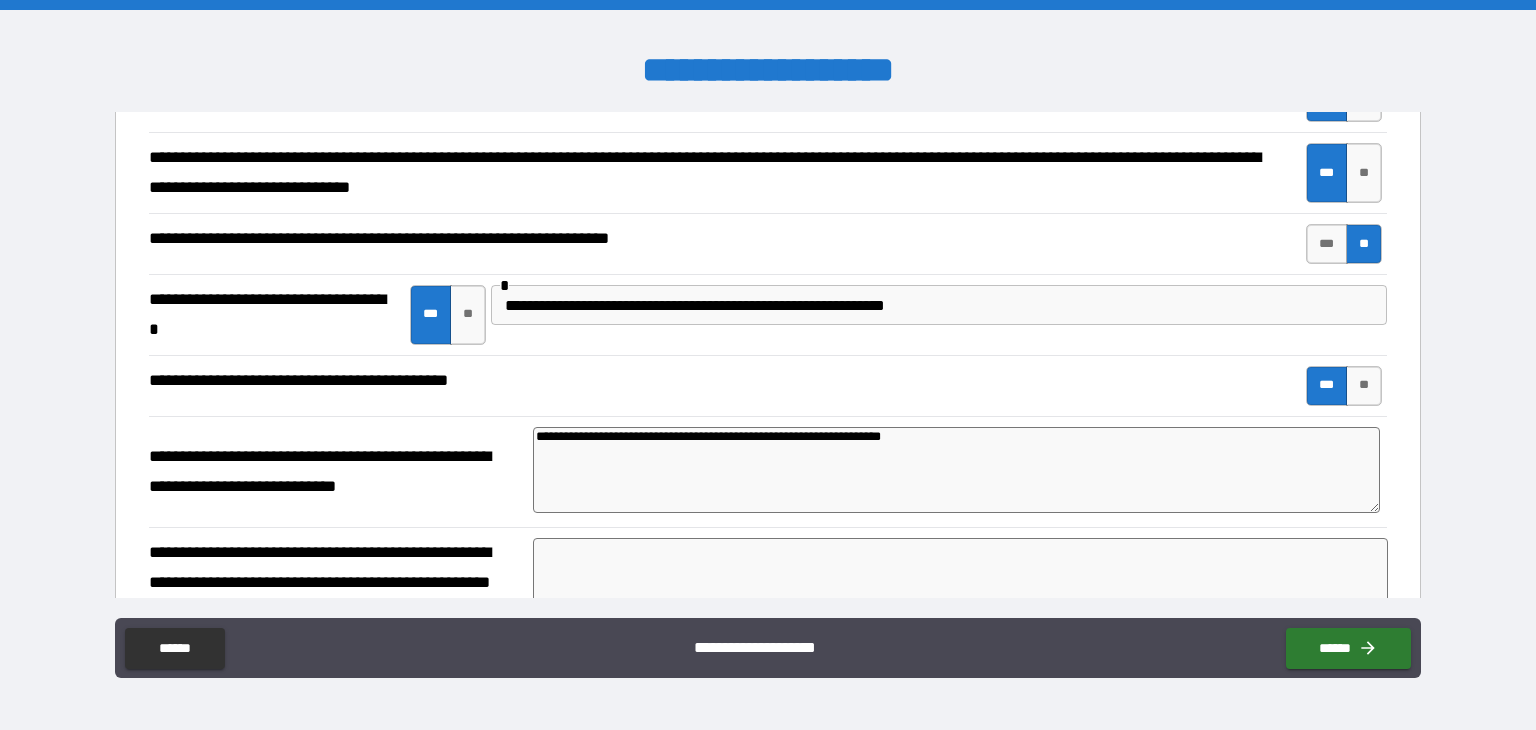 type on "**********" 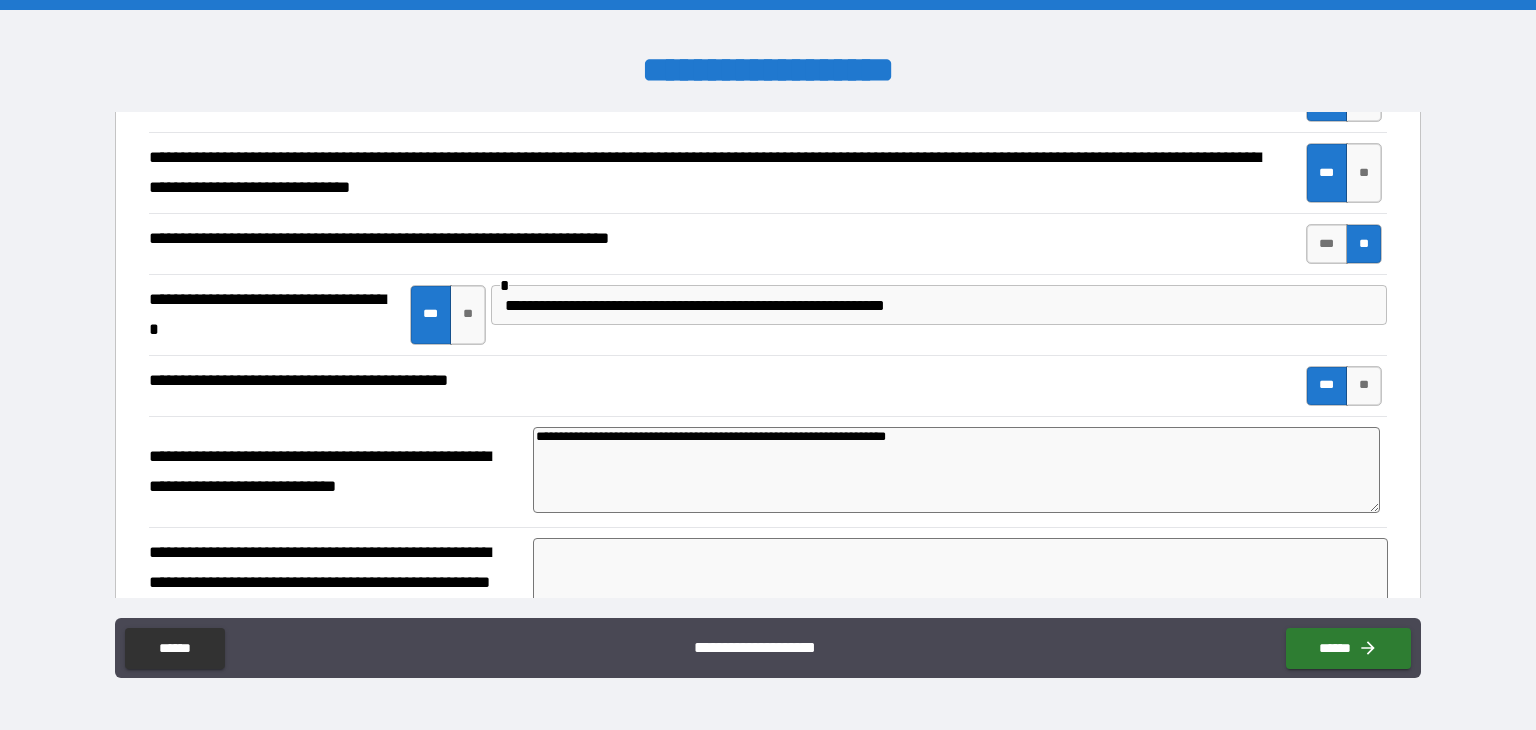type on "*" 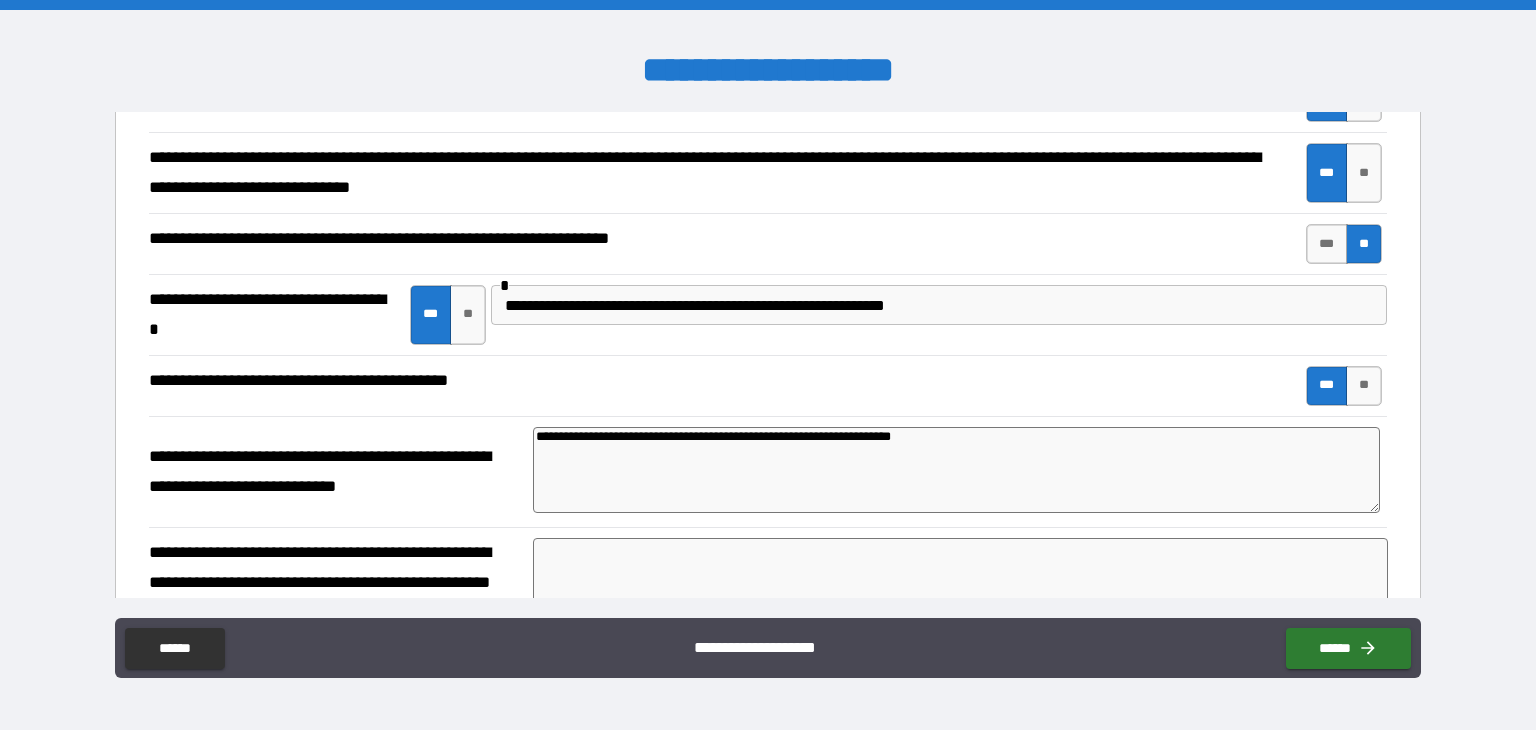 type on "*" 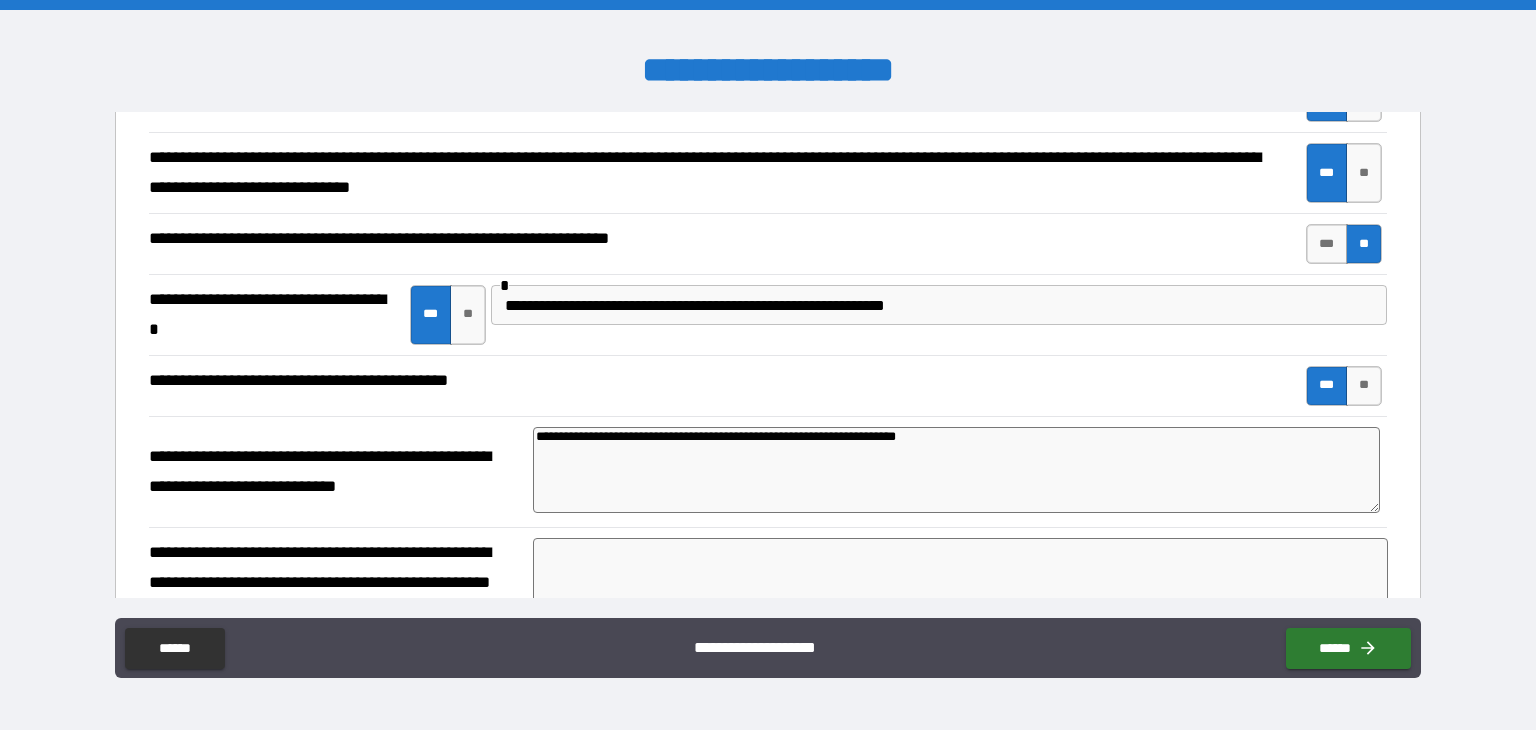 type on "**********" 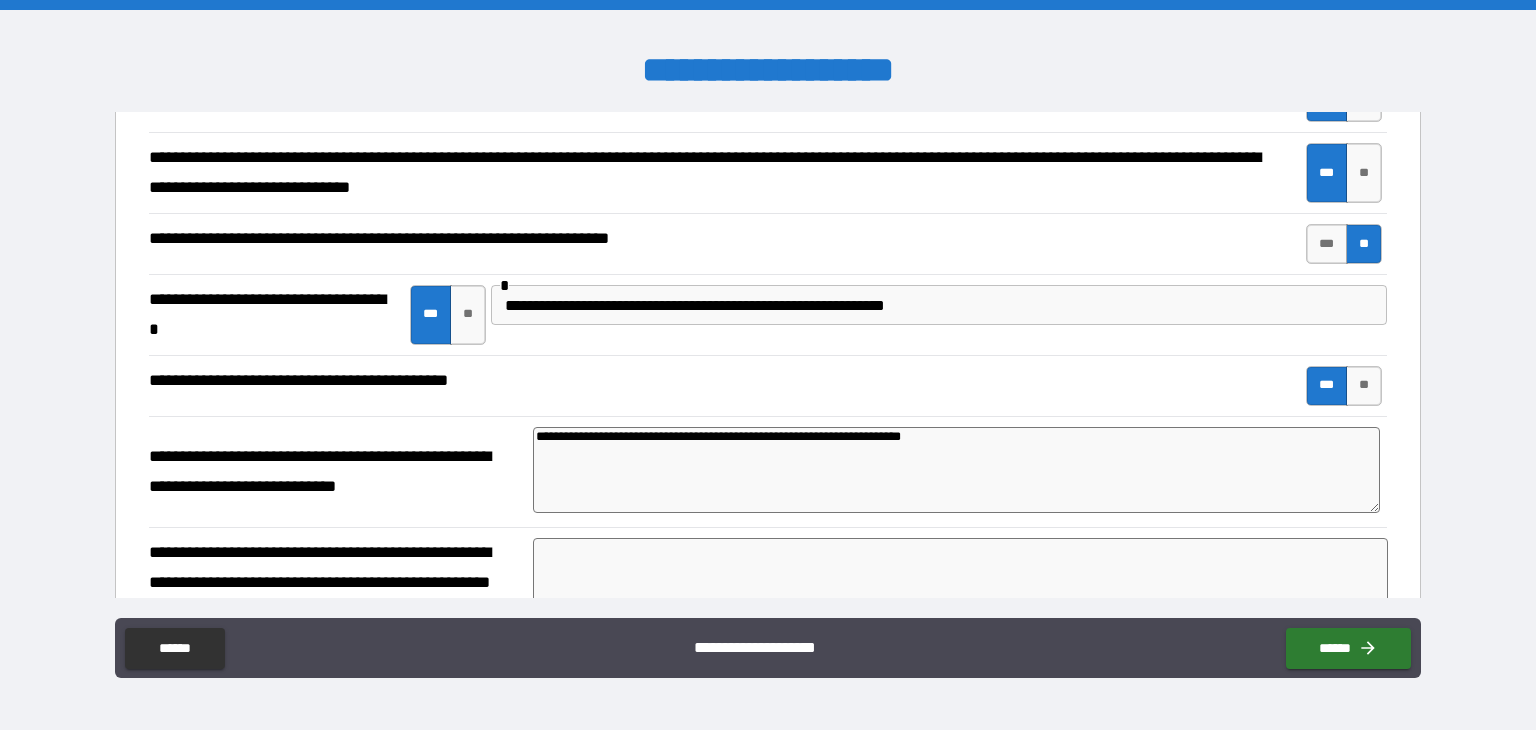 type on "**********" 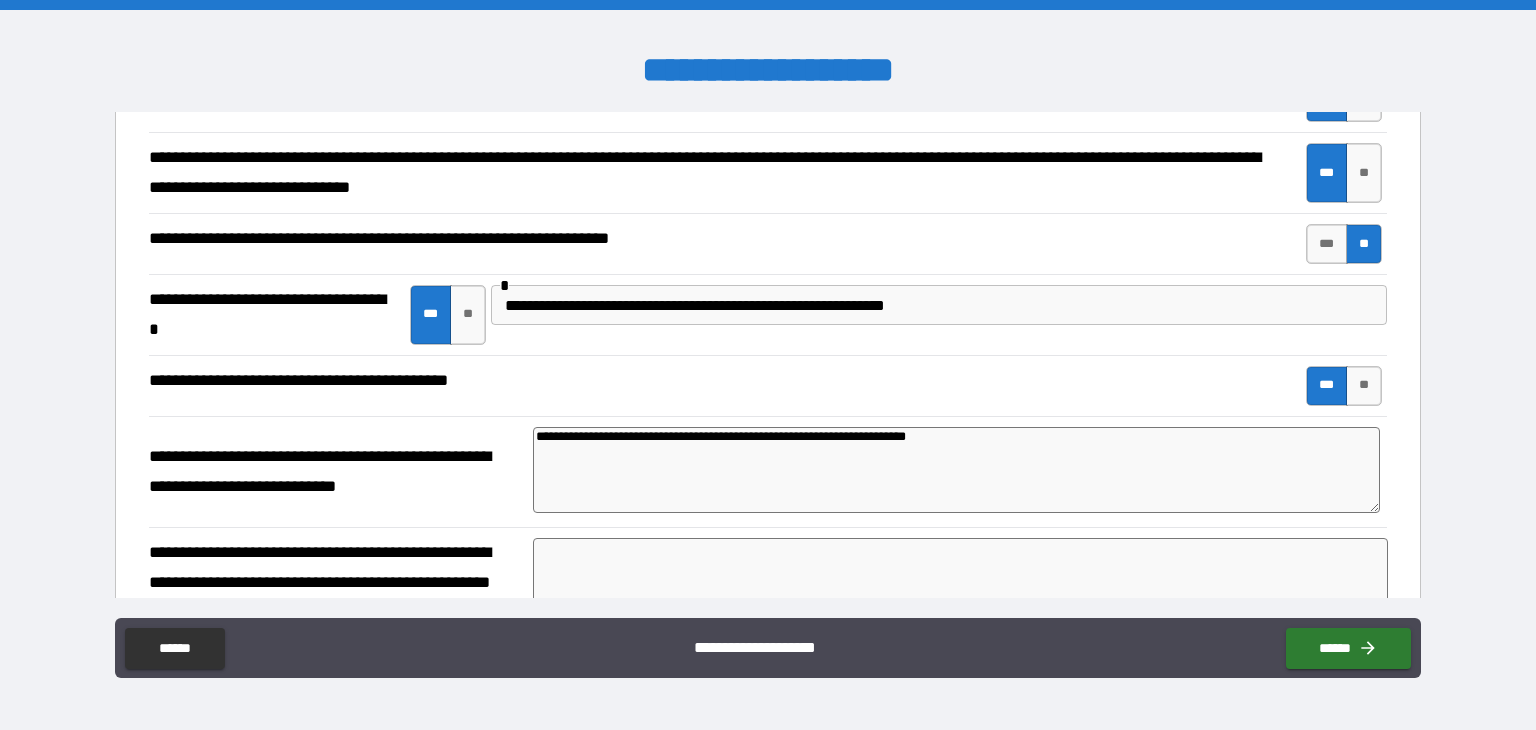 type on "*" 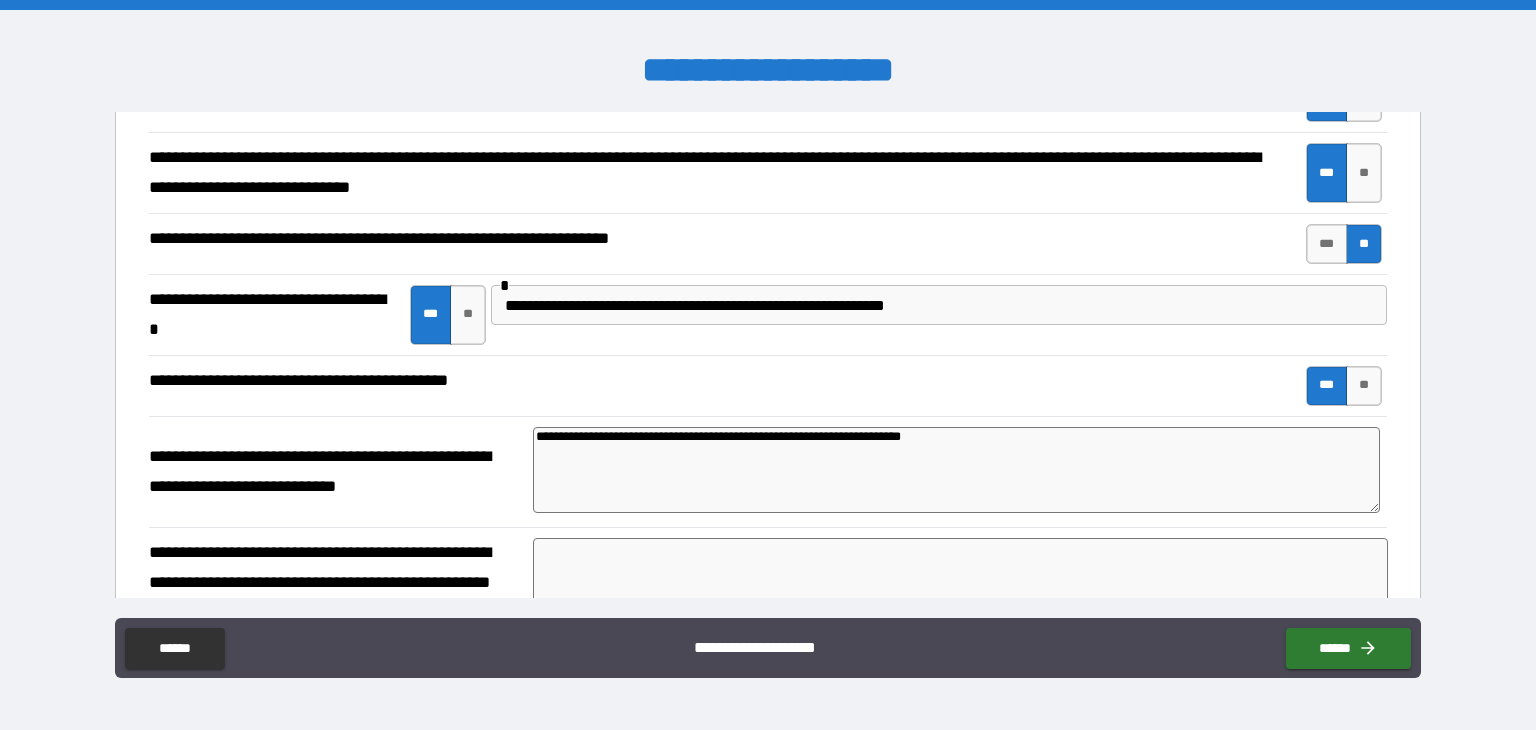 type on "**********" 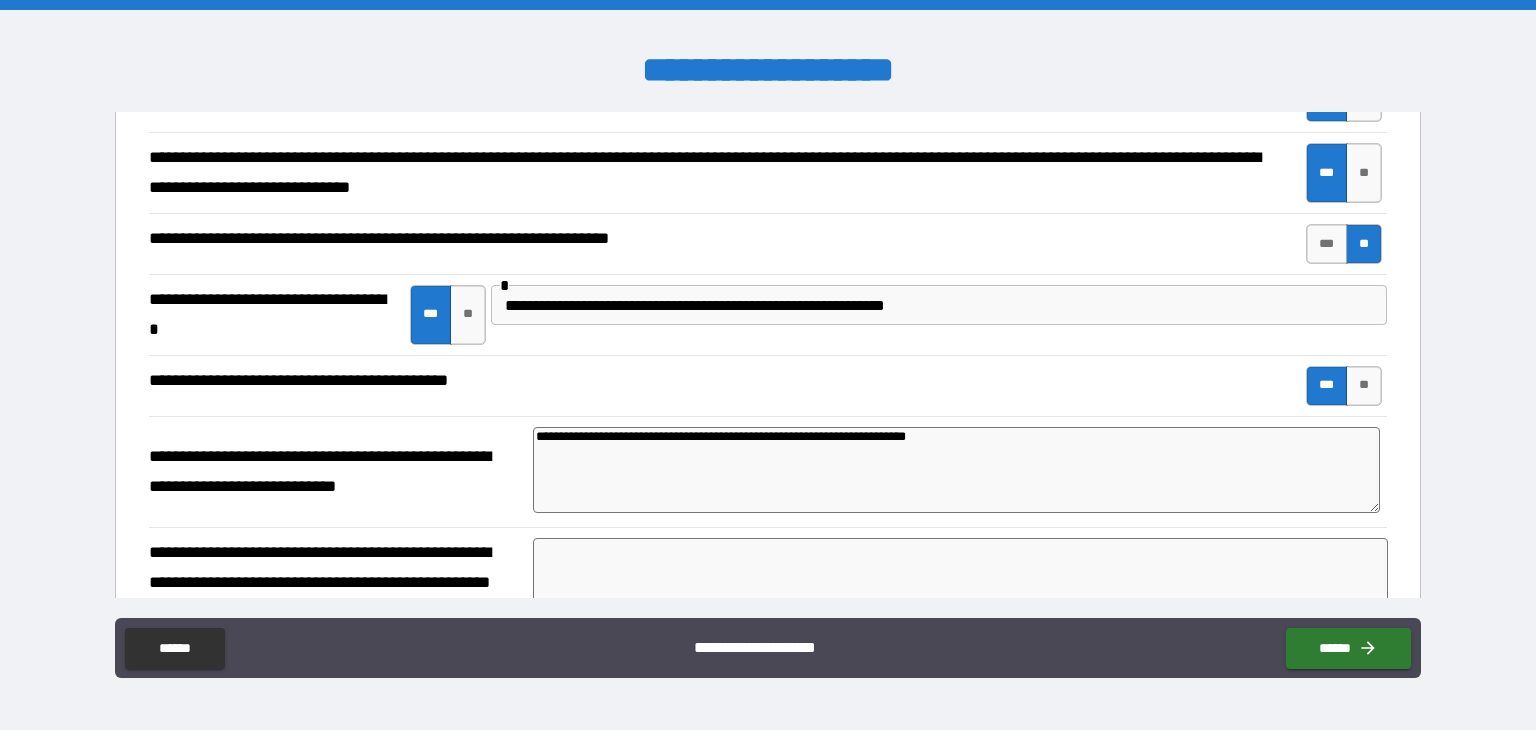 type on "**********" 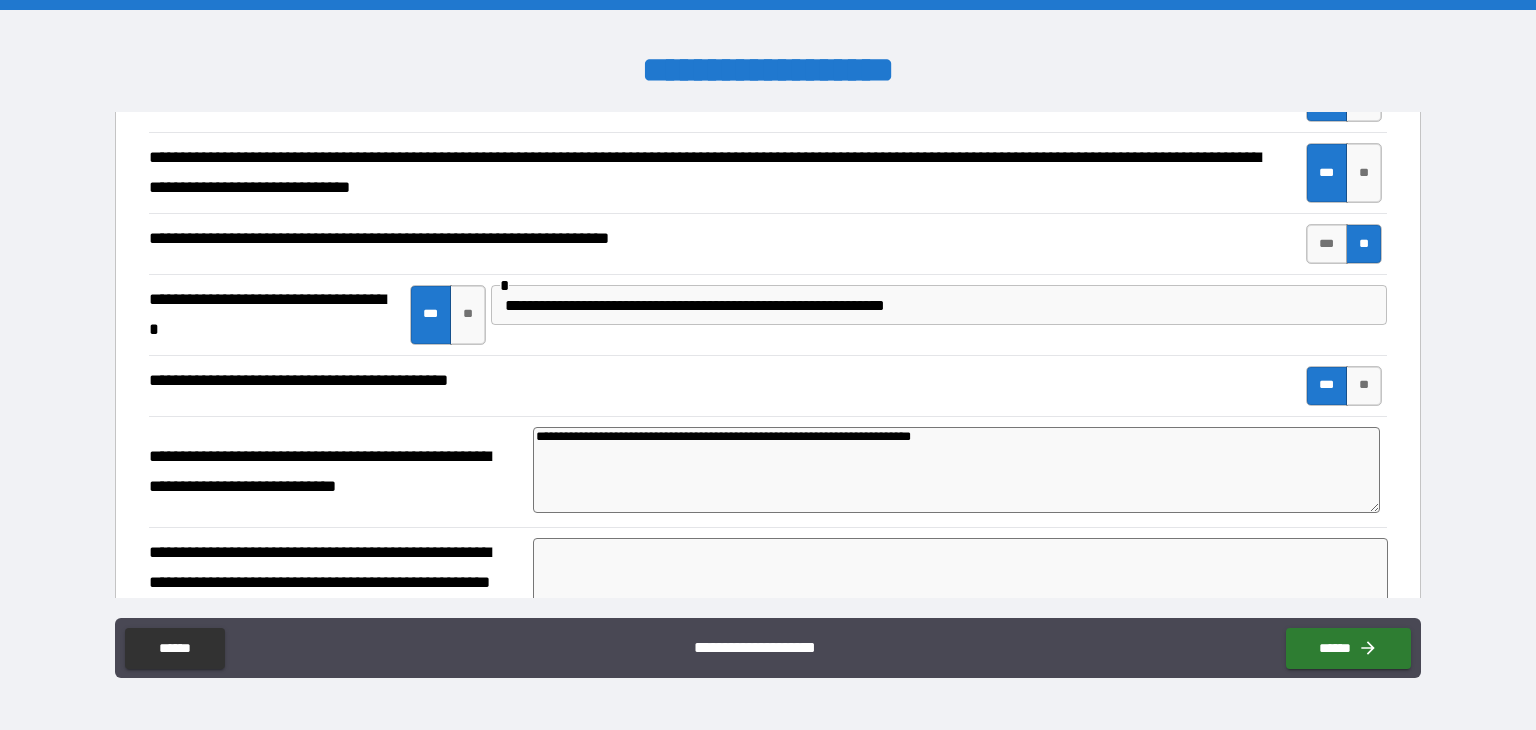 type on "**********" 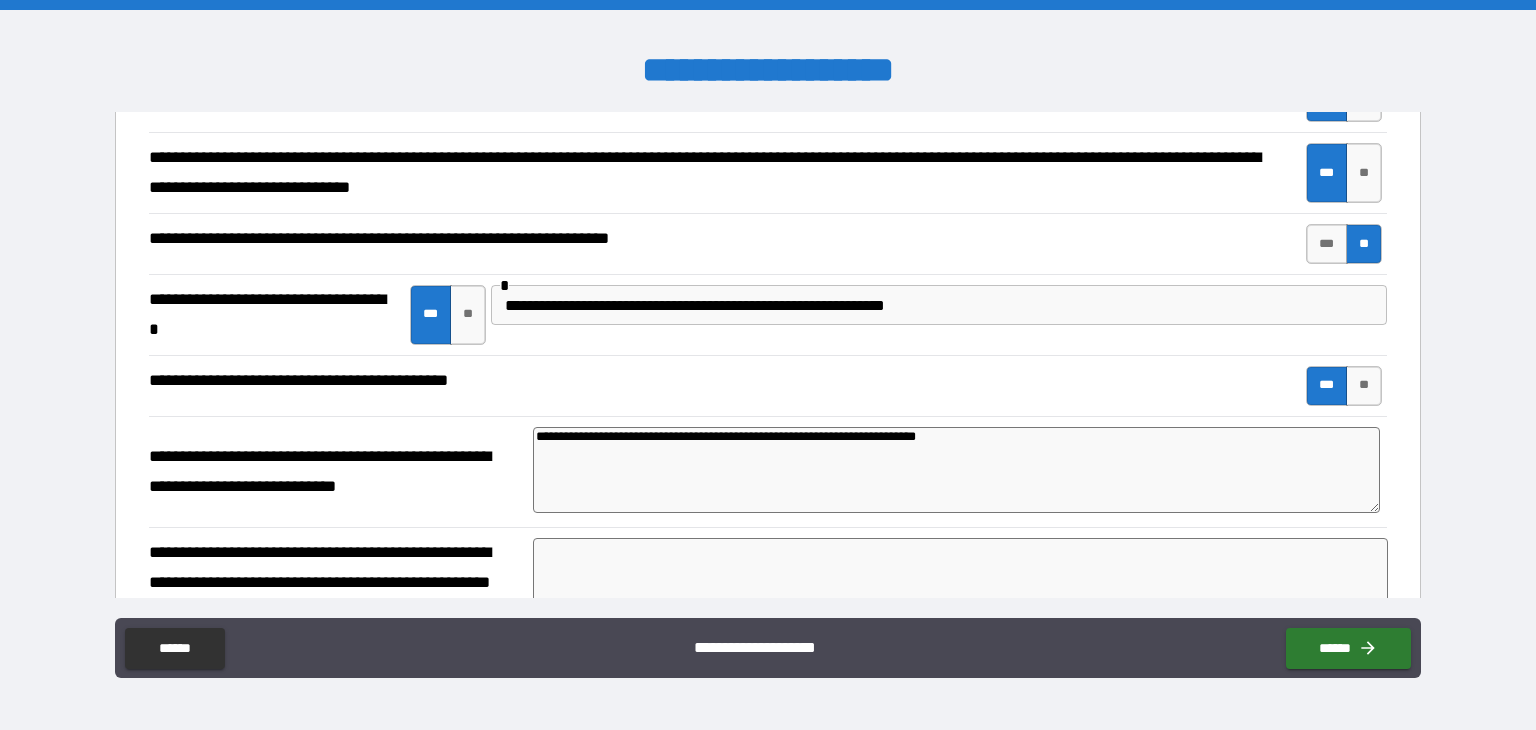 type on "*" 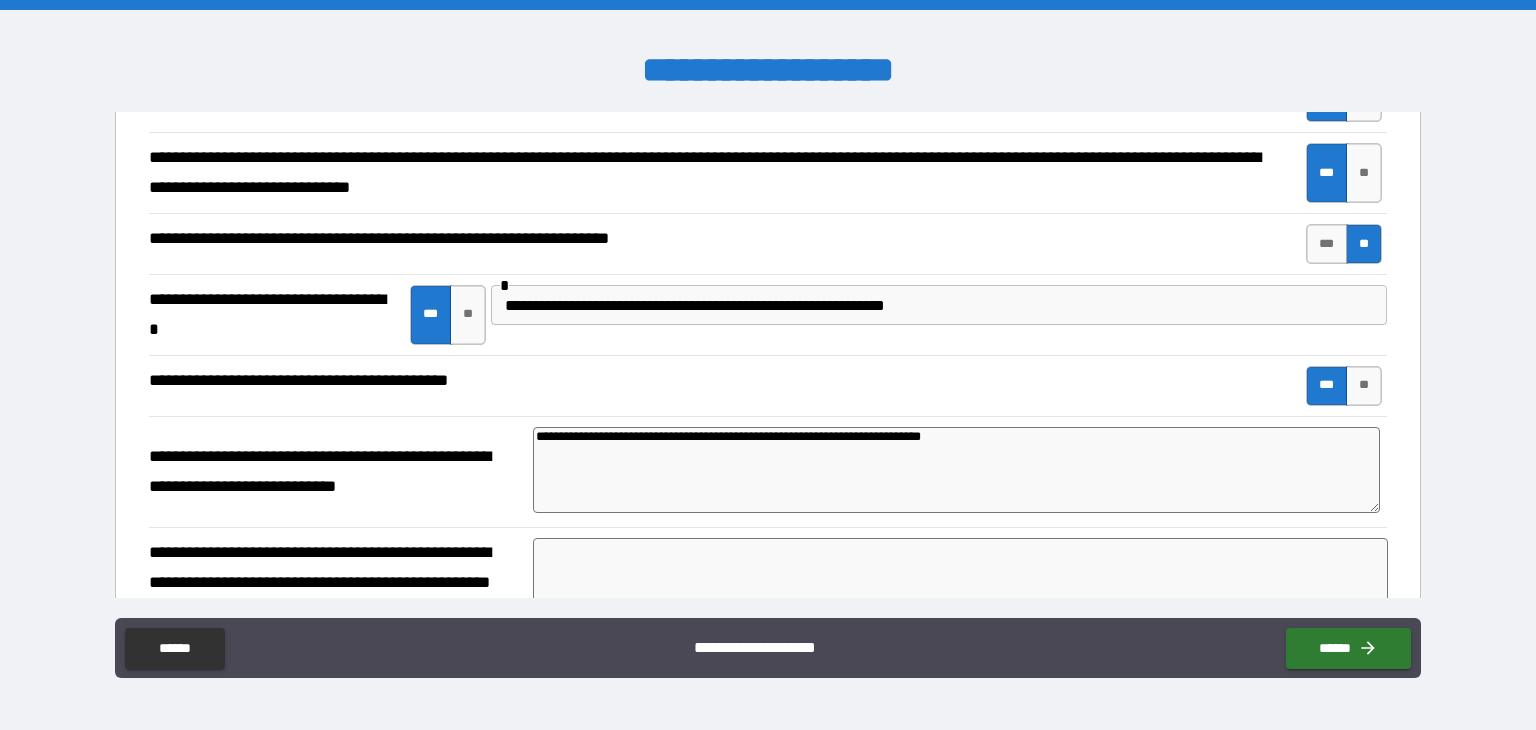 type on "*" 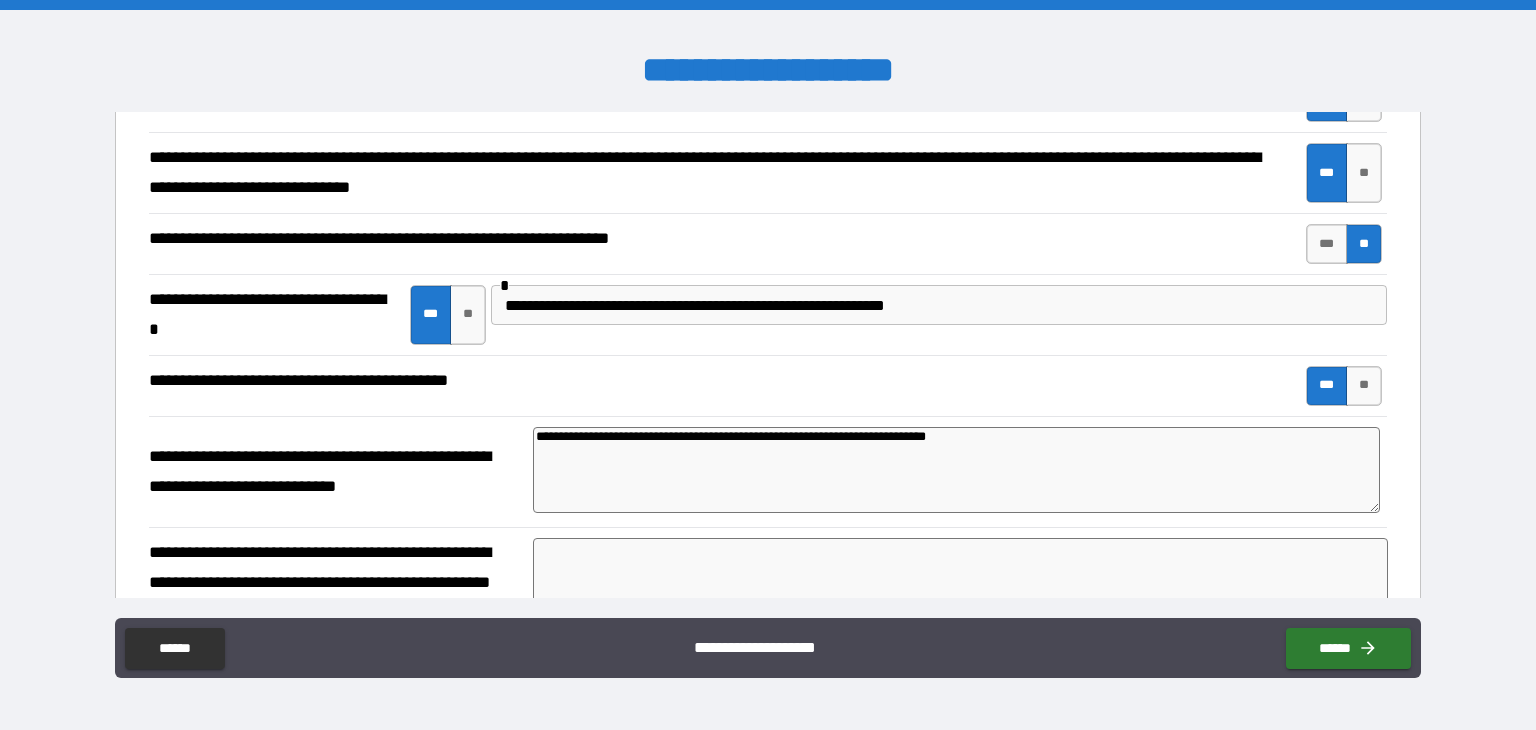 type on "**********" 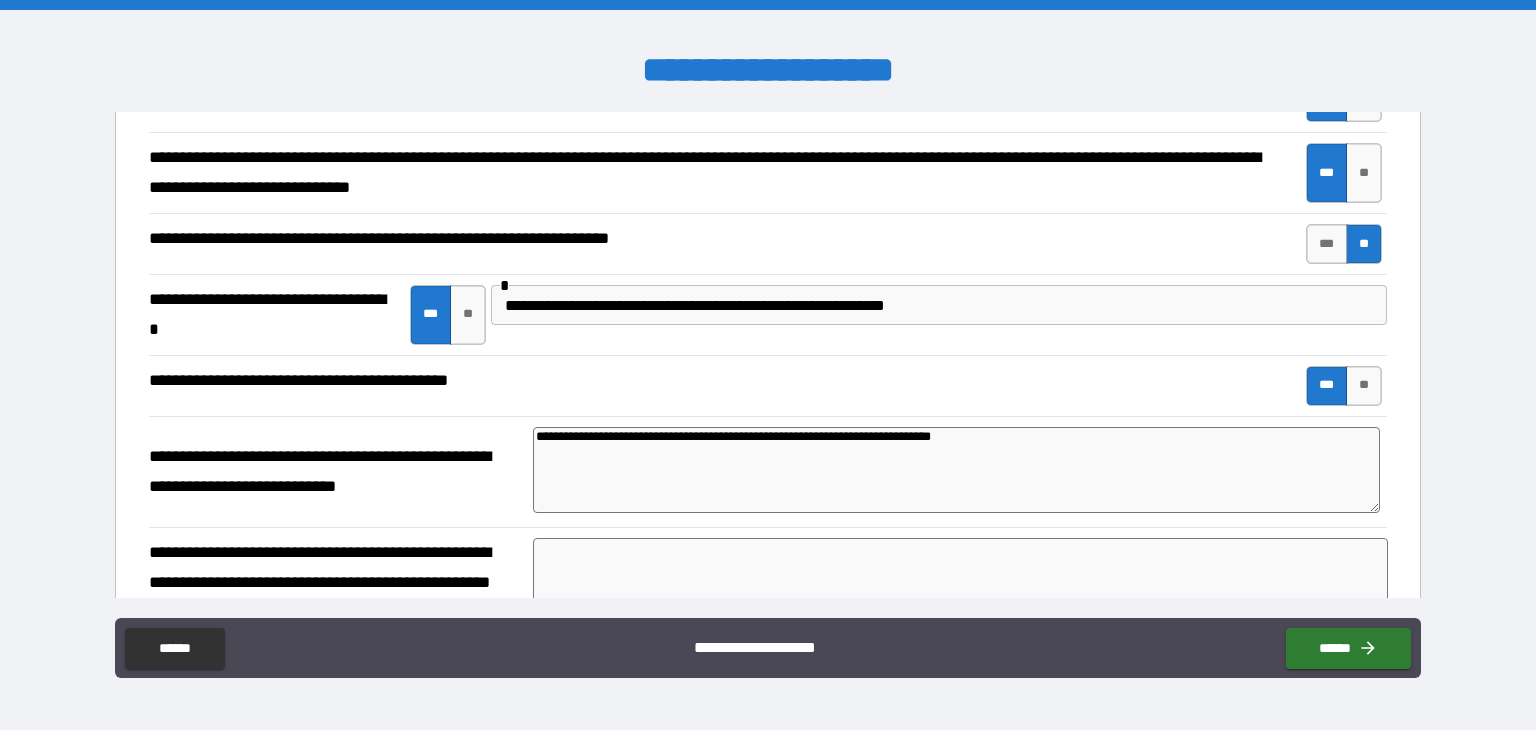 type on "*" 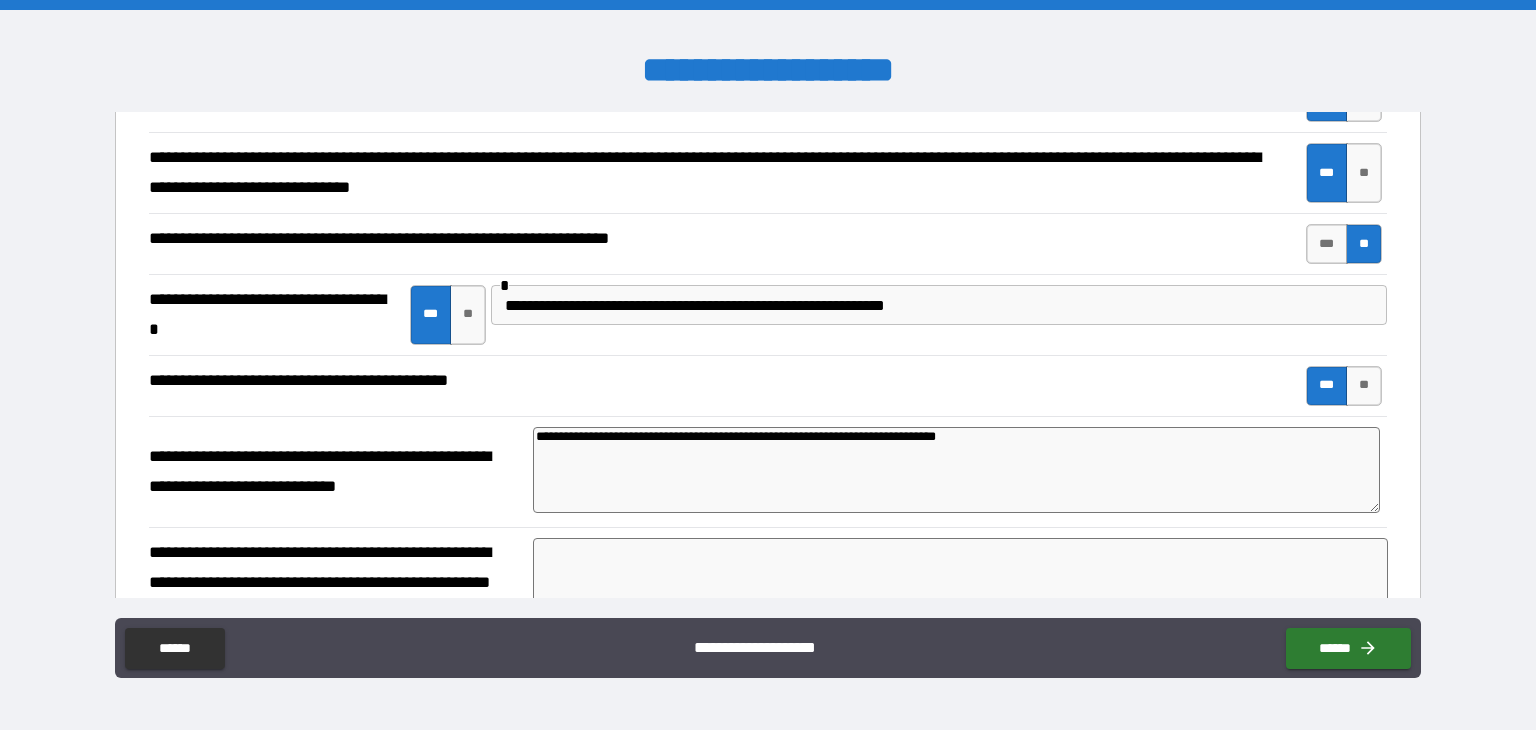 type on "*" 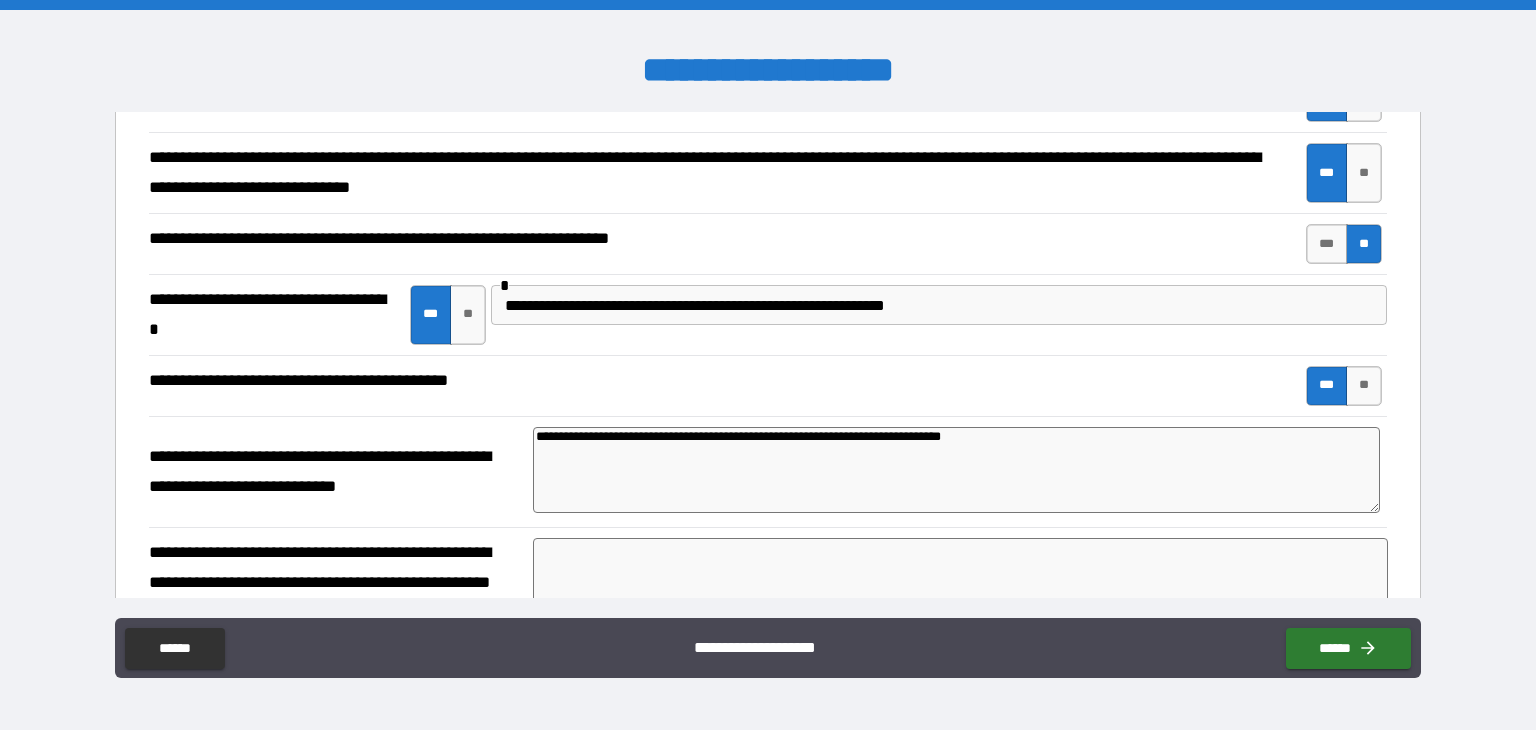 type on "*" 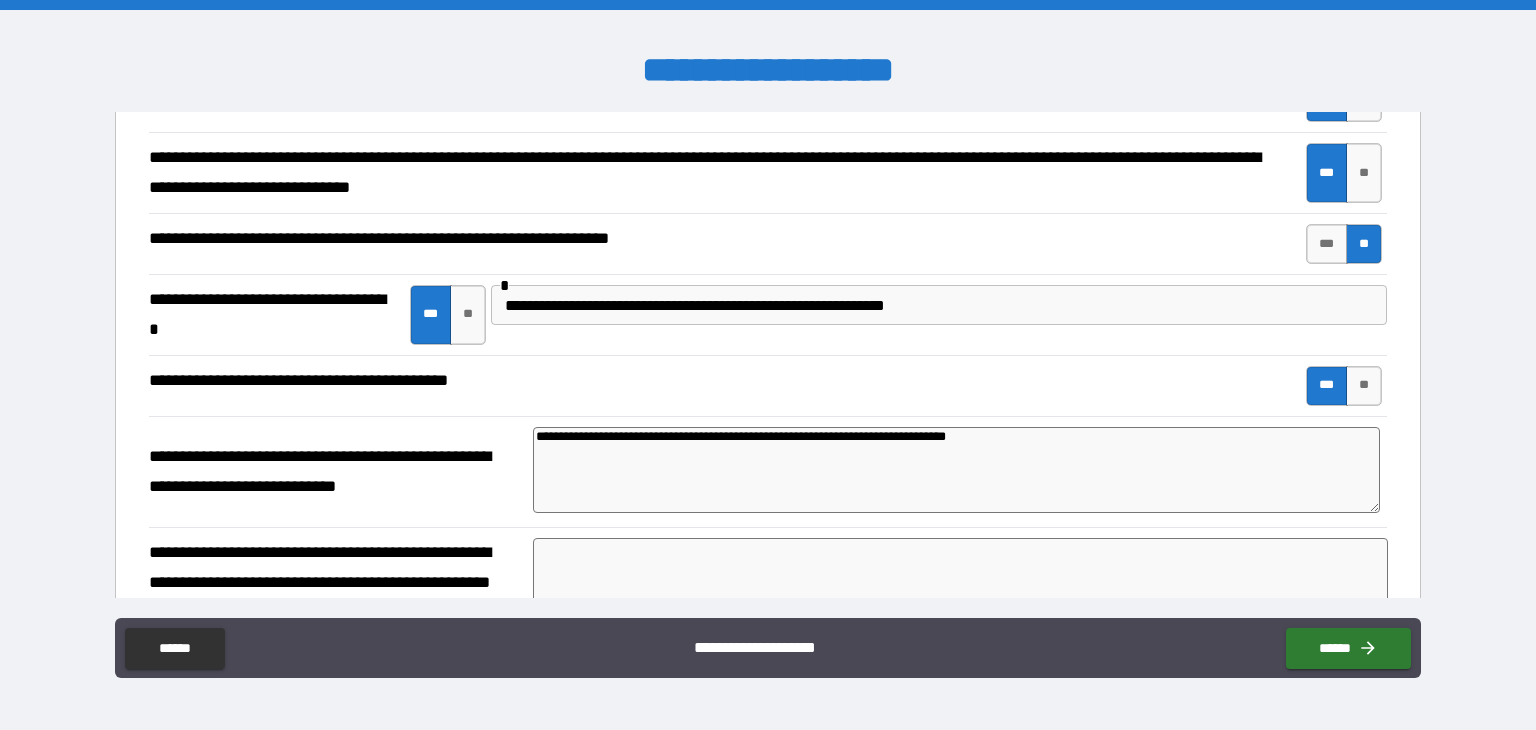 type on "**********" 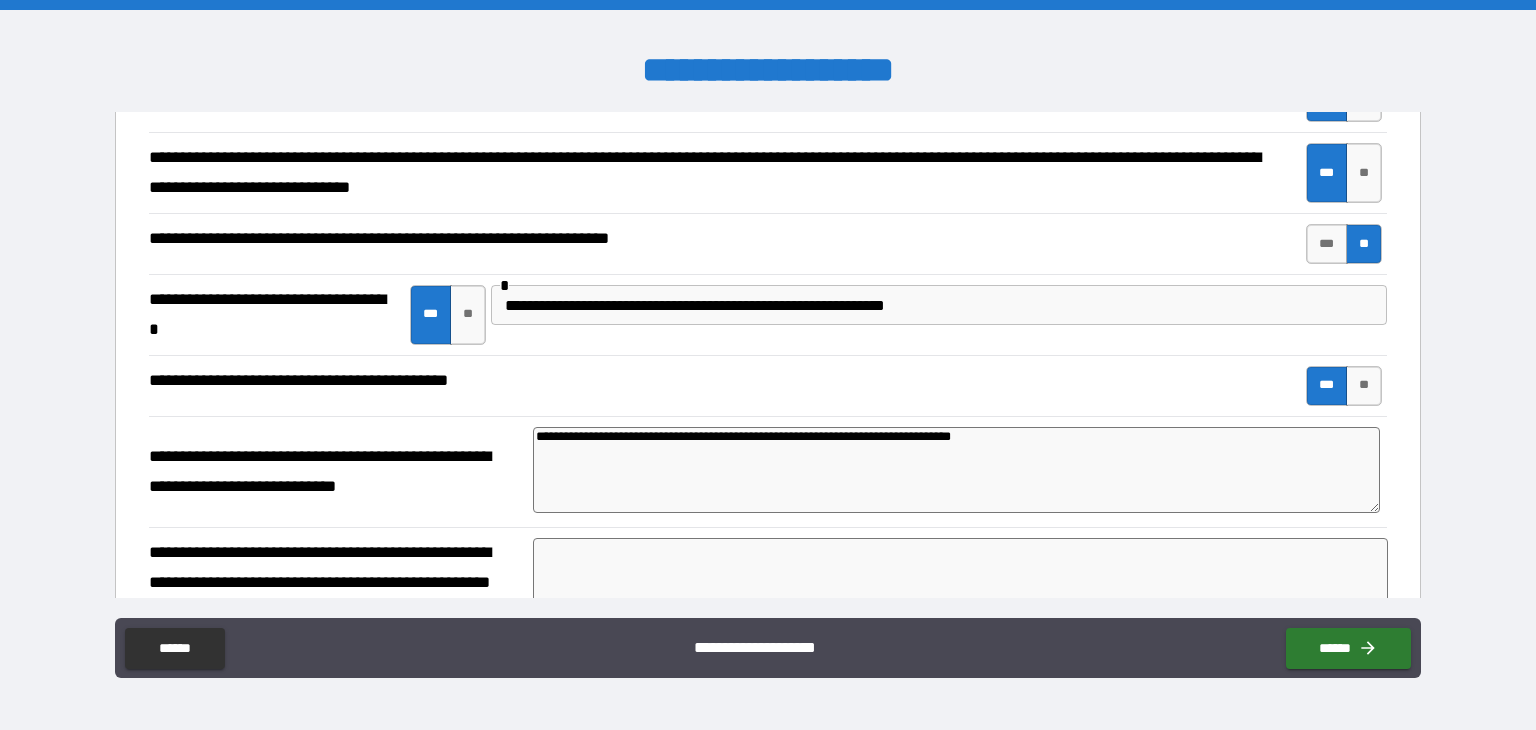 type on "*" 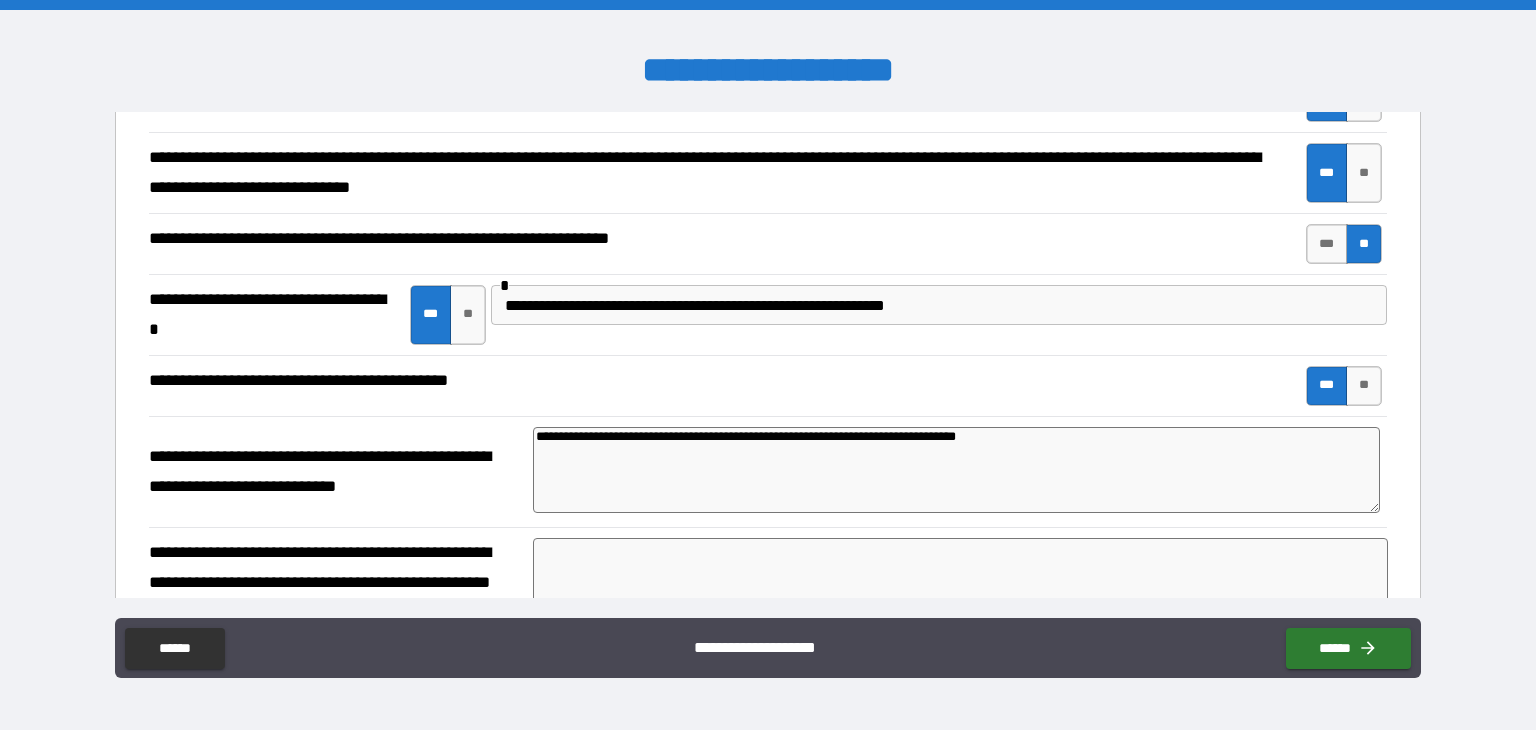 type on "*" 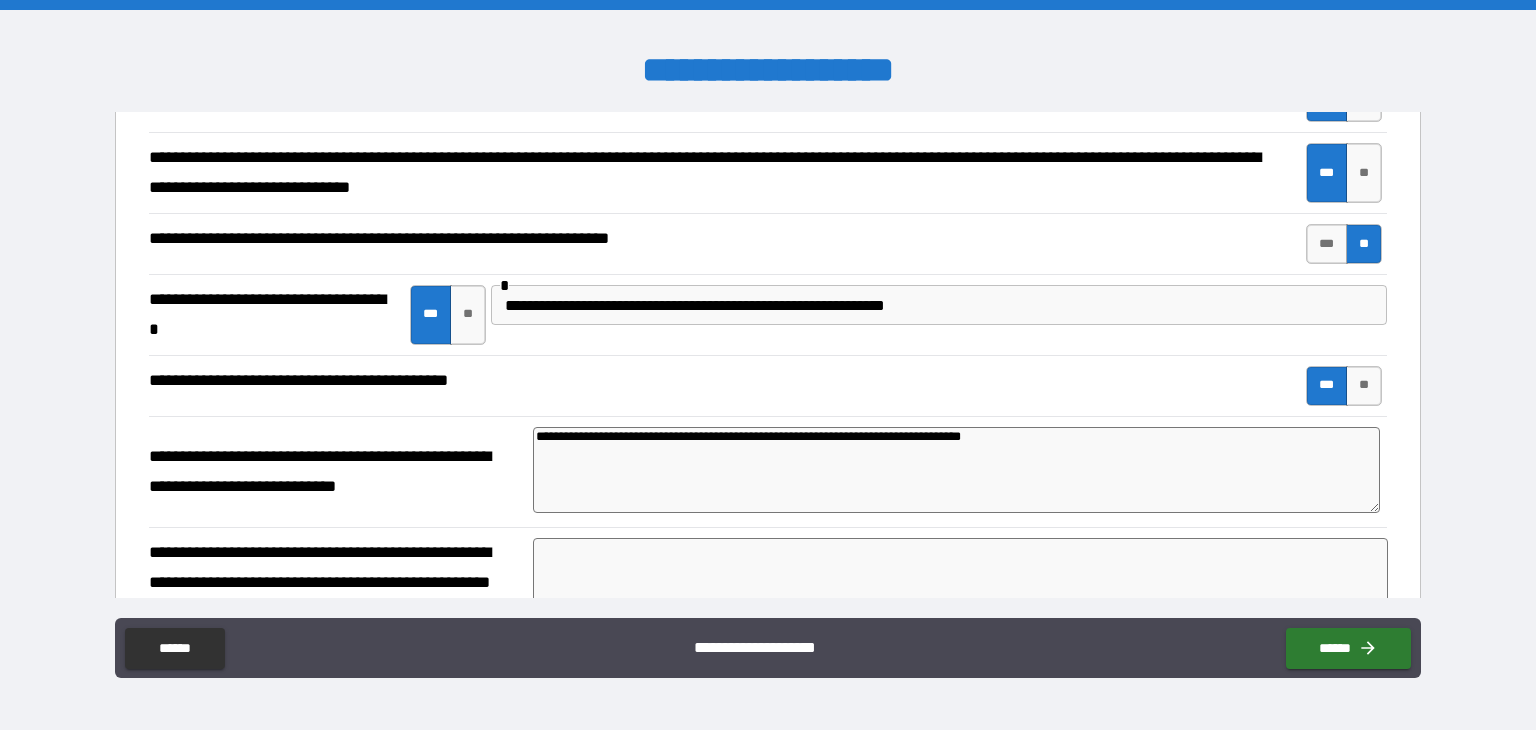 type on "*" 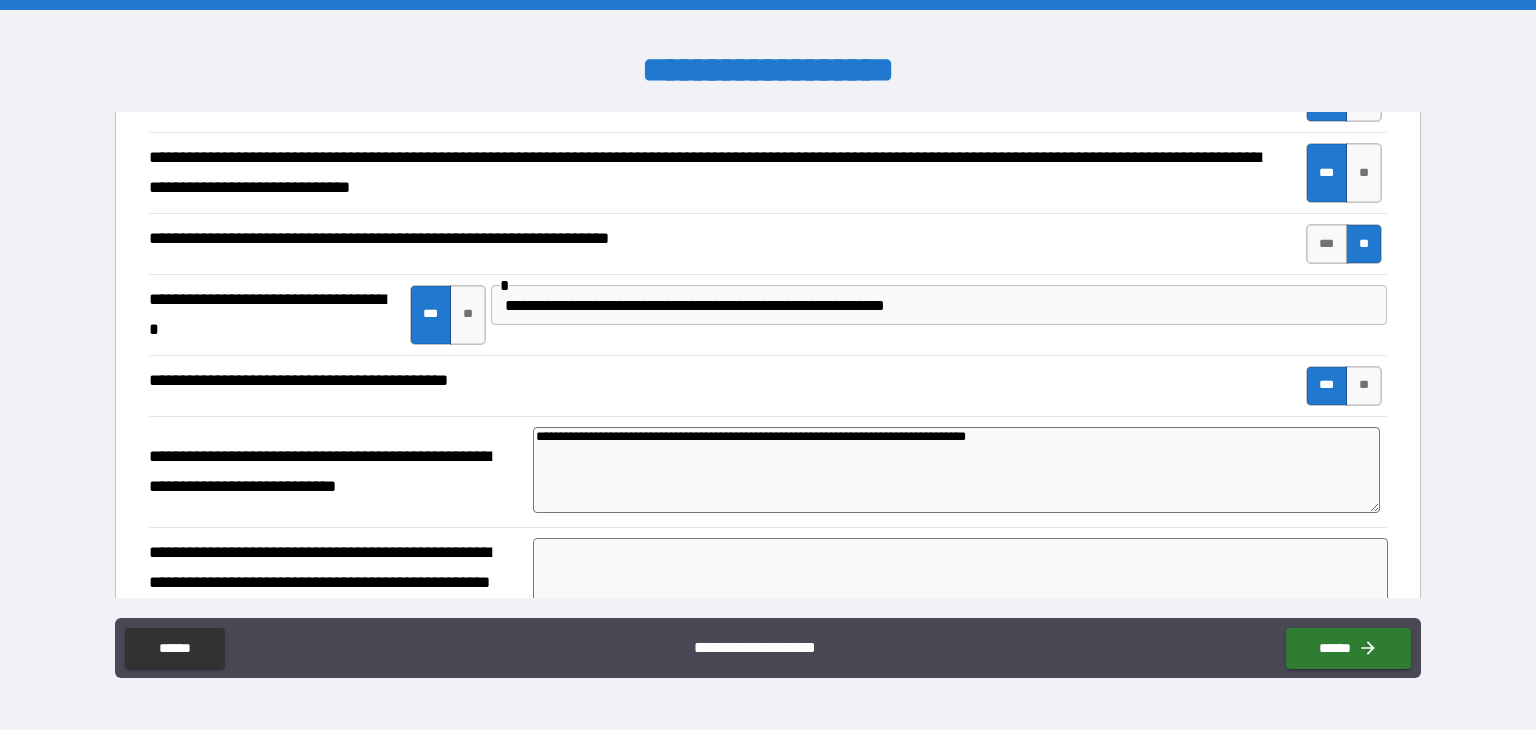 type on "*" 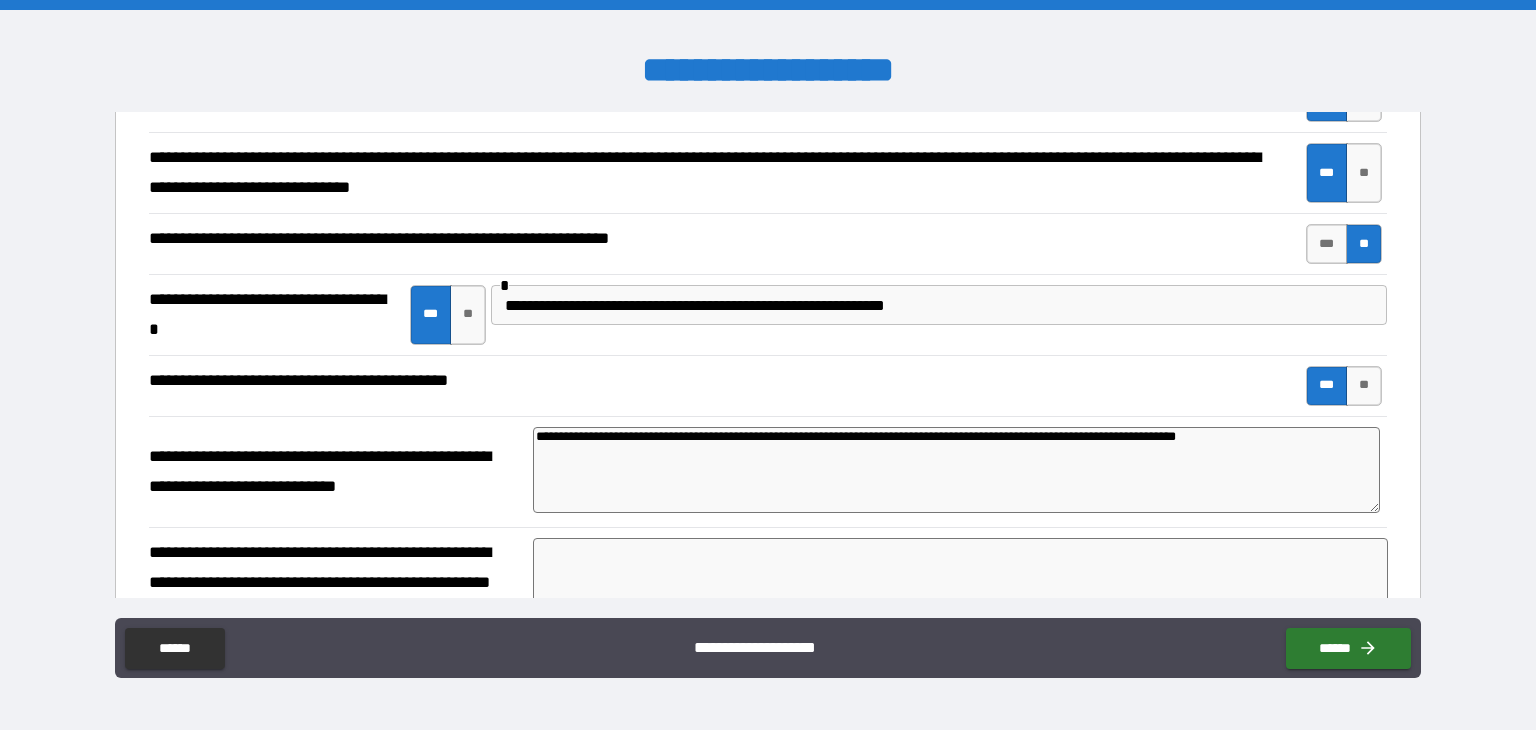 click on "**********" at bounding box center (956, 470) 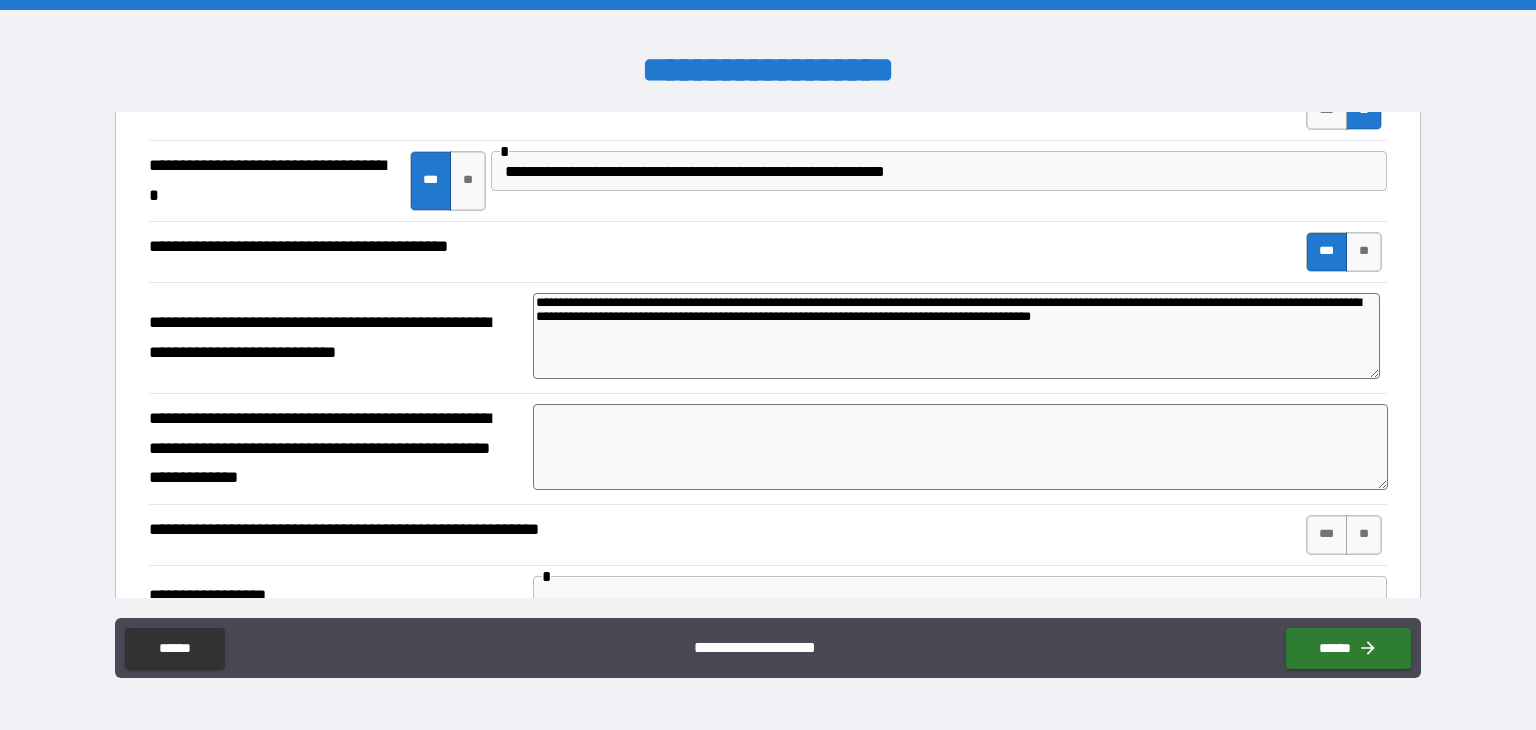 scroll, scrollTop: 992, scrollLeft: 0, axis: vertical 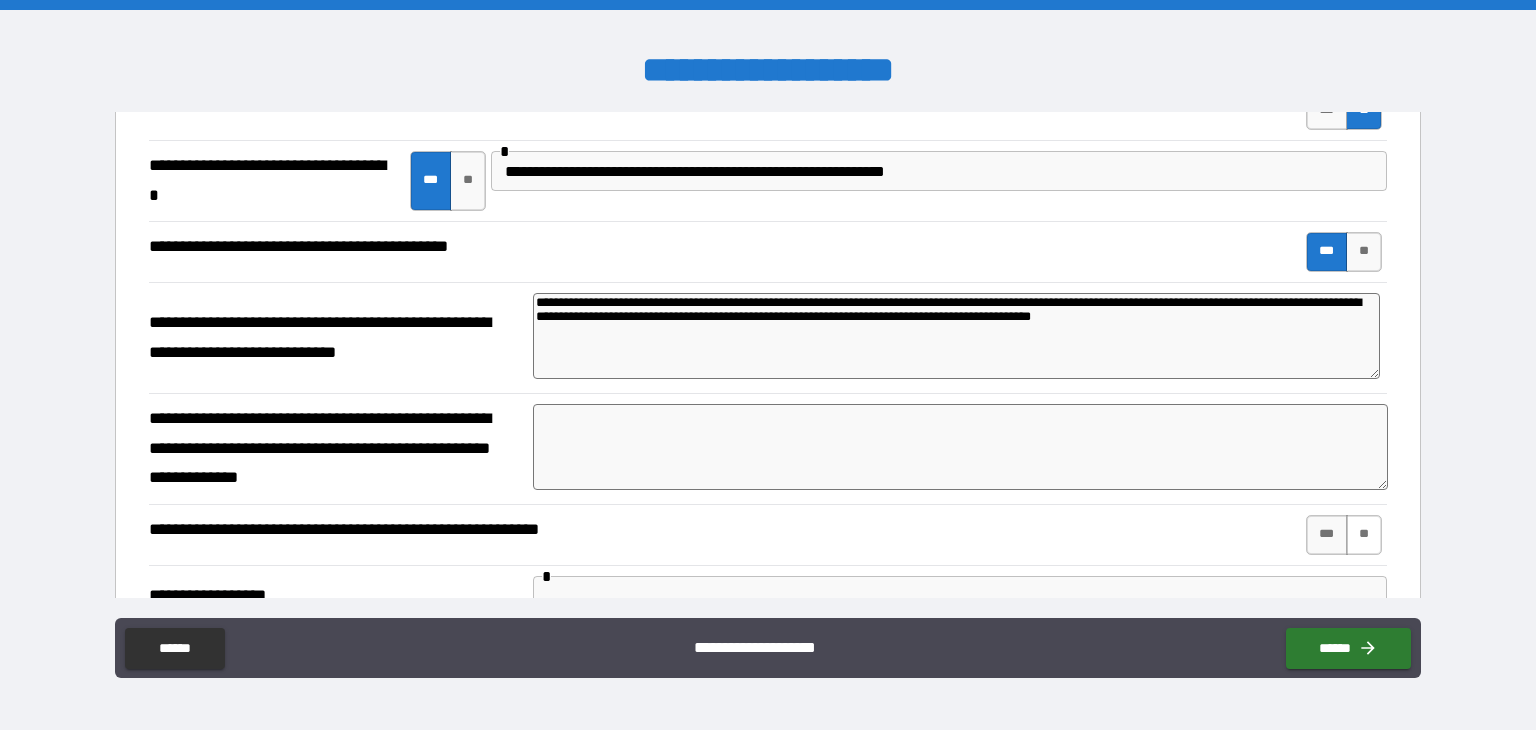 click on "**" at bounding box center [1364, 535] 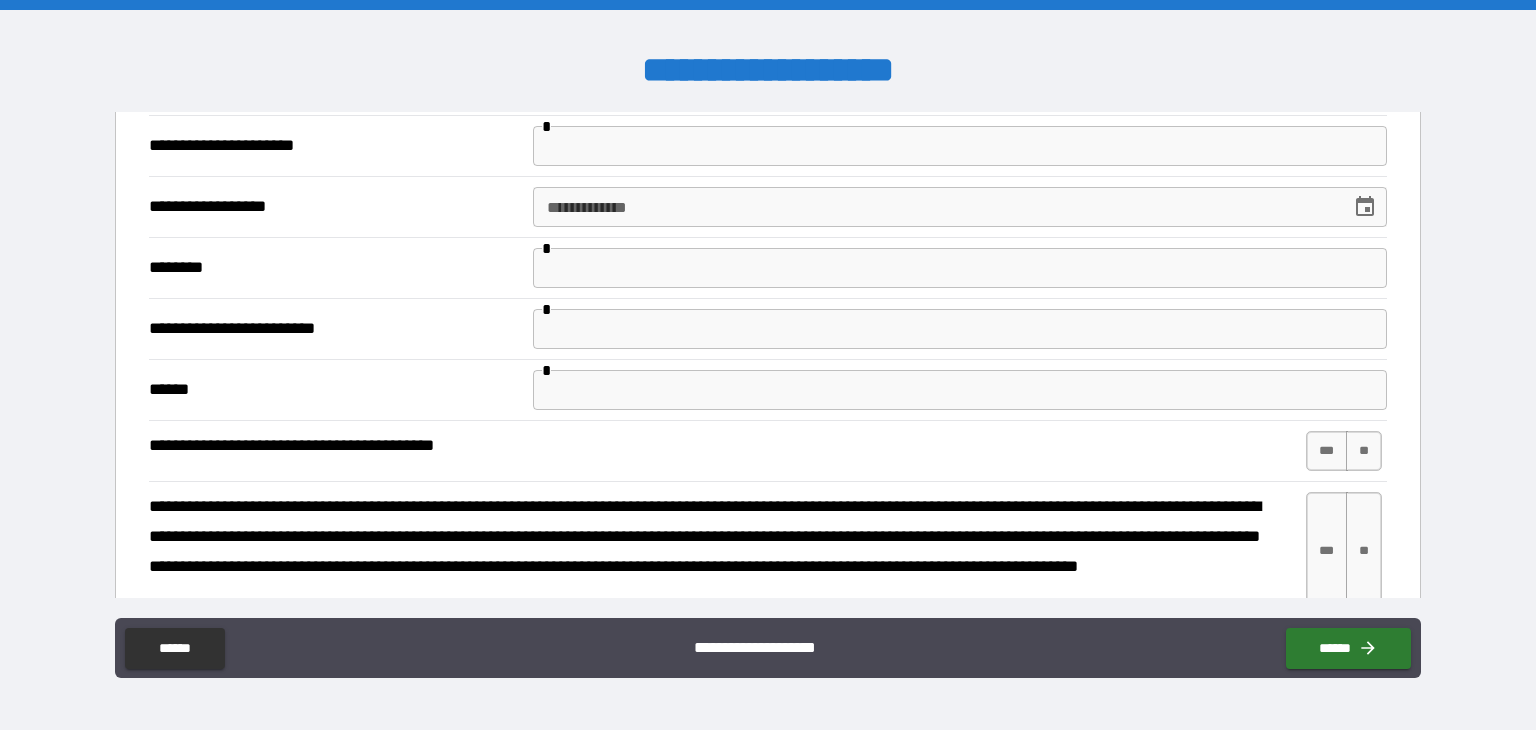 scroll, scrollTop: 1572, scrollLeft: 0, axis: vertical 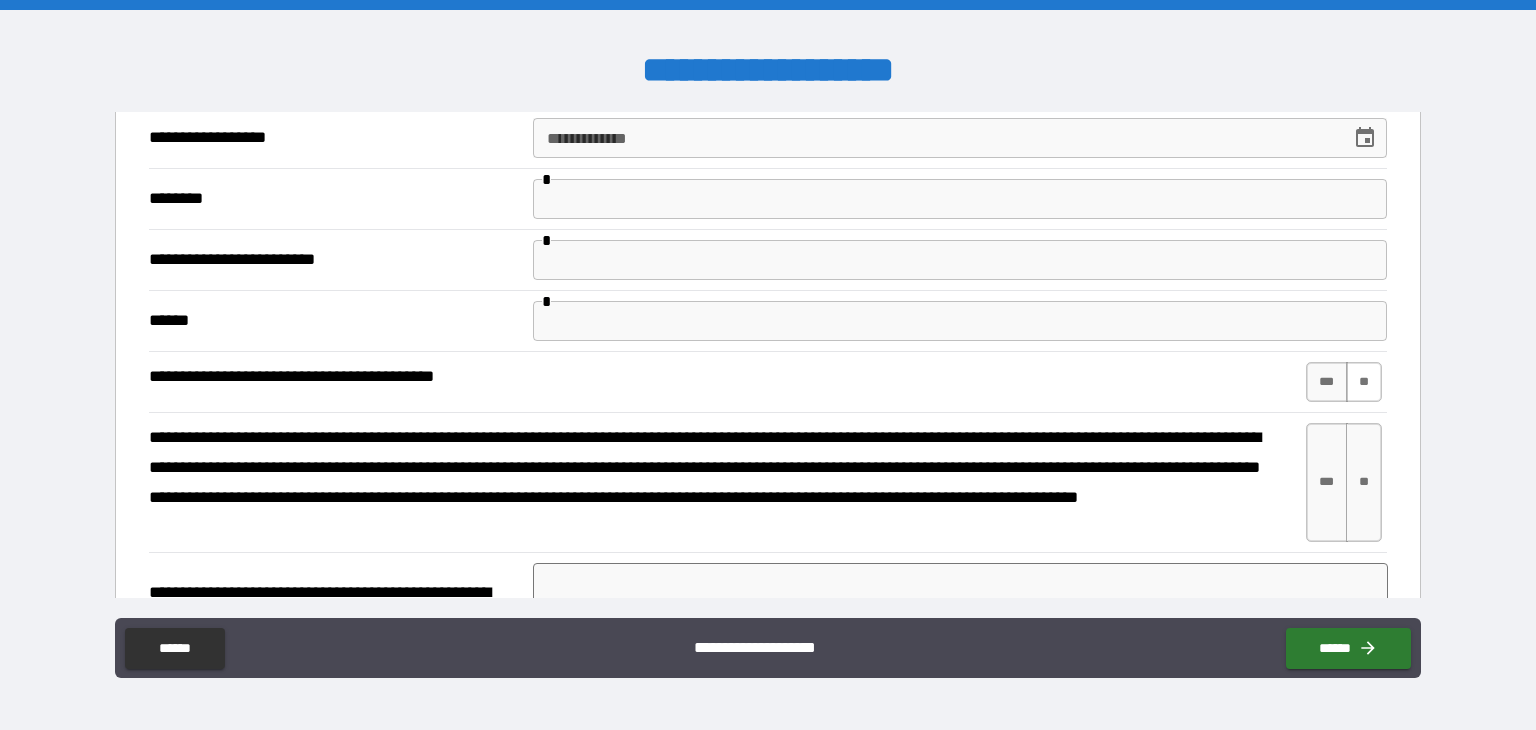 click on "**" at bounding box center [1364, 382] 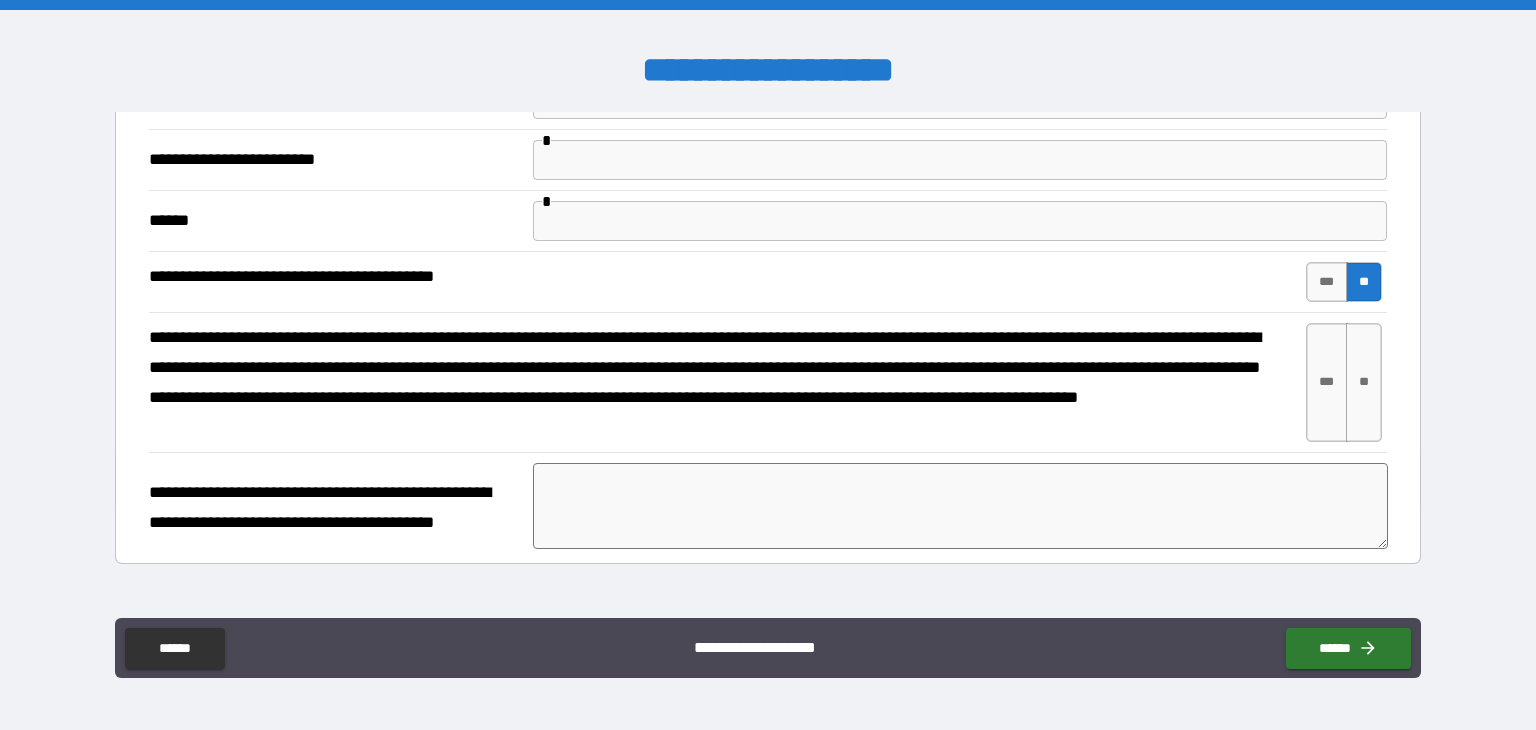 scroll, scrollTop: 1674, scrollLeft: 0, axis: vertical 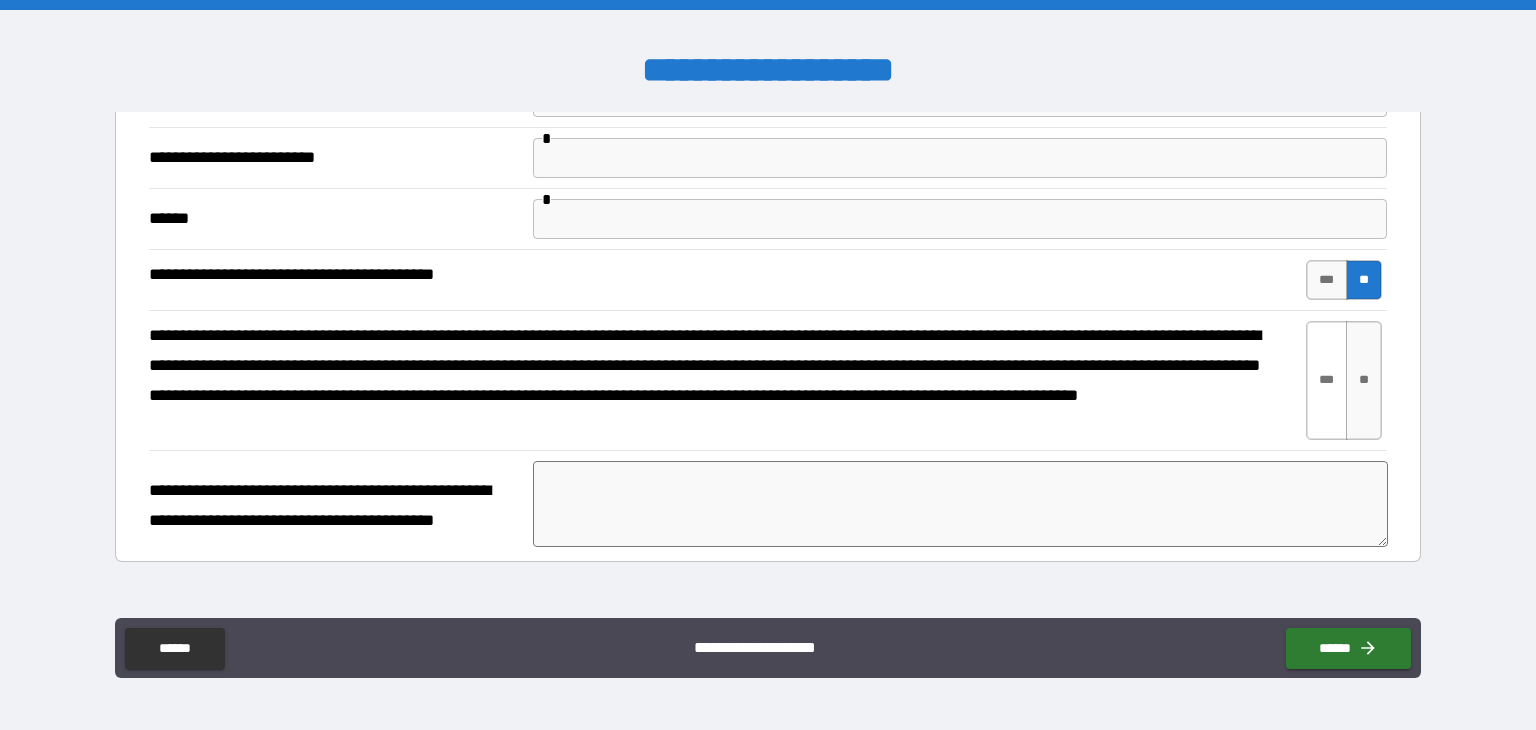 click on "***" at bounding box center [1327, 380] 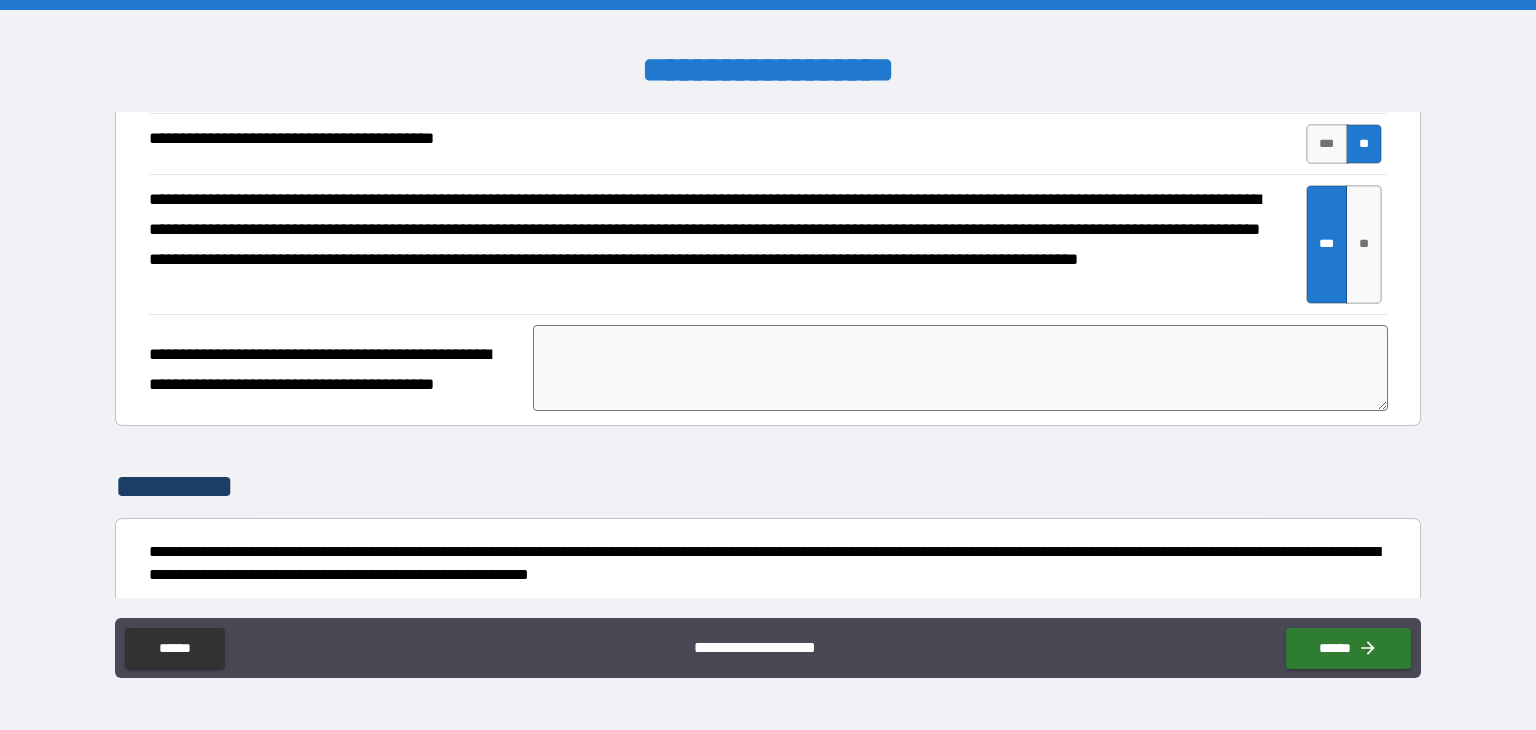 scroll, scrollTop: 1863, scrollLeft: 0, axis: vertical 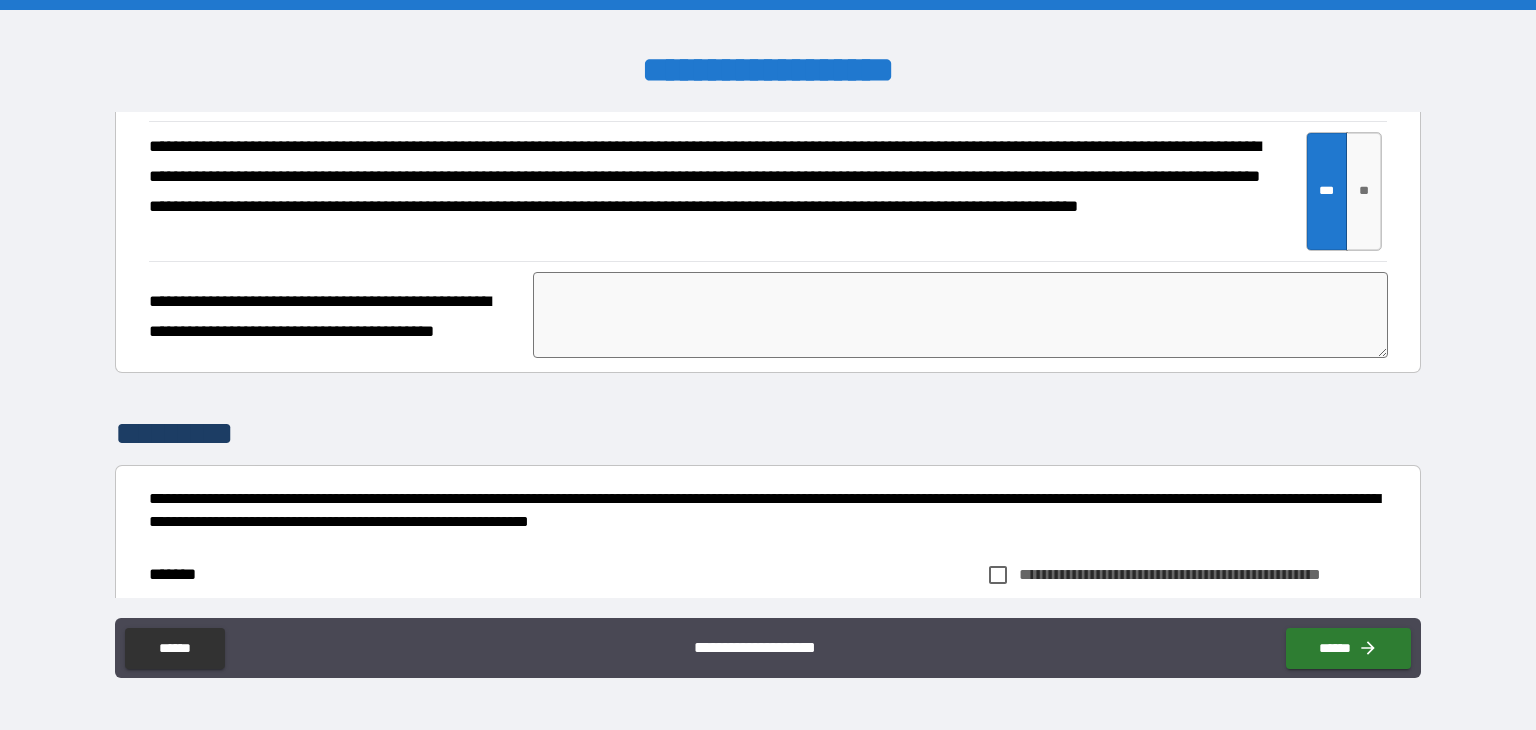 click at bounding box center (961, 315) 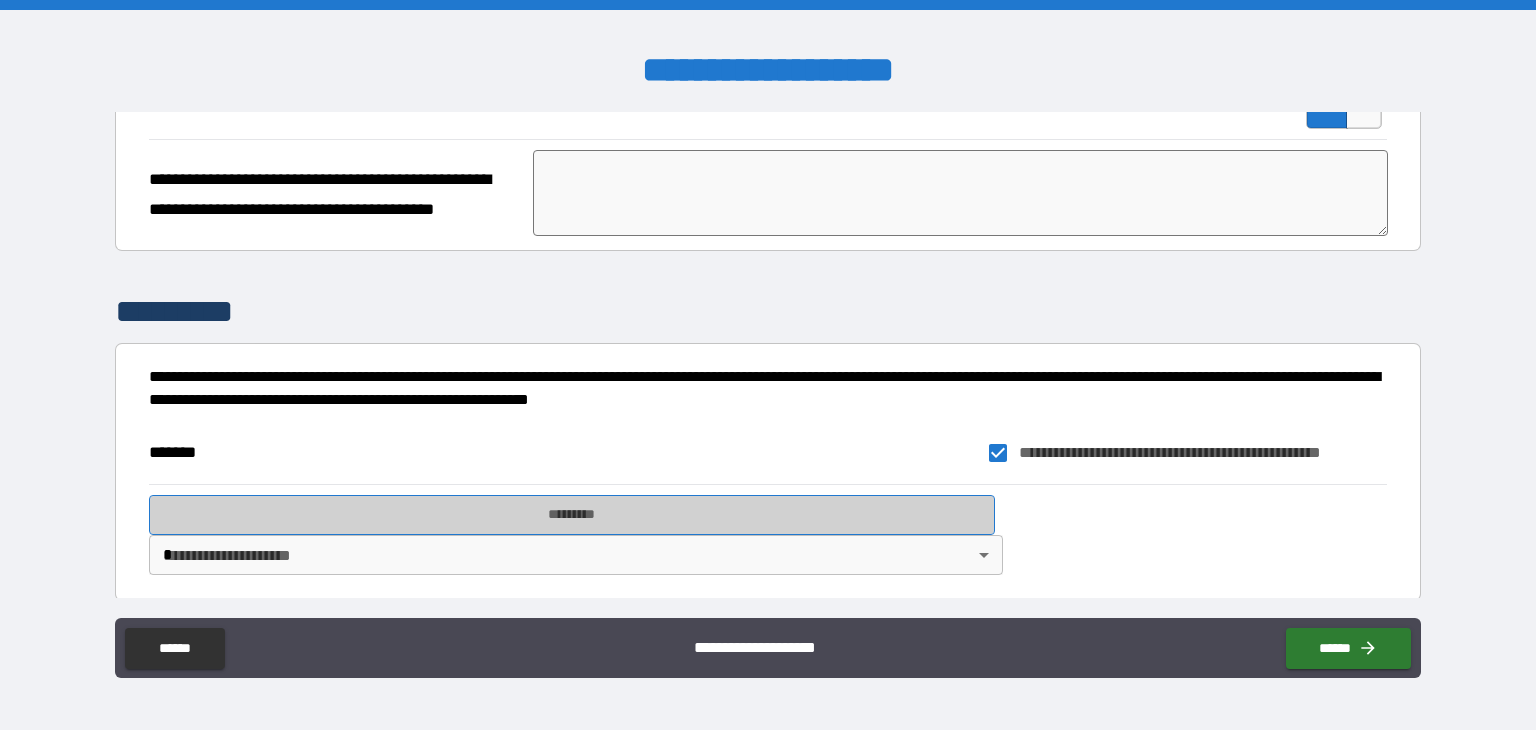 click on "*********" at bounding box center [572, 515] 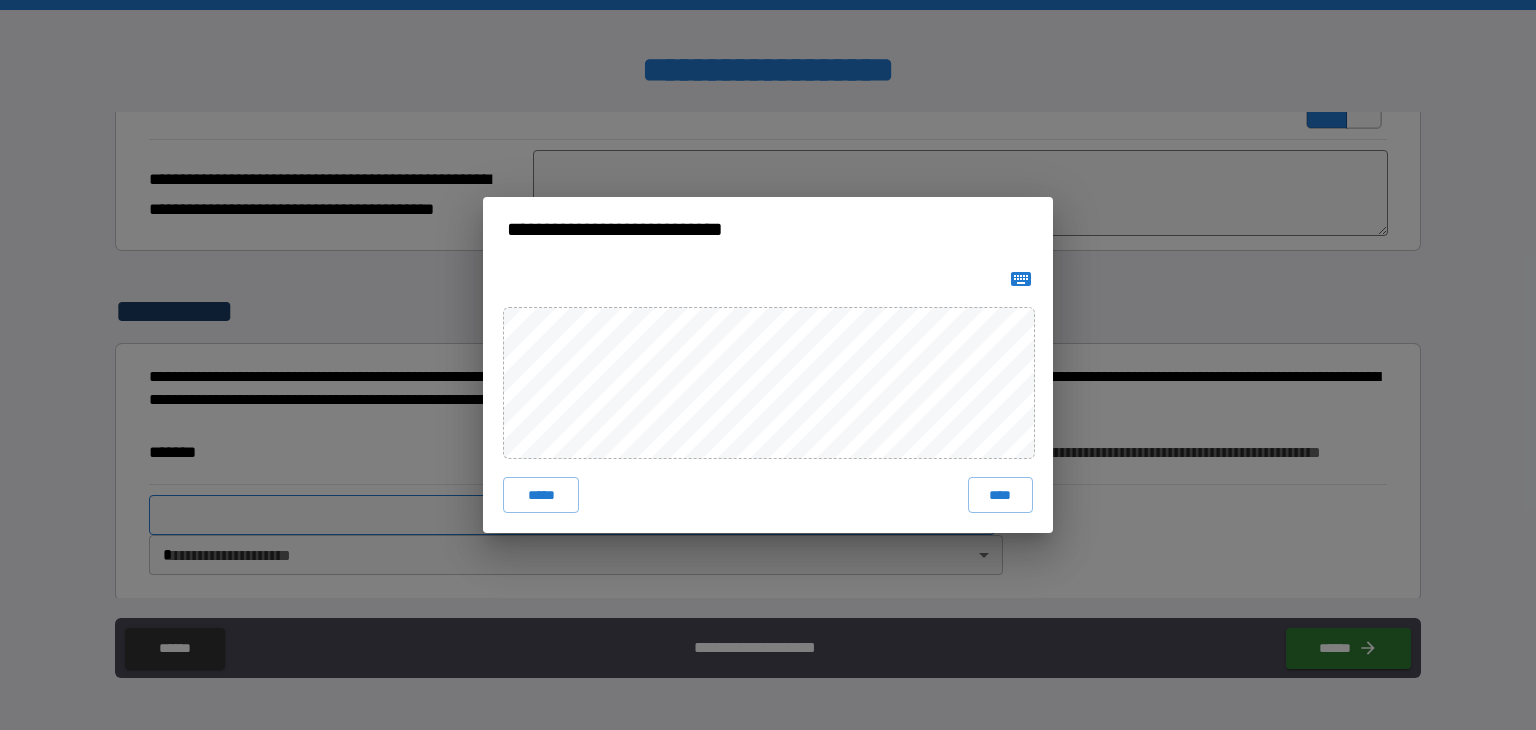 click on "***** ****" at bounding box center (768, 397) 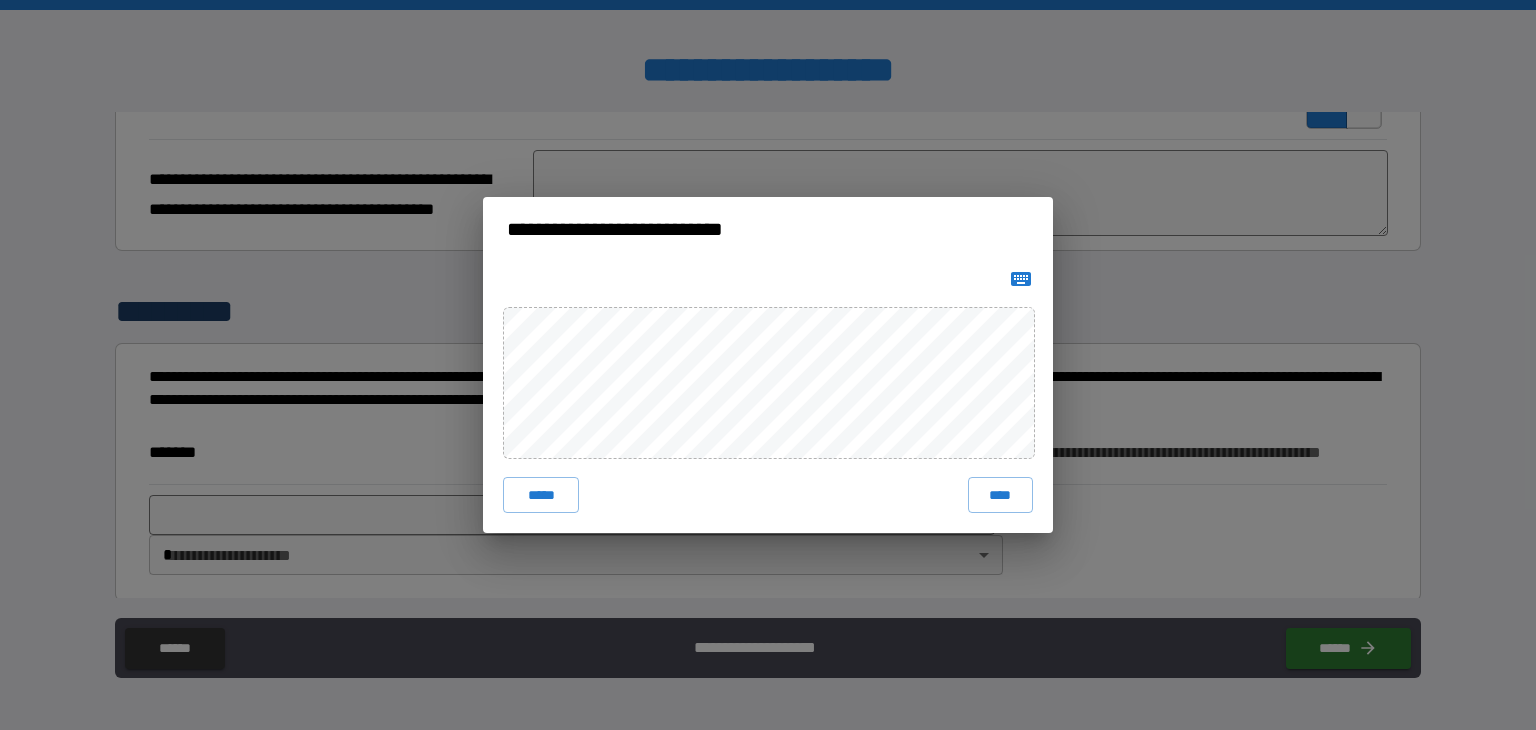 click 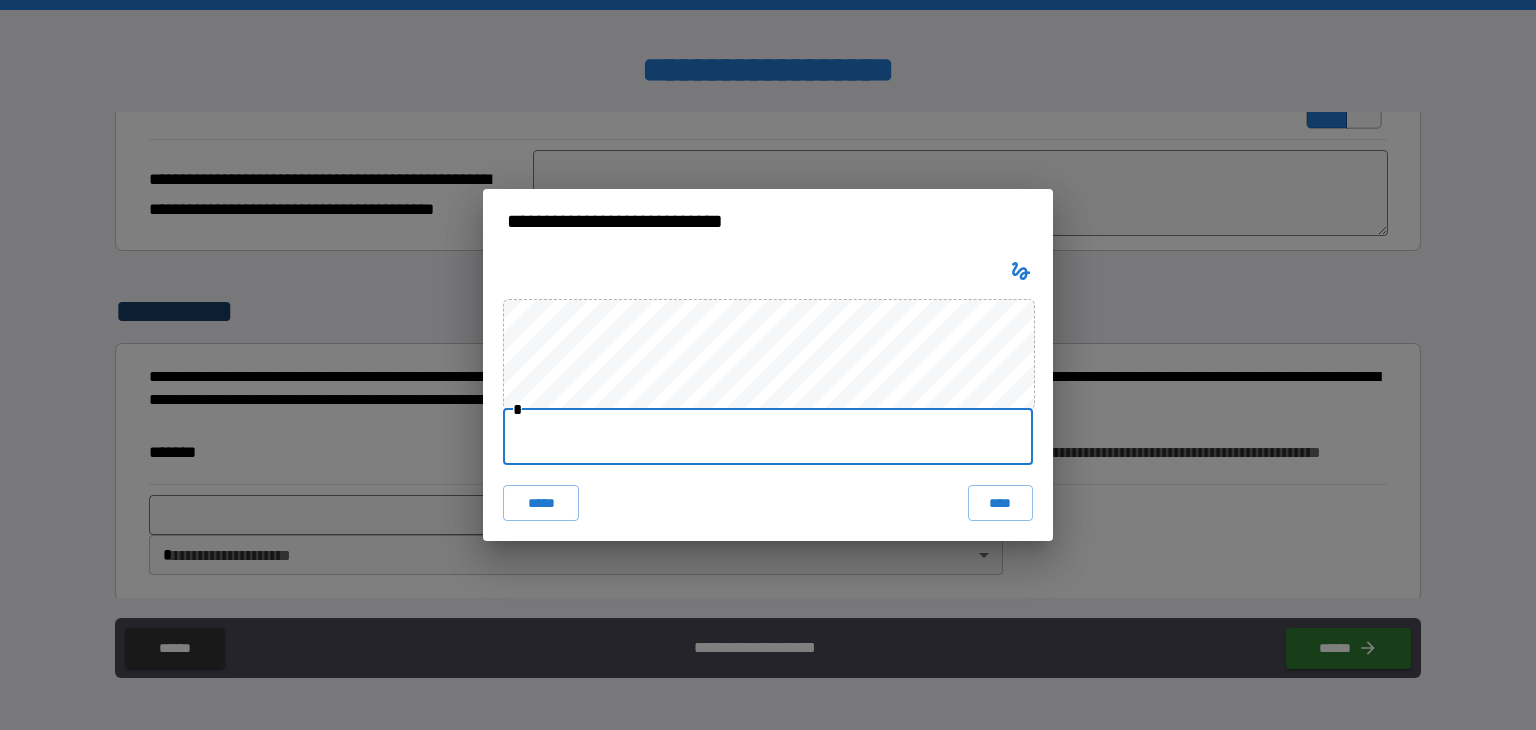 click at bounding box center (768, 437) 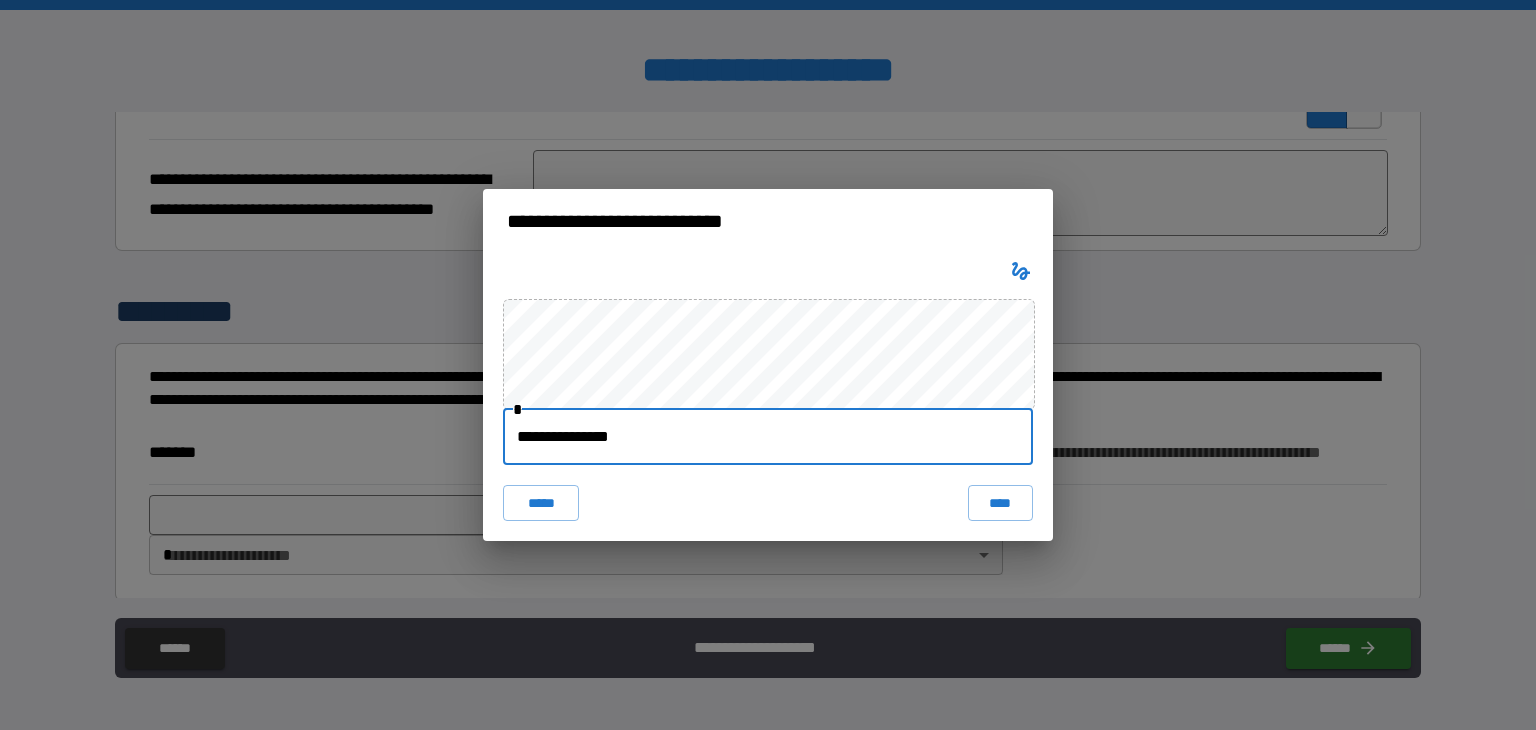 click on "**********" at bounding box center (768, 437) 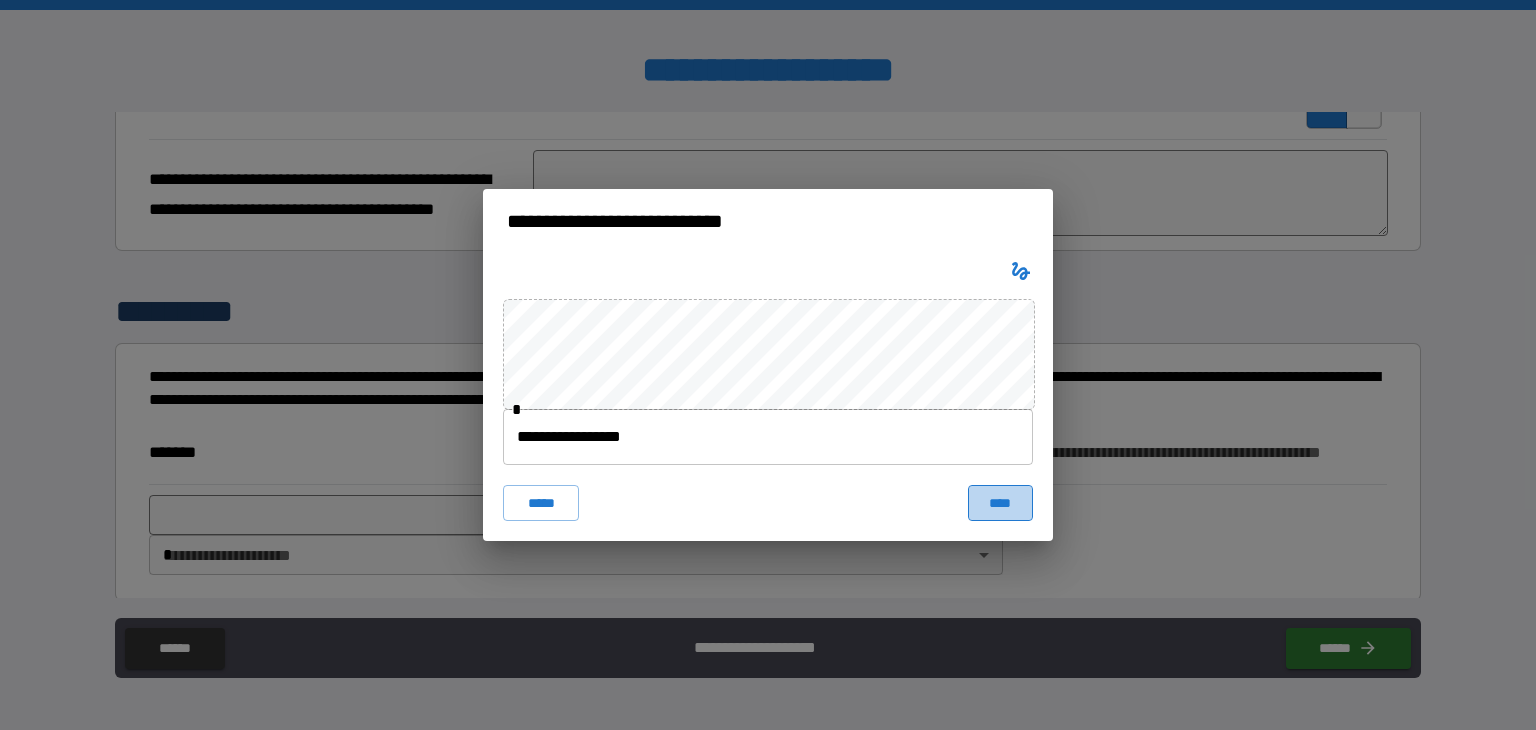 click on "****" at bounding box center [1000, 503] 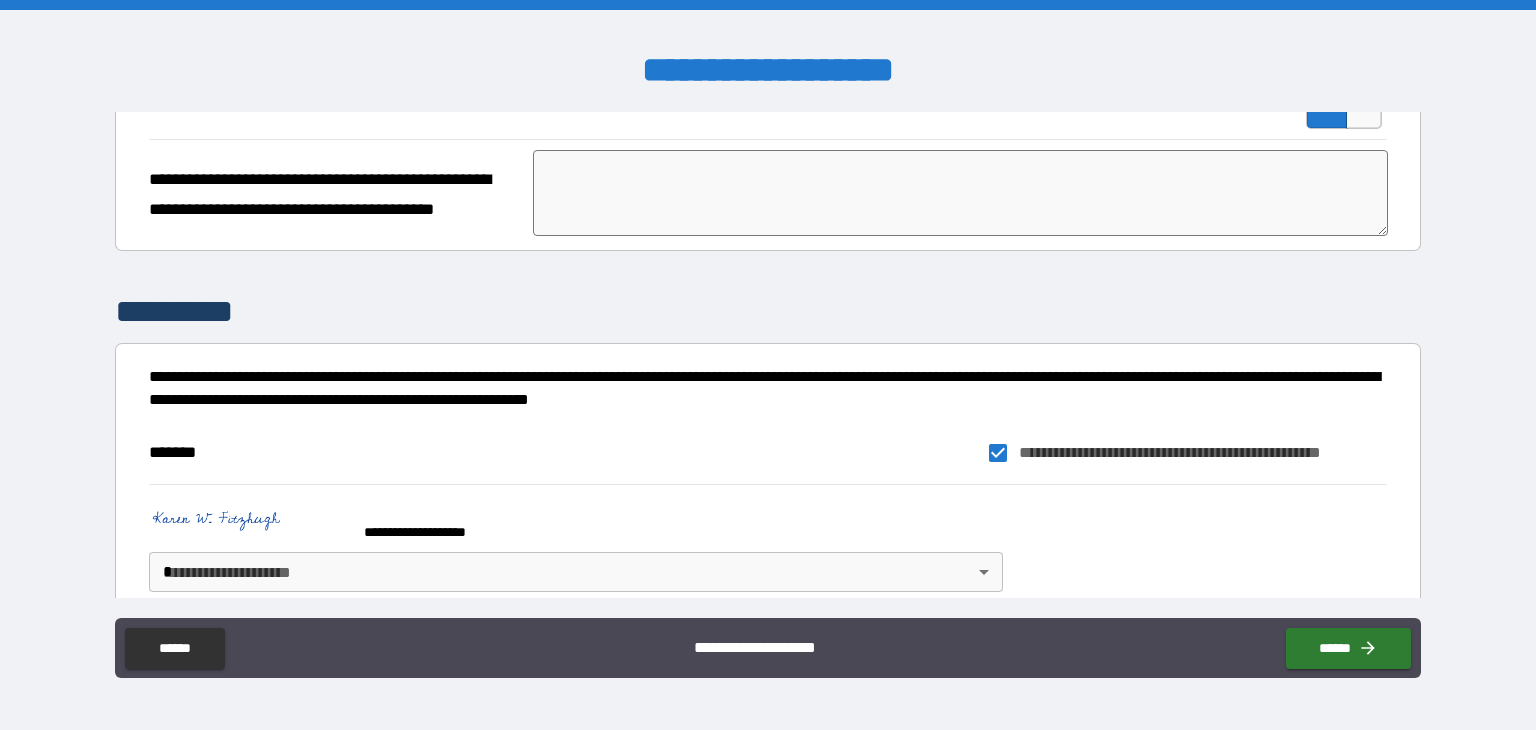scroll, scrollTop: 2002, scrollLeft: 0, axis: vertical 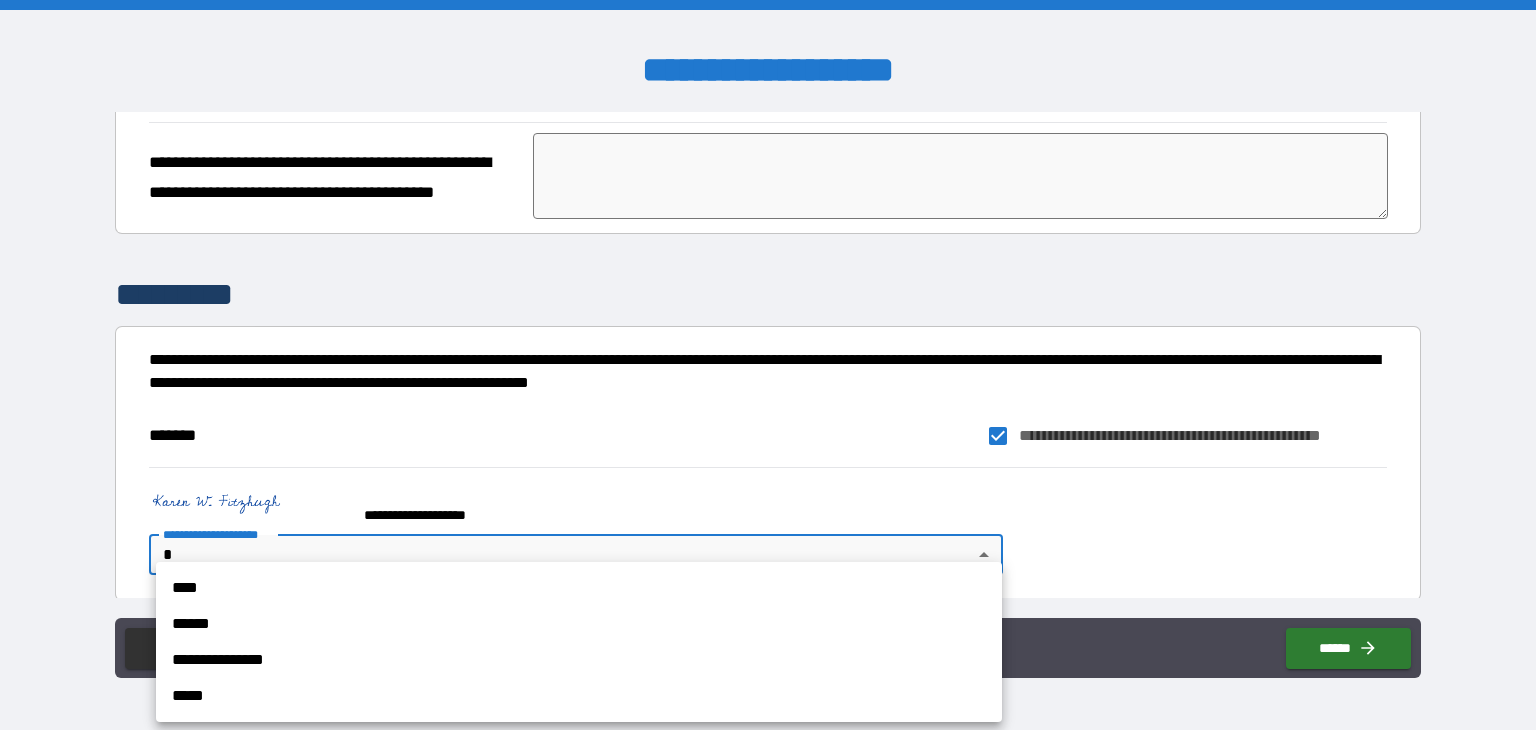 click on "**********" at bounding box center (768, 365) 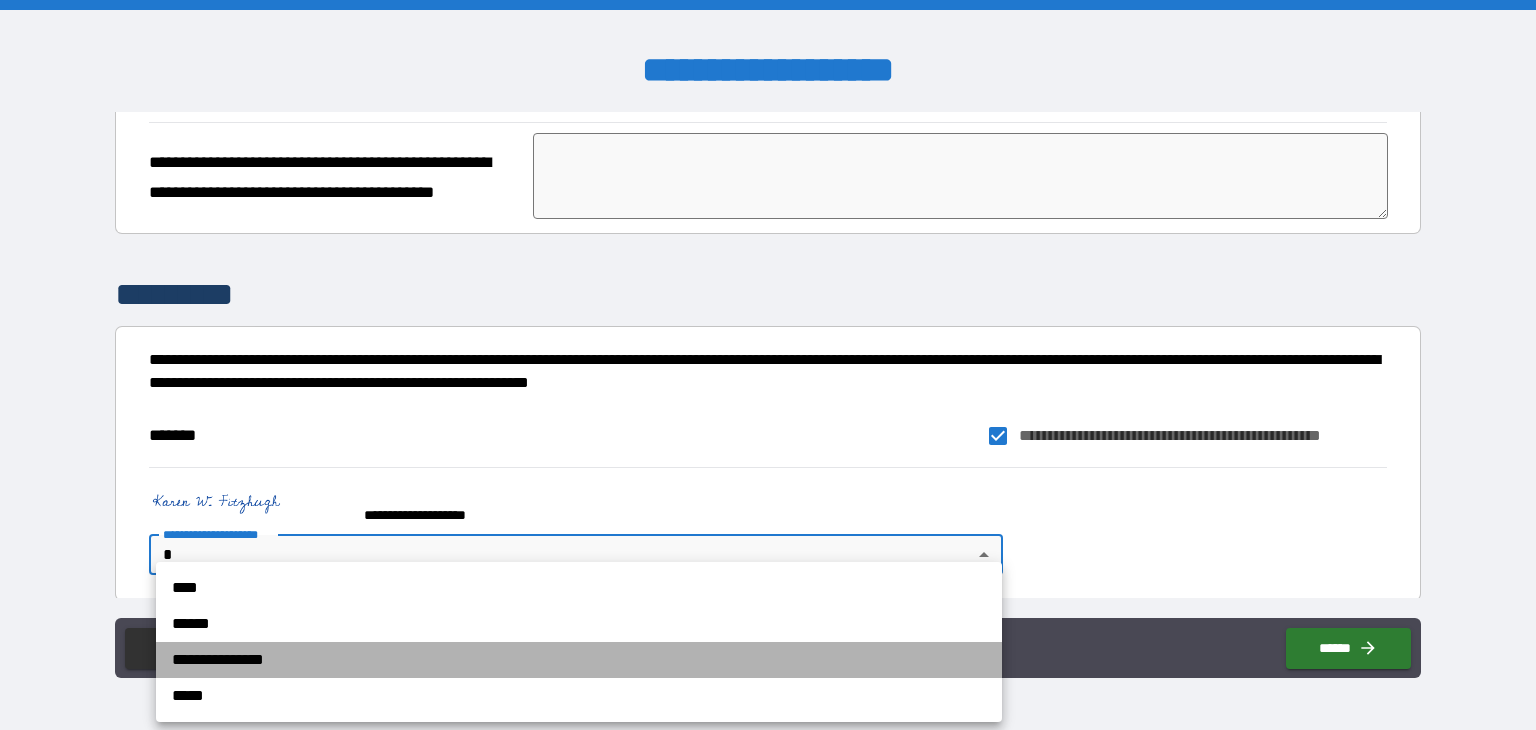 click on "**********" at bounding box center [579, 660] 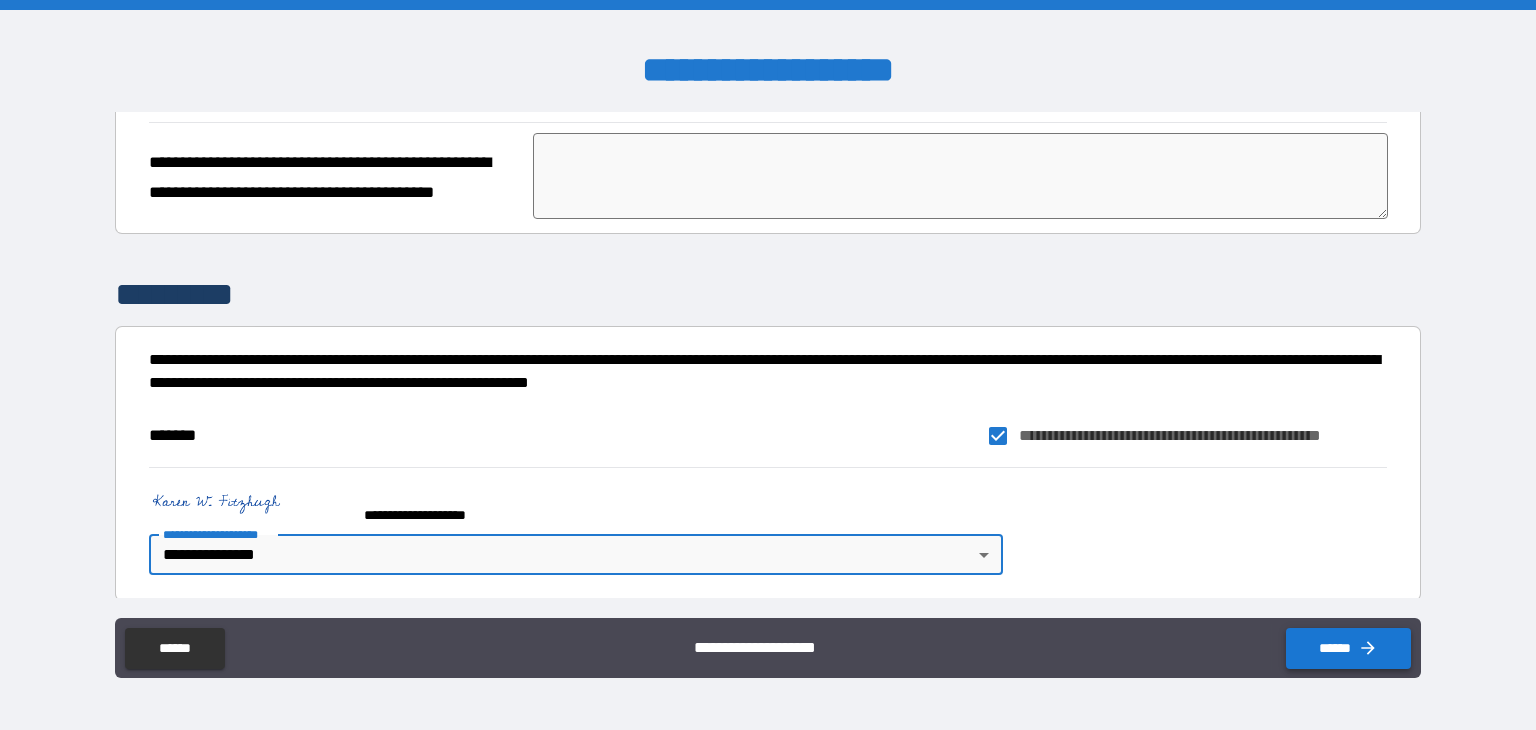 click on "******" at bounding box center (1348, 648) 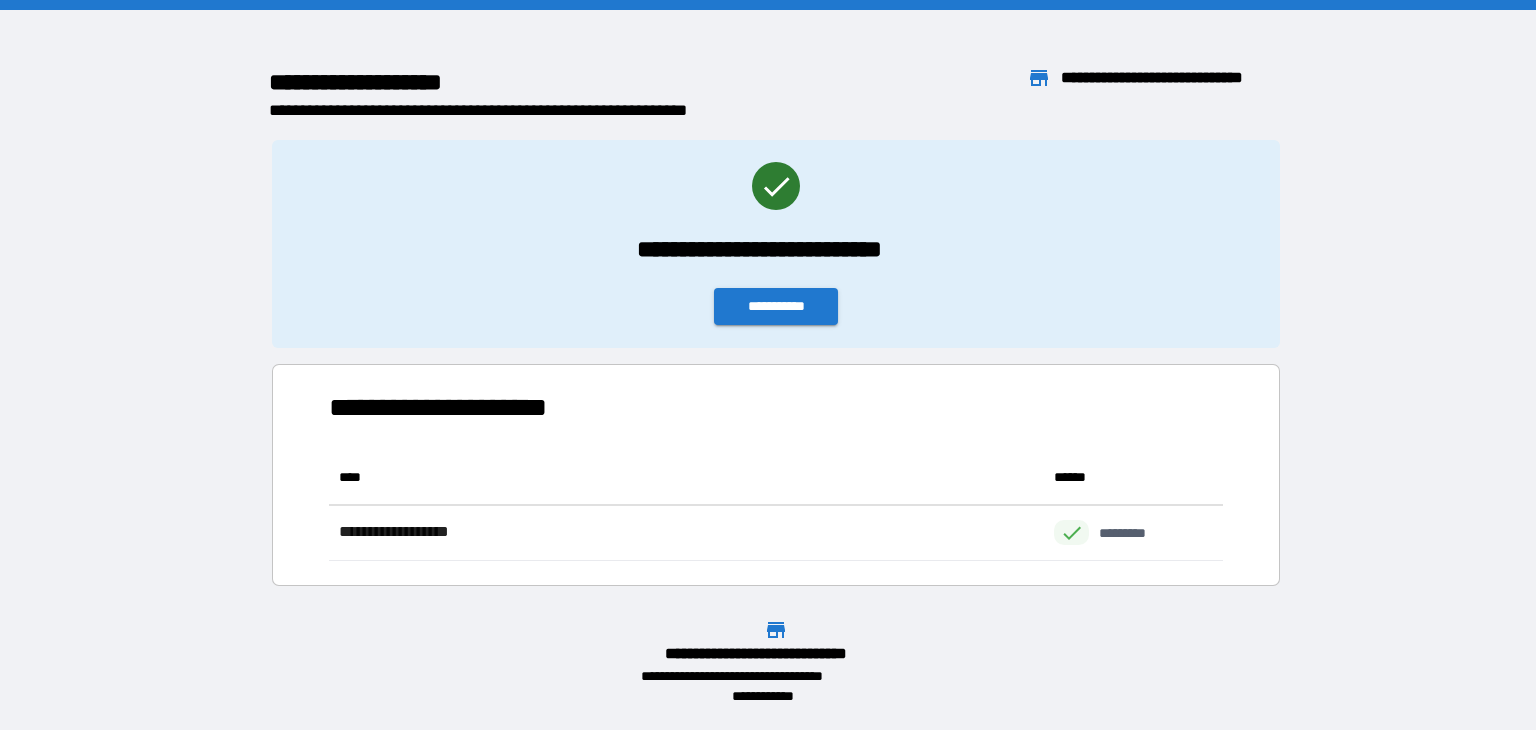 scroll, scrollTop: 16, scrollLeft: 16, axis: both 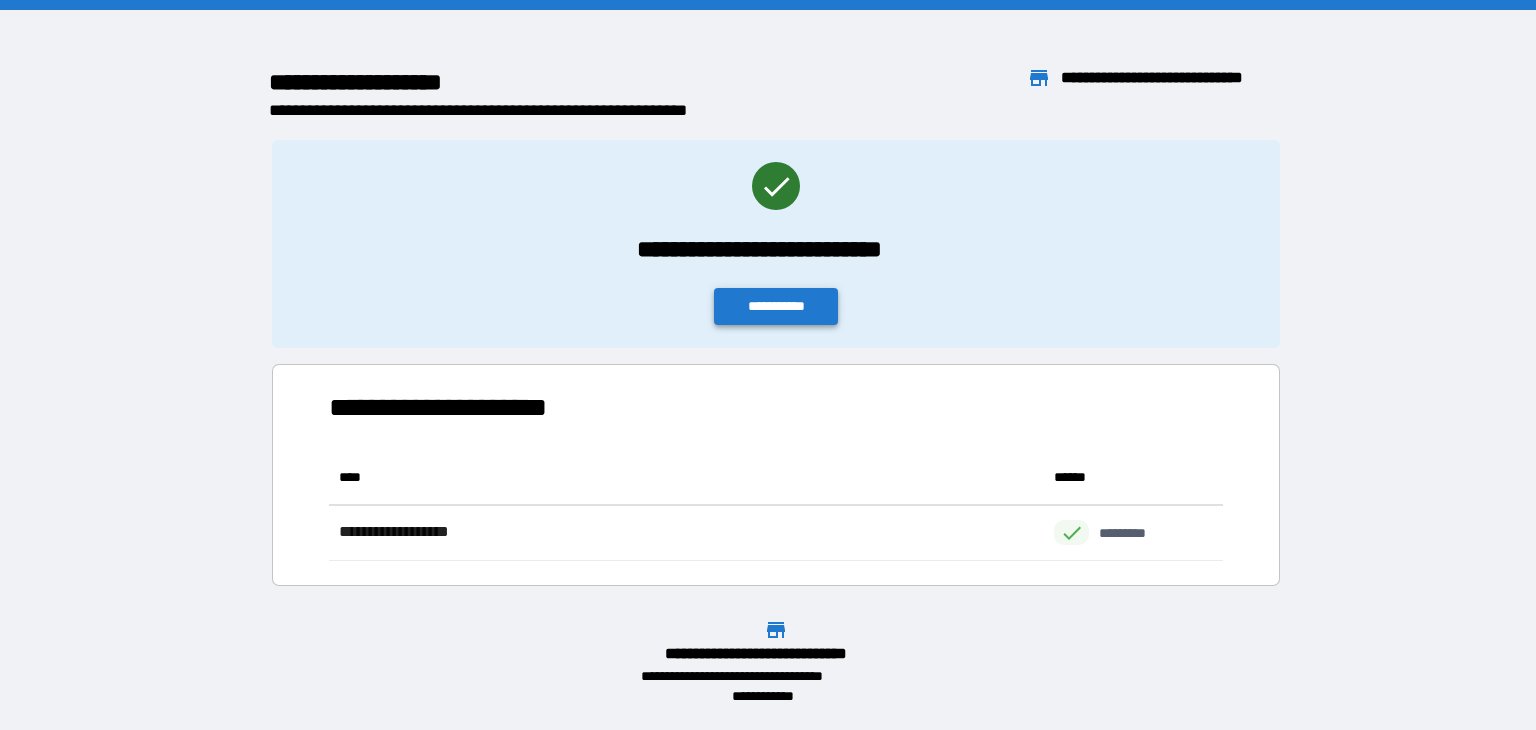 click on "**********" at bounding box center (776, 306) 